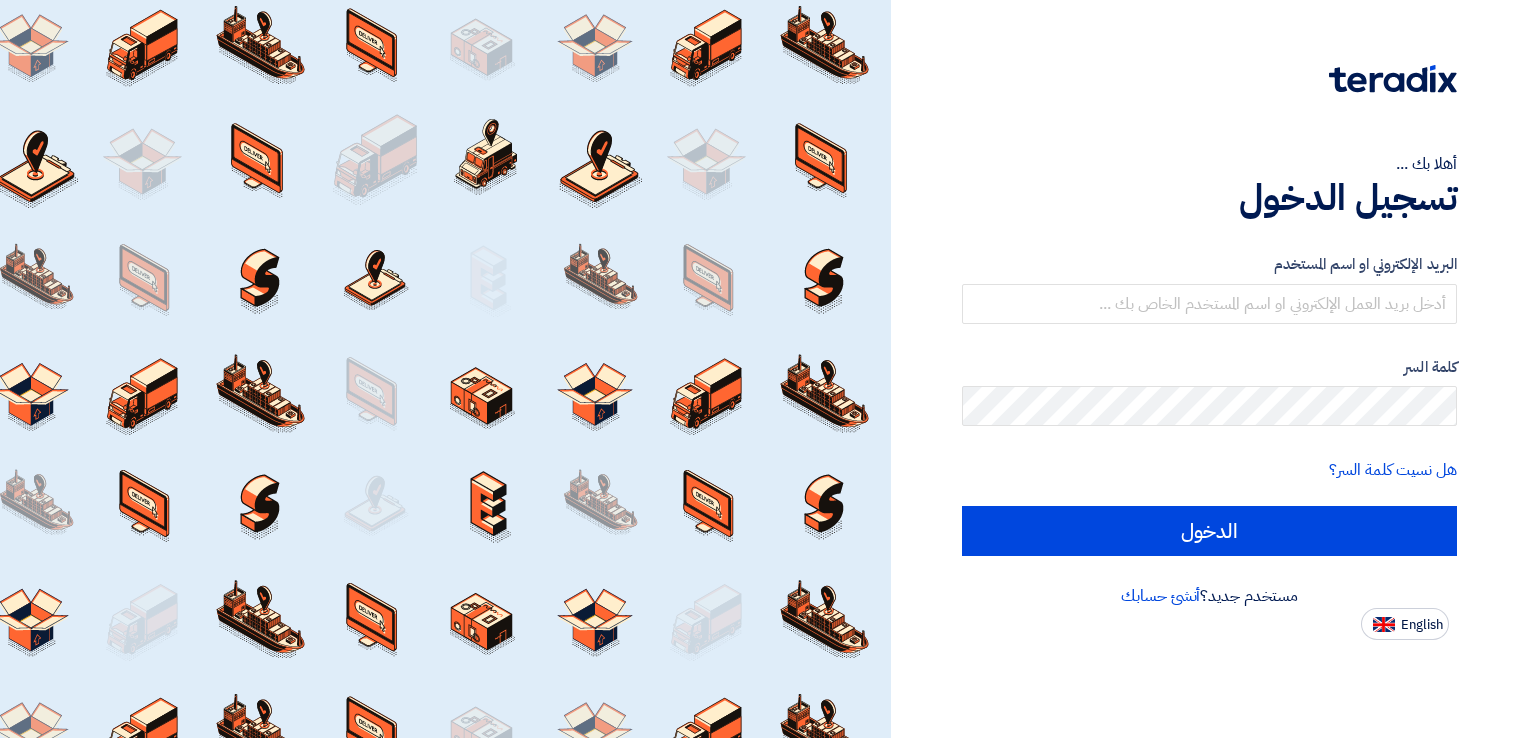 scroll, scrollTop: 0, scrollLeft: 0, axis: both 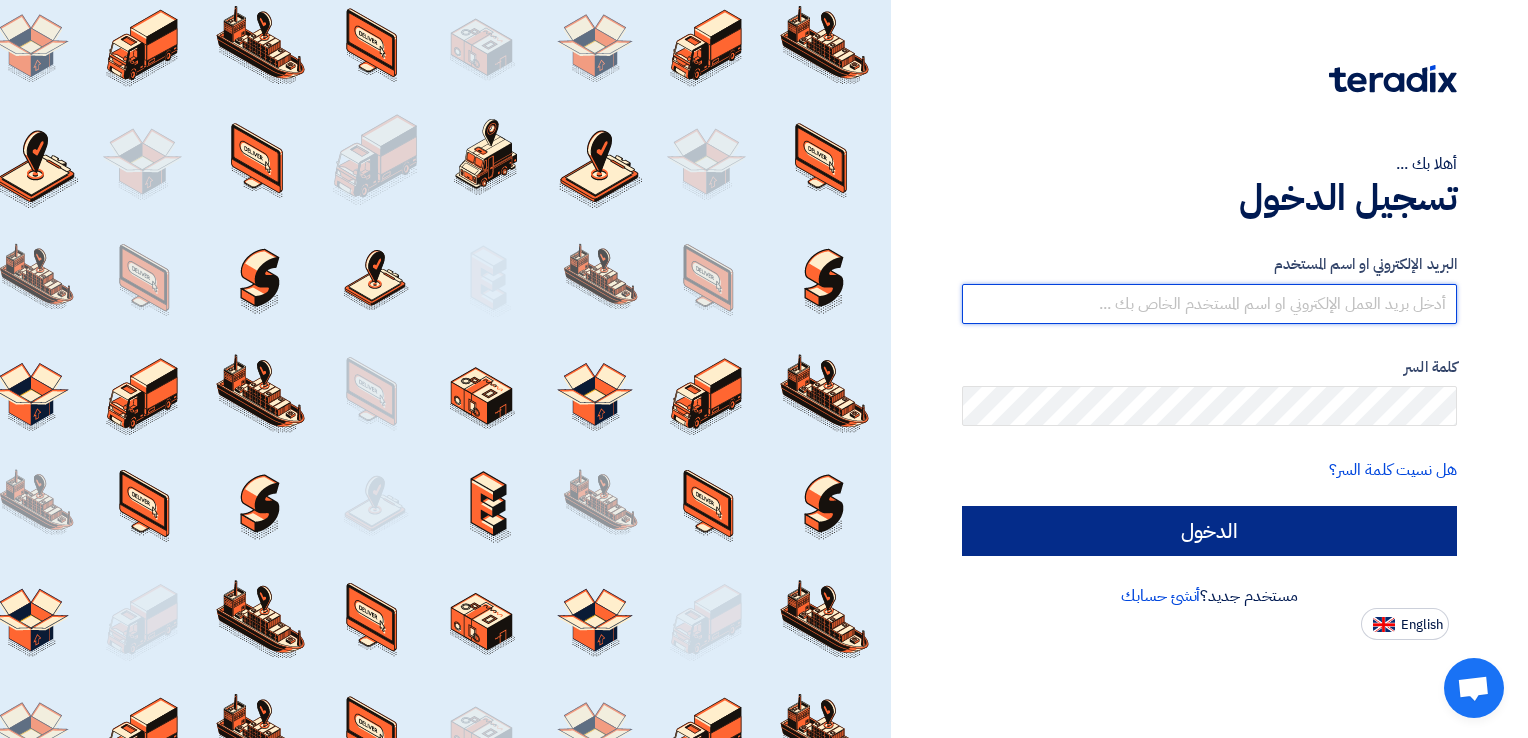 type on "[EMAIL_ADDRESS][DOMAIN_NAME]" 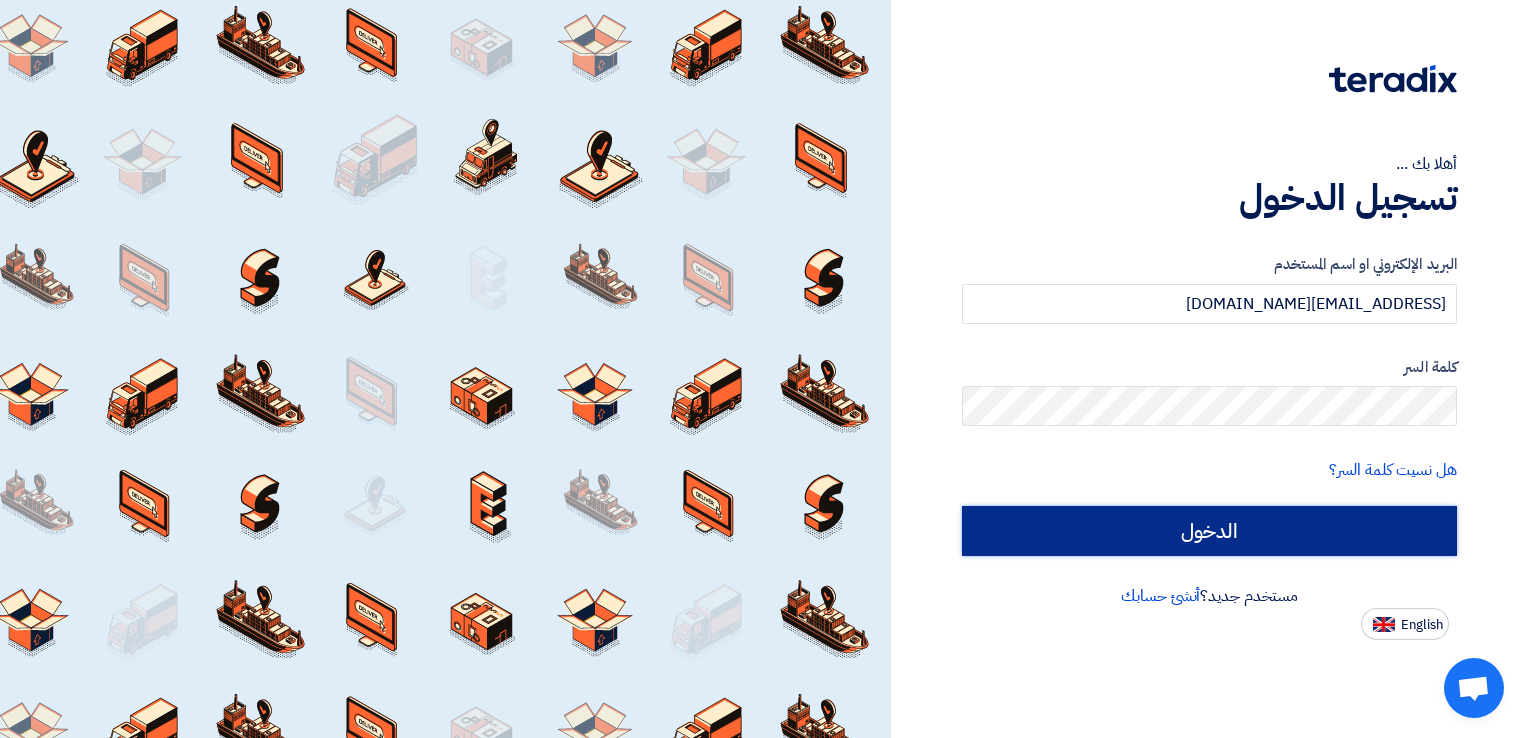 click on "الدخول" 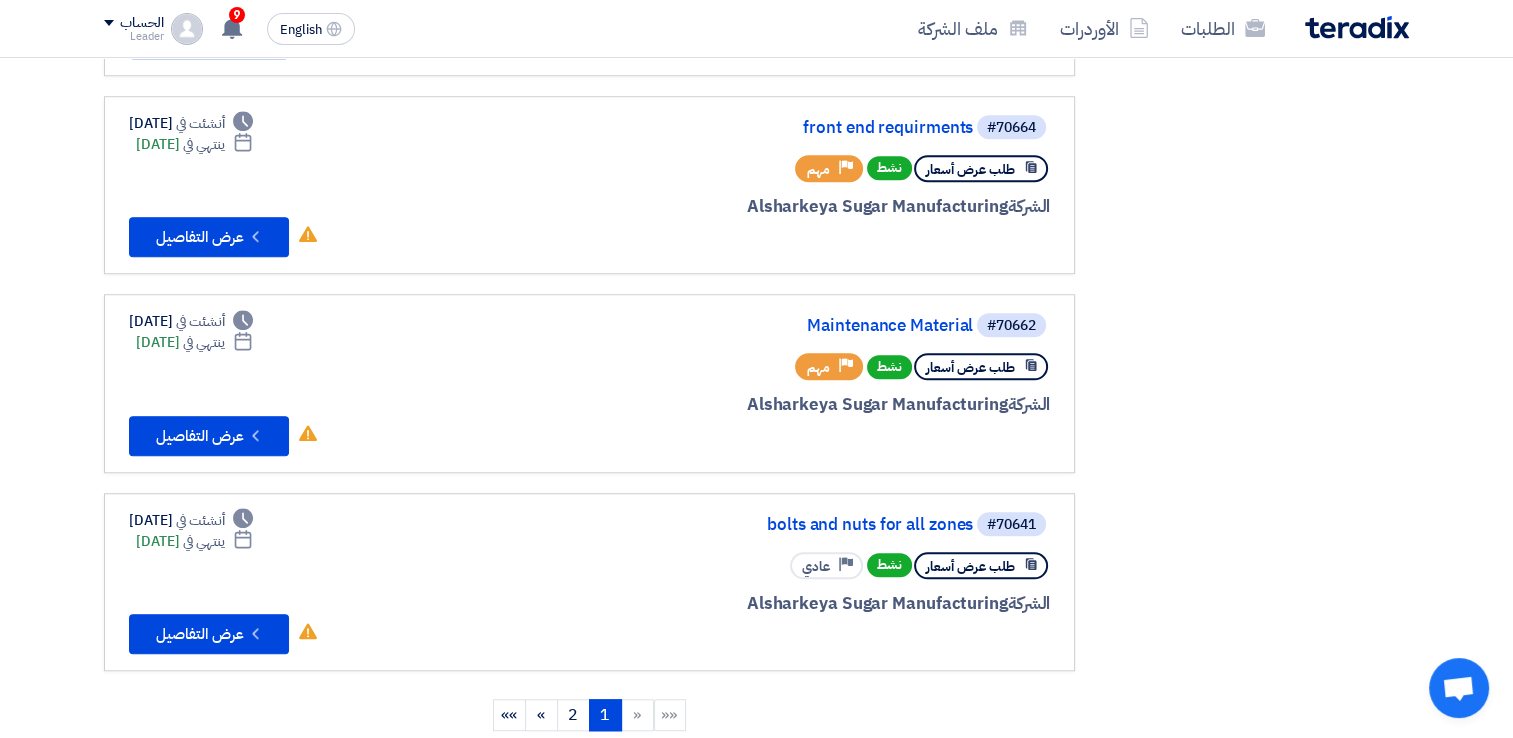scroll, scrollTop: 1516, scrollLeft: 0, axis: vertical 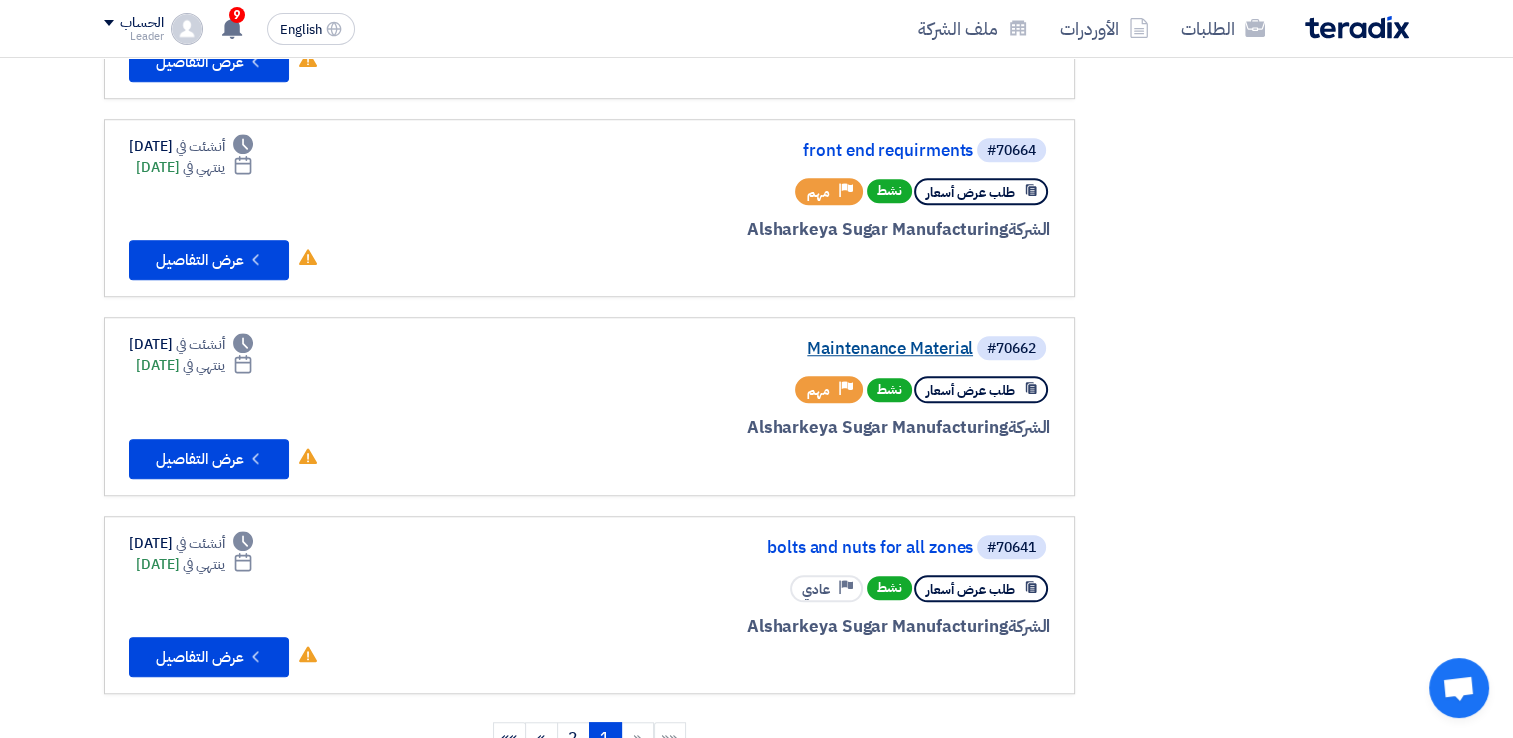 click on "Maintenance Material" 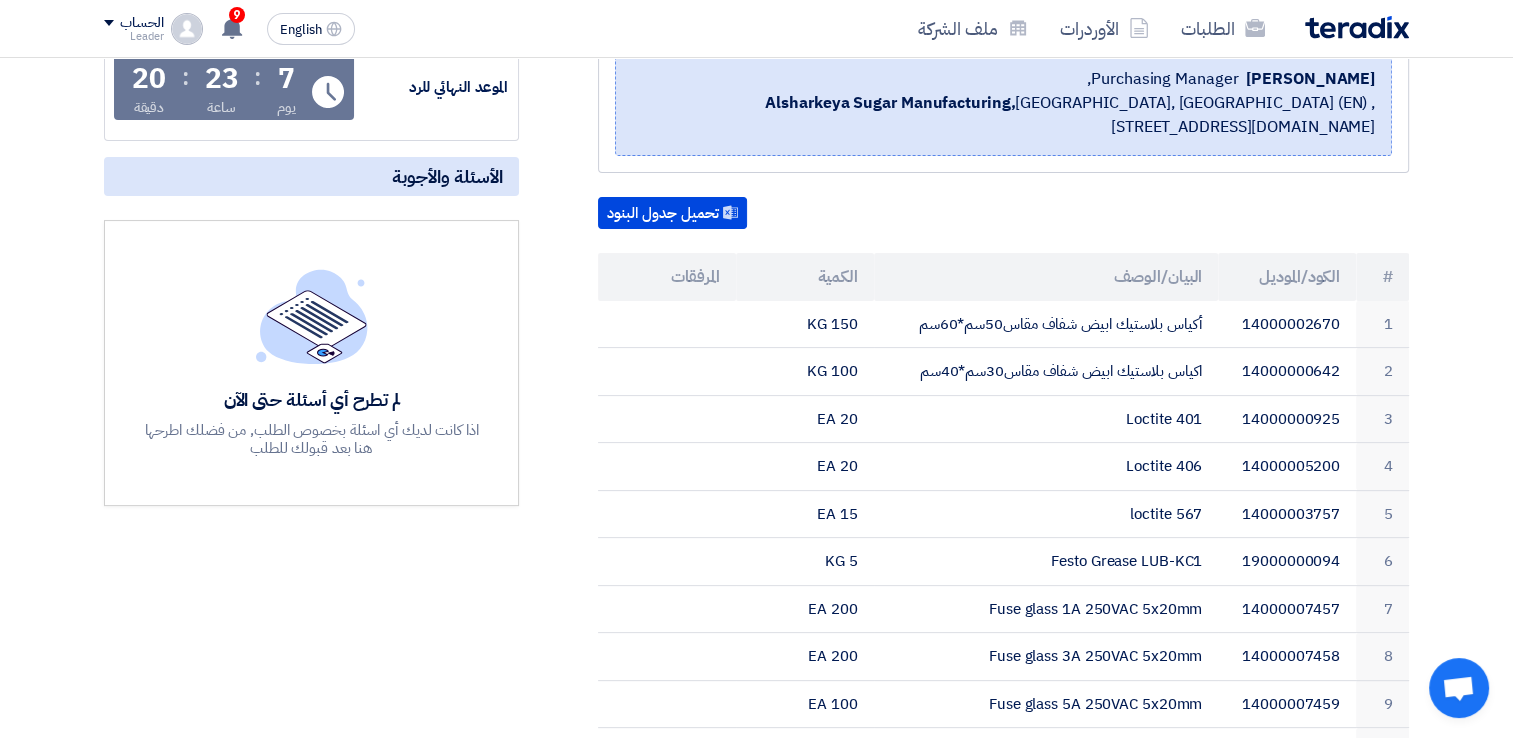 scroll, scrollTop: 337, scrollLeft: 0, axis: vertical 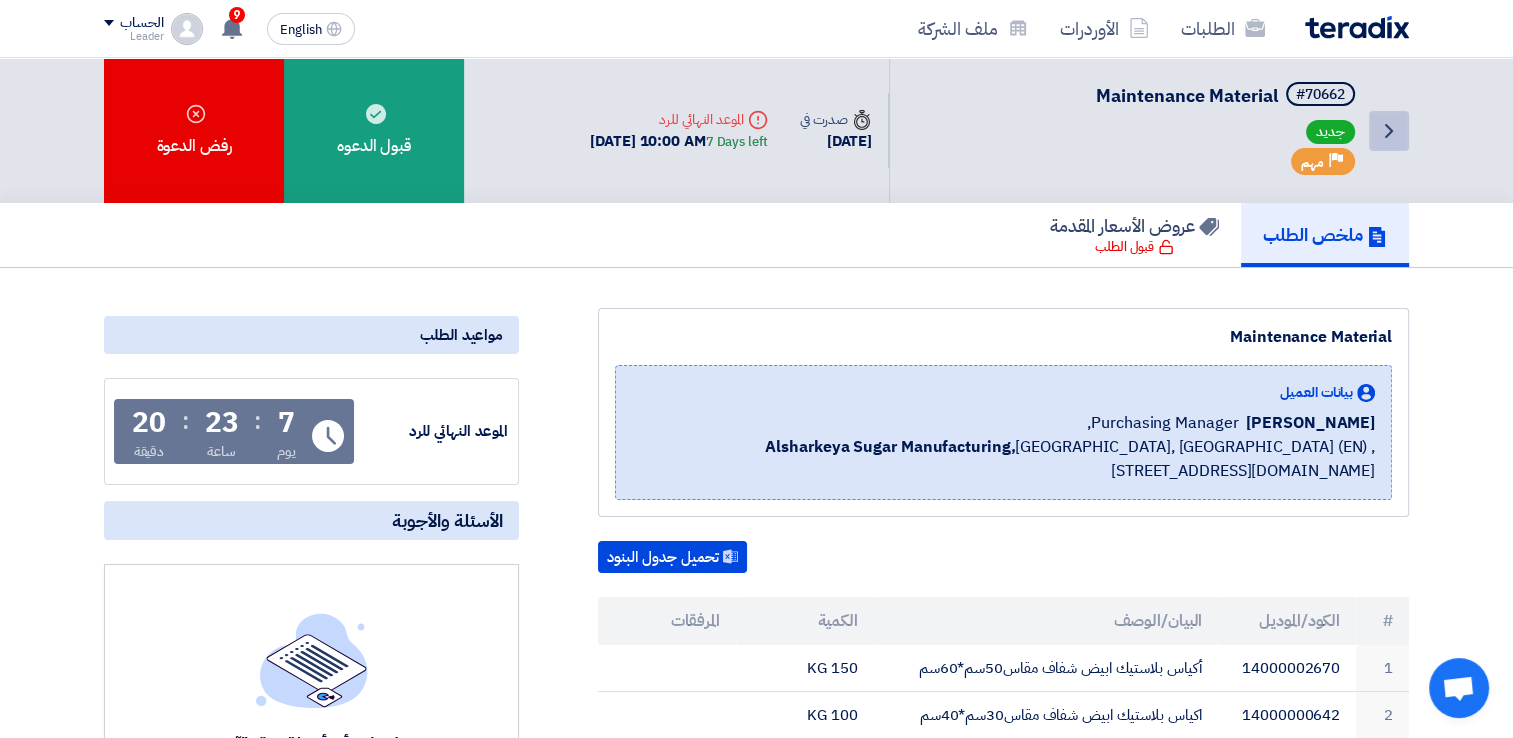 click on "Back" 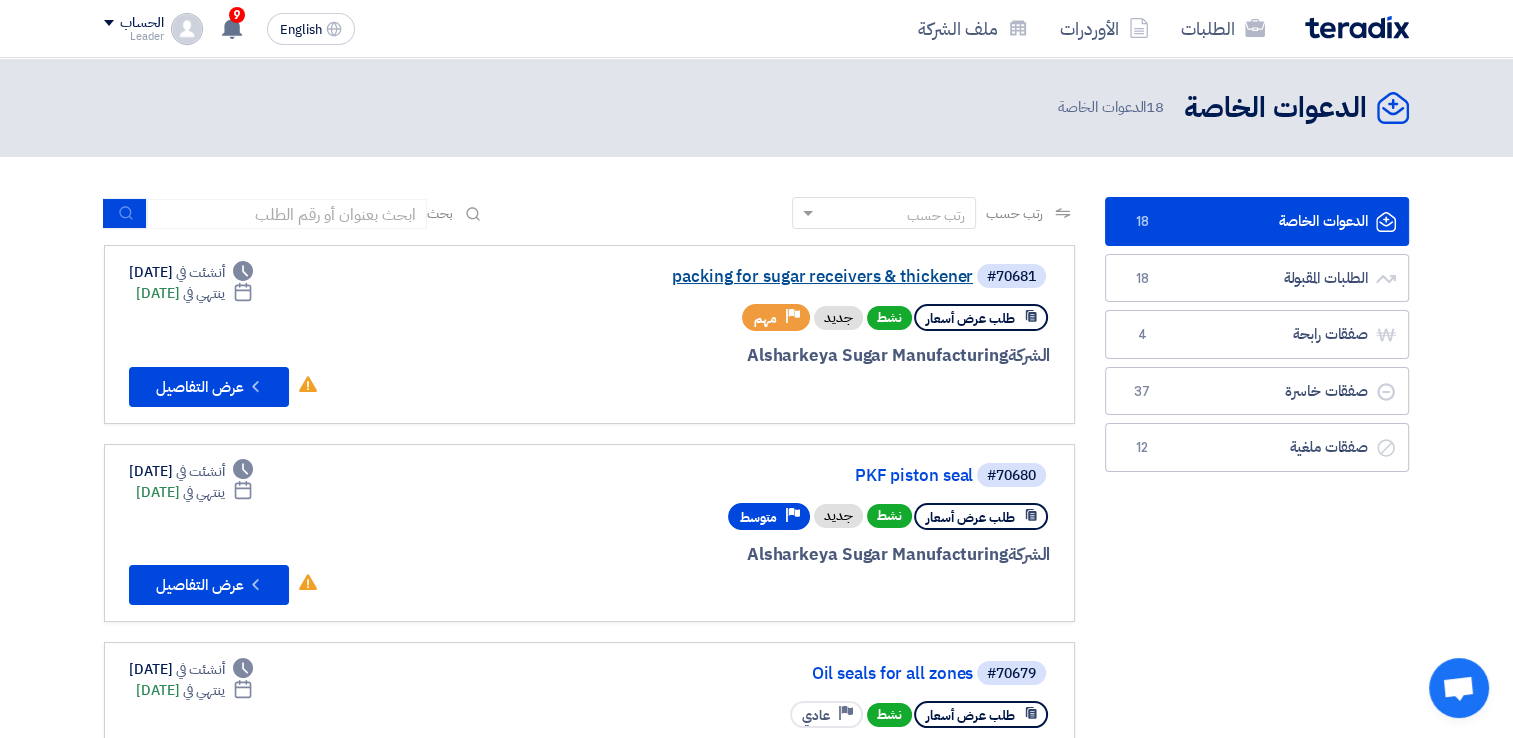 click on "packing for sugar receivers & thickener" 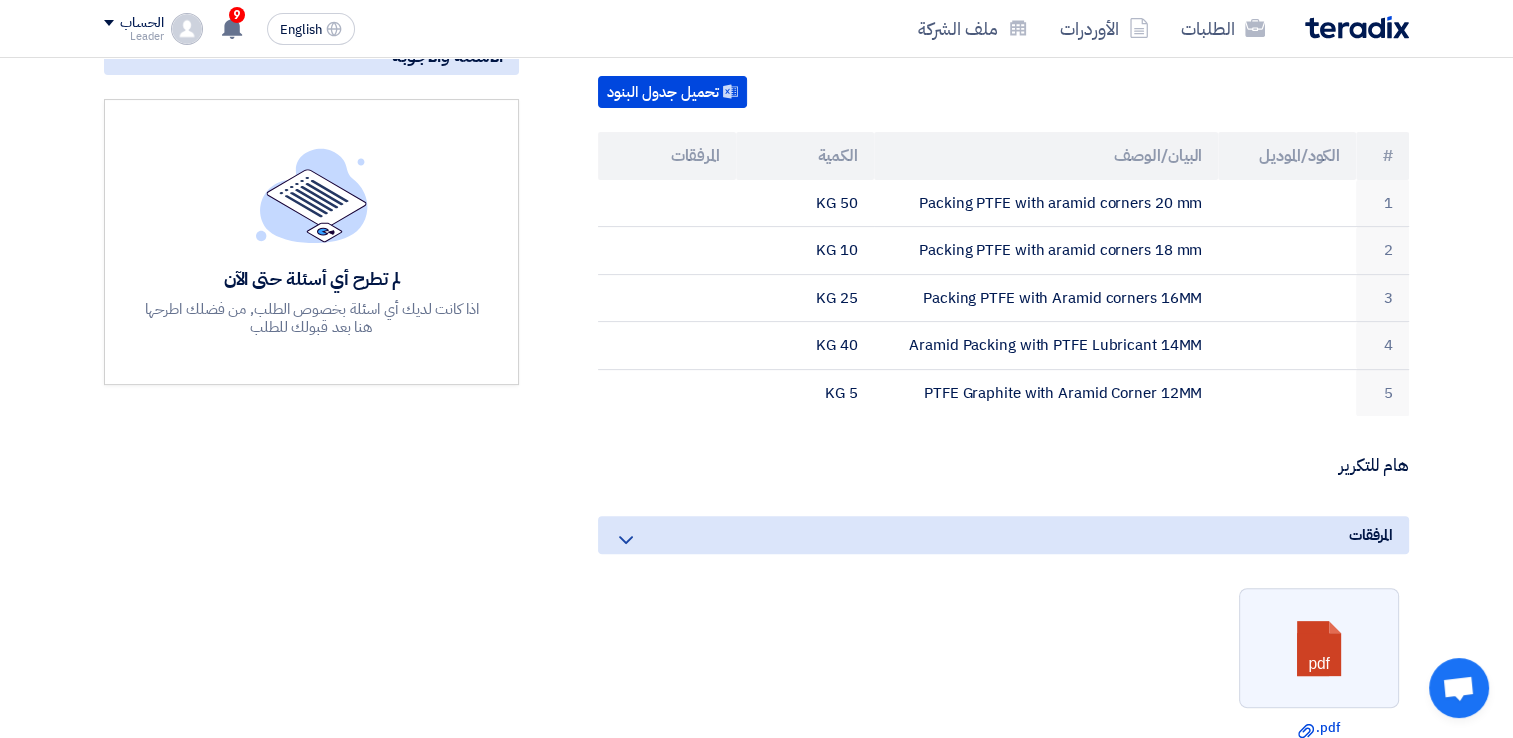 scroll, scrollTop: 471, scrollLeft: 0, axis: vertical 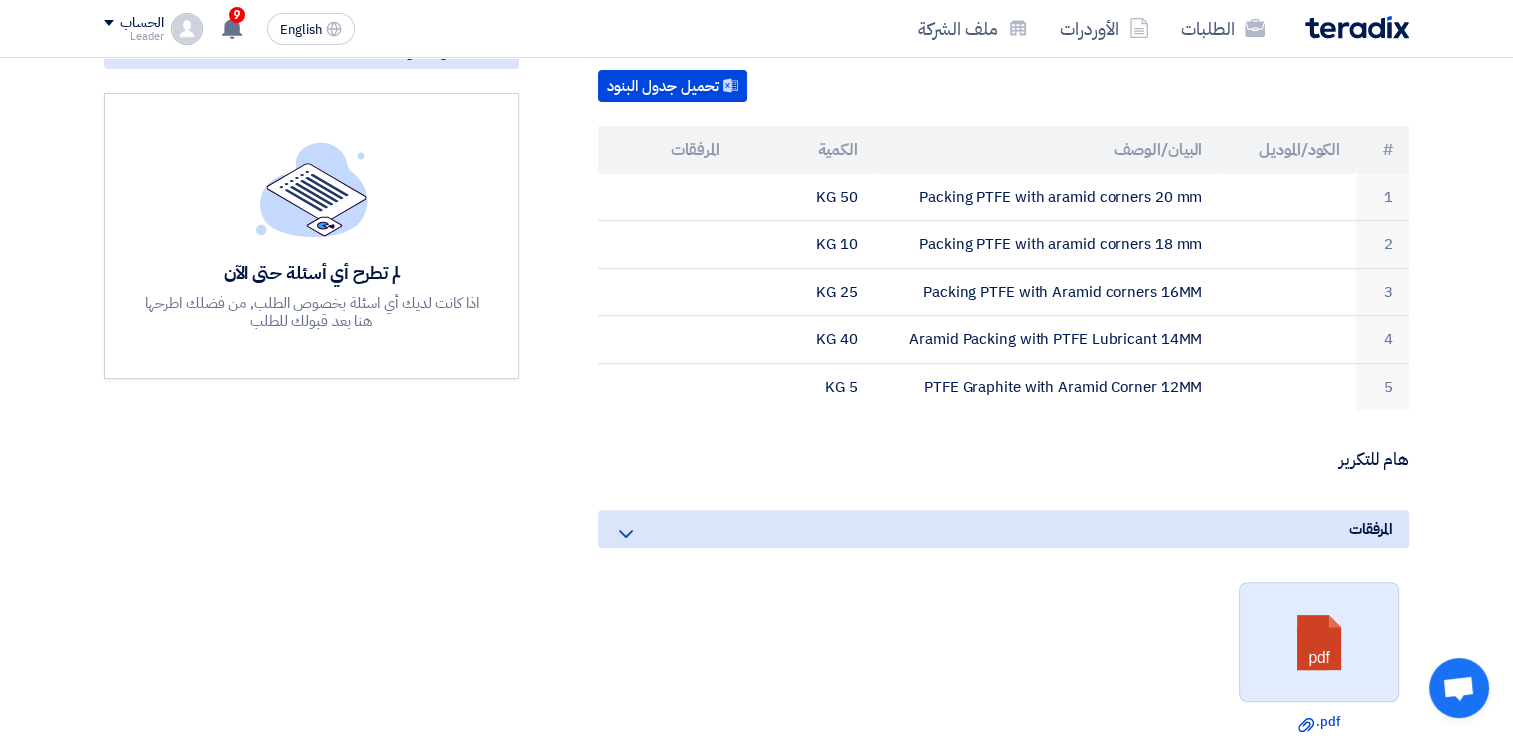 click at bounding box center (1320, 643) 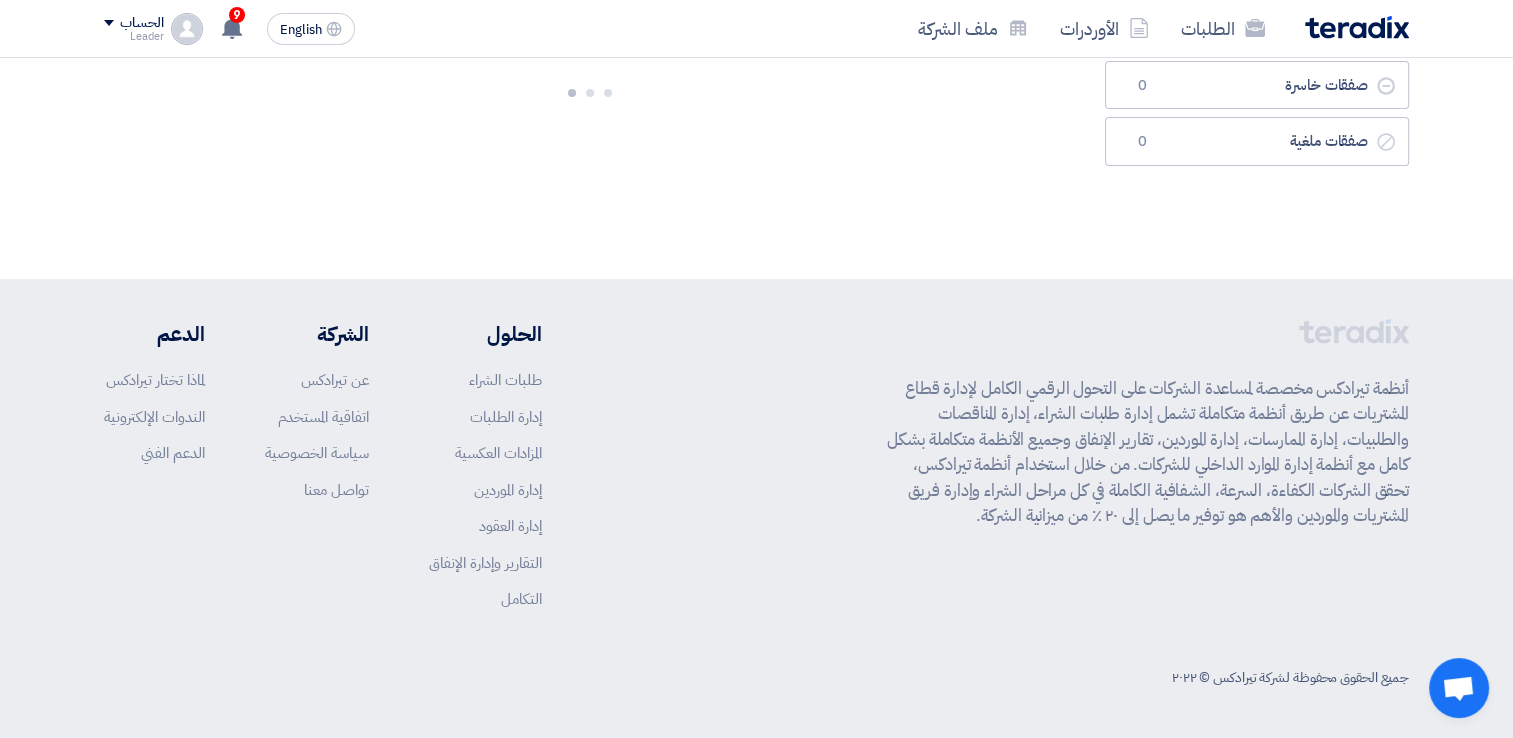 scroll, scrollTop: 0, scrollLeft: 0, axis: both 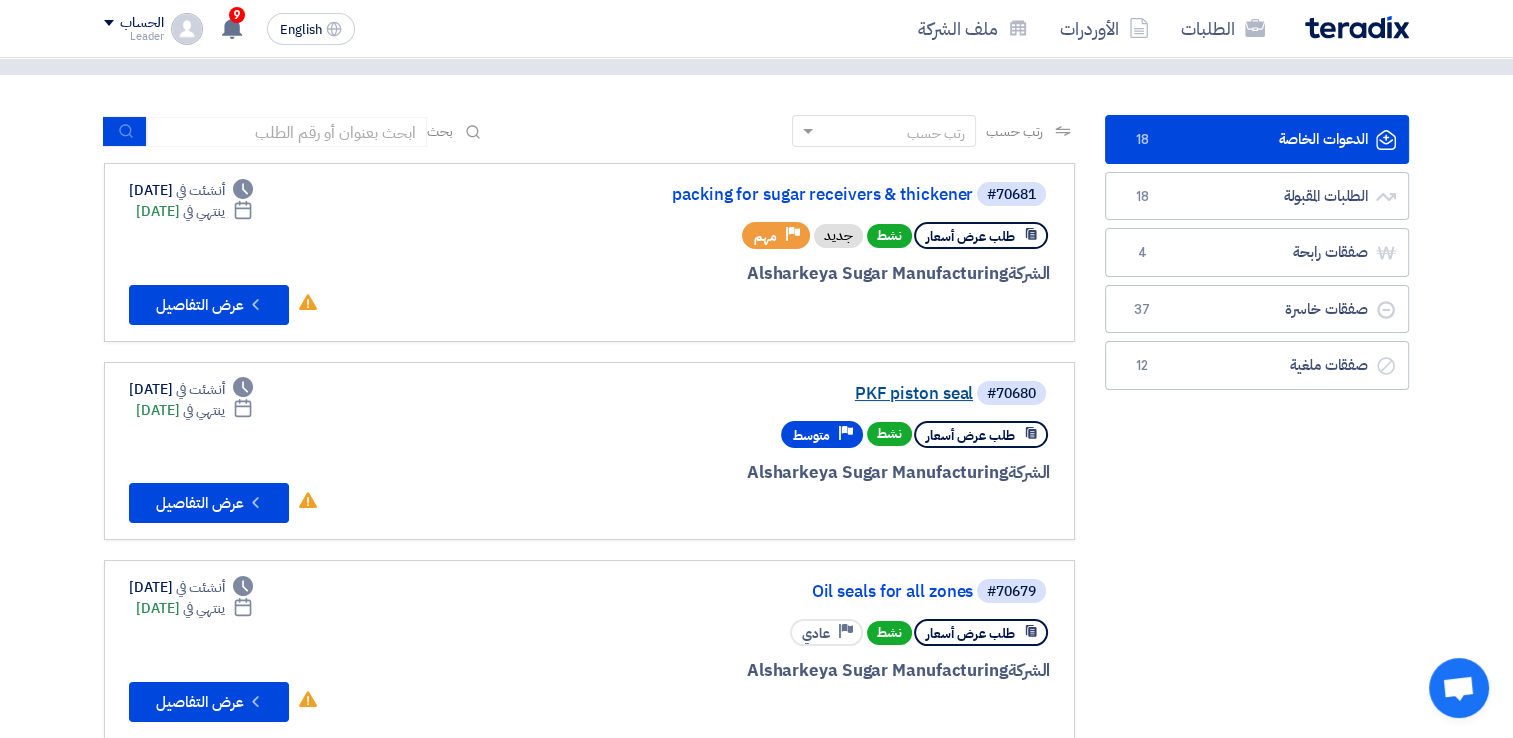 click on "PKF piston seal" 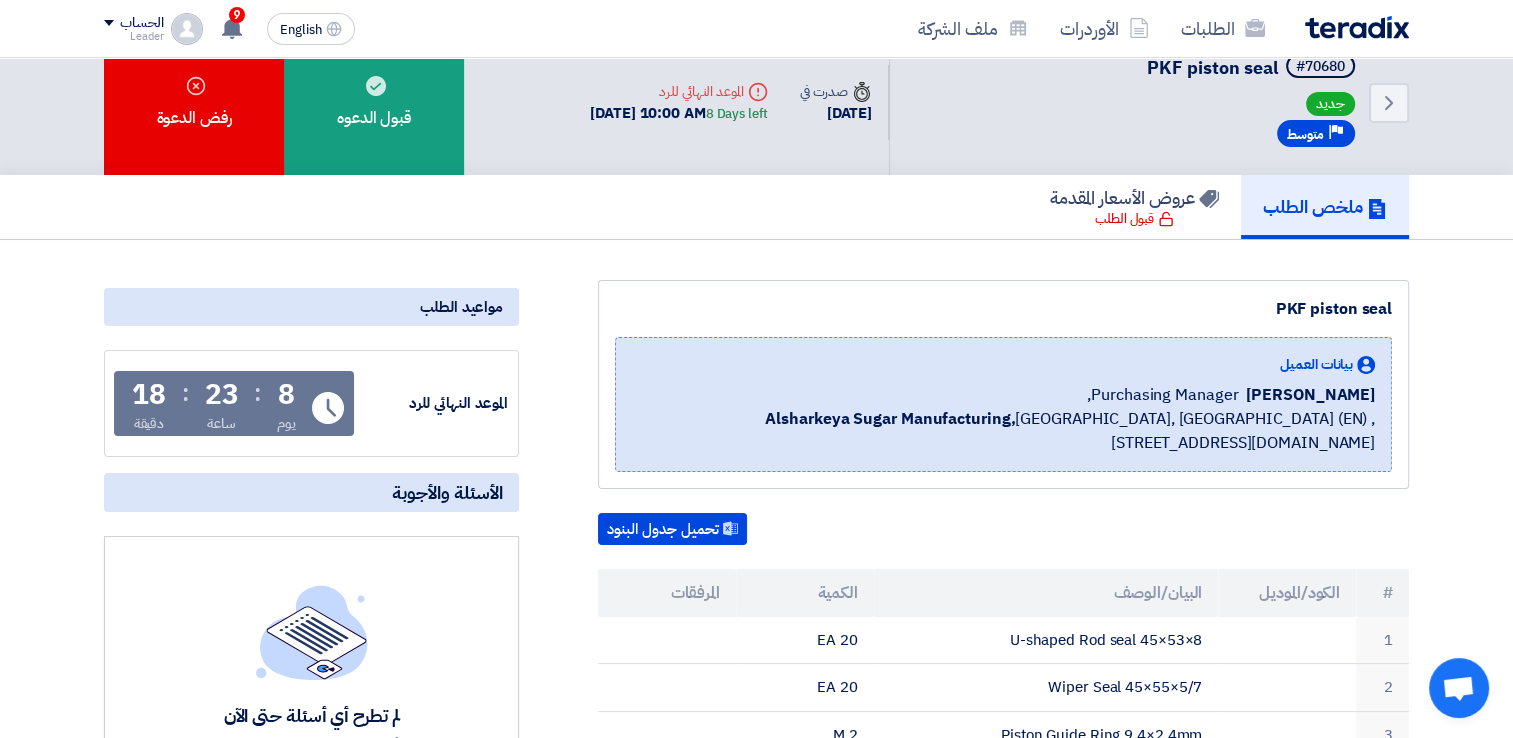scroll, scrollTop: 0, scrollLeft: 0, axis: both 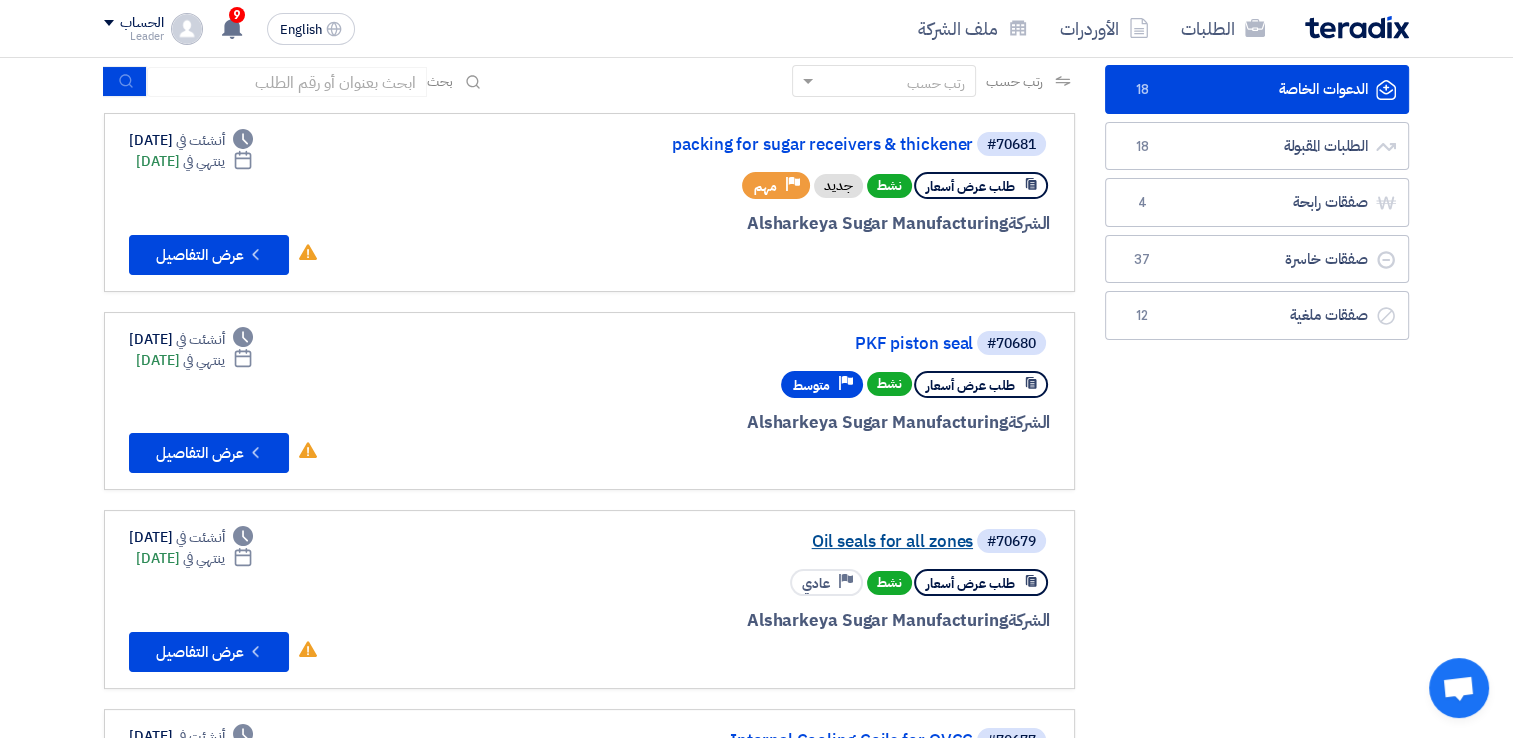 click on "Oil seals for all zones" 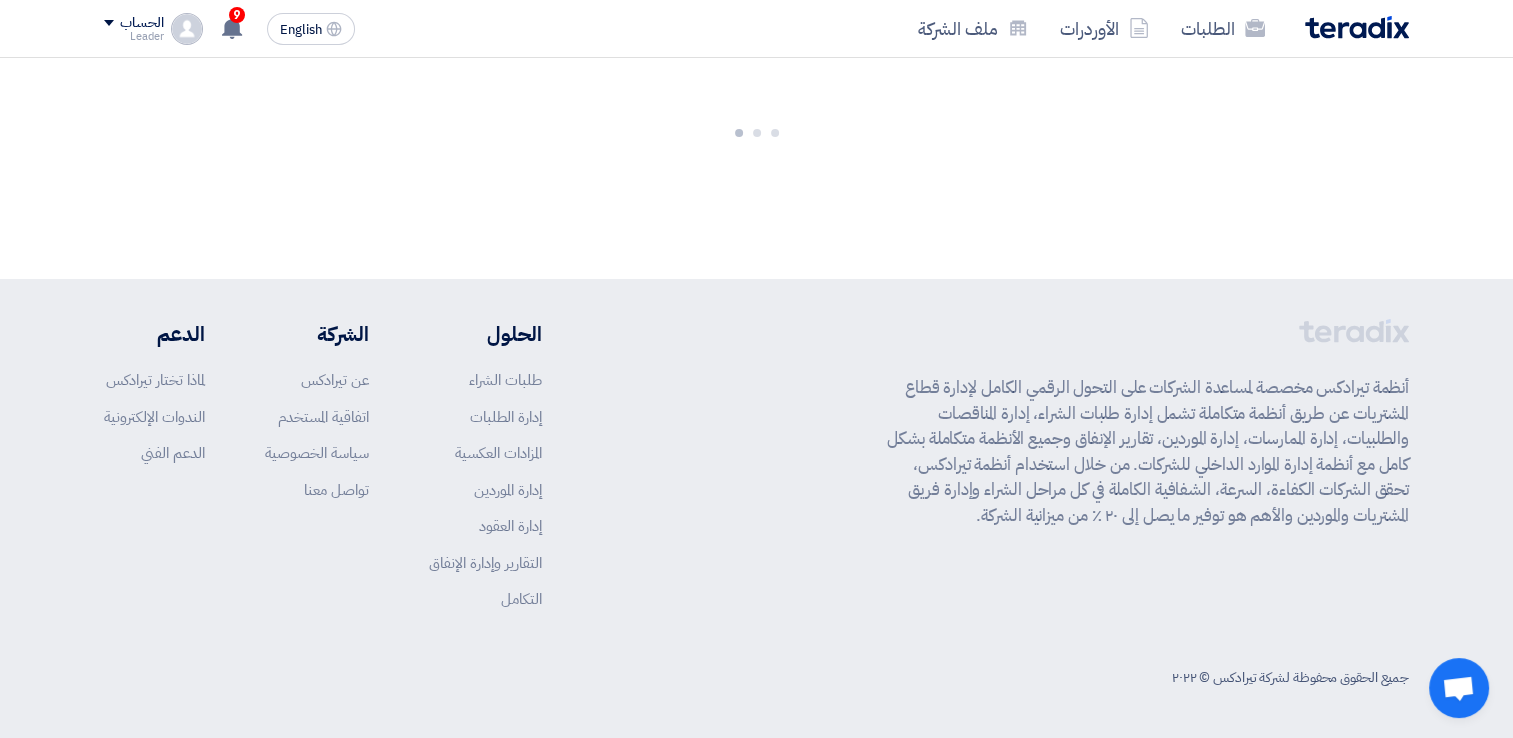 scroll, scrollTop: 0, scrollLeft: 0, axis: both 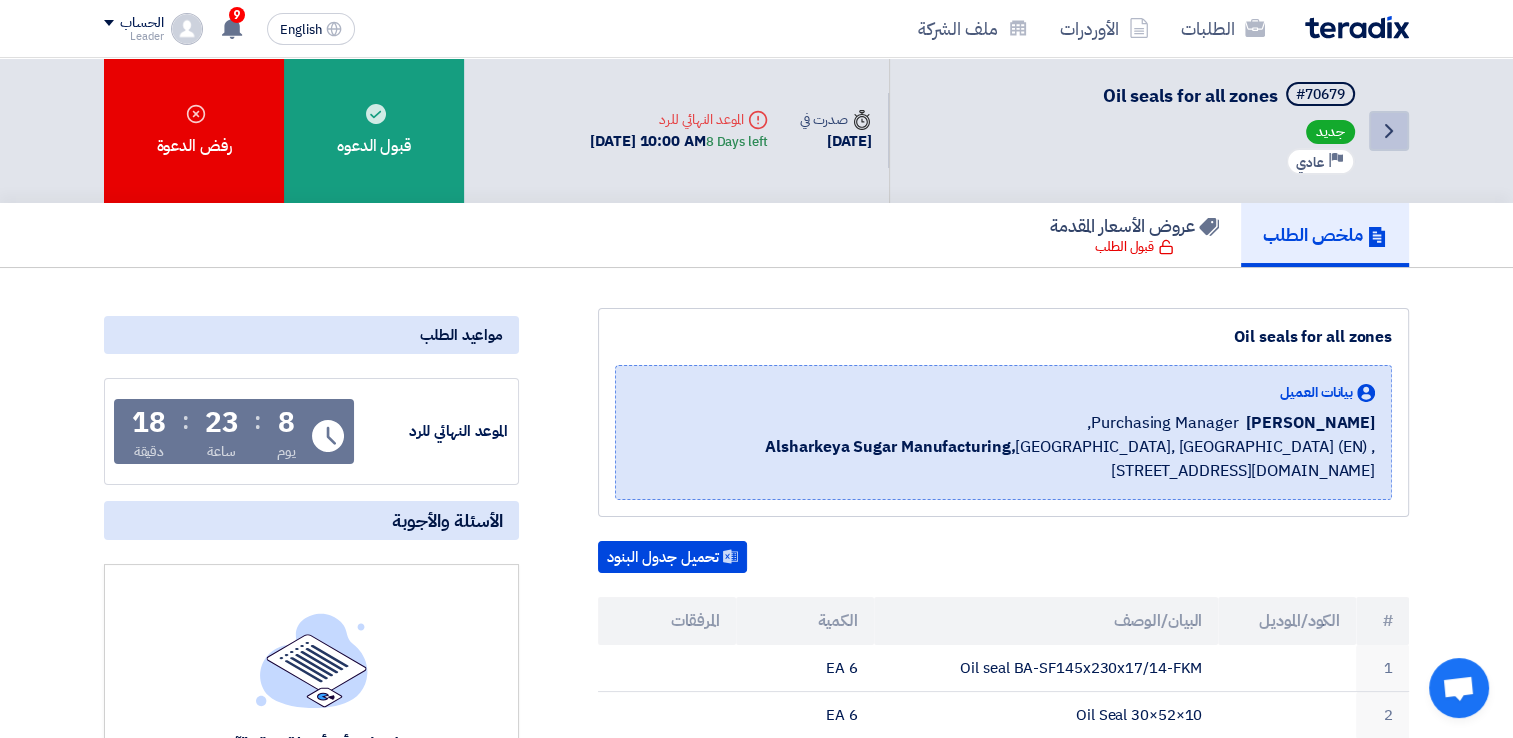 click on "Back" 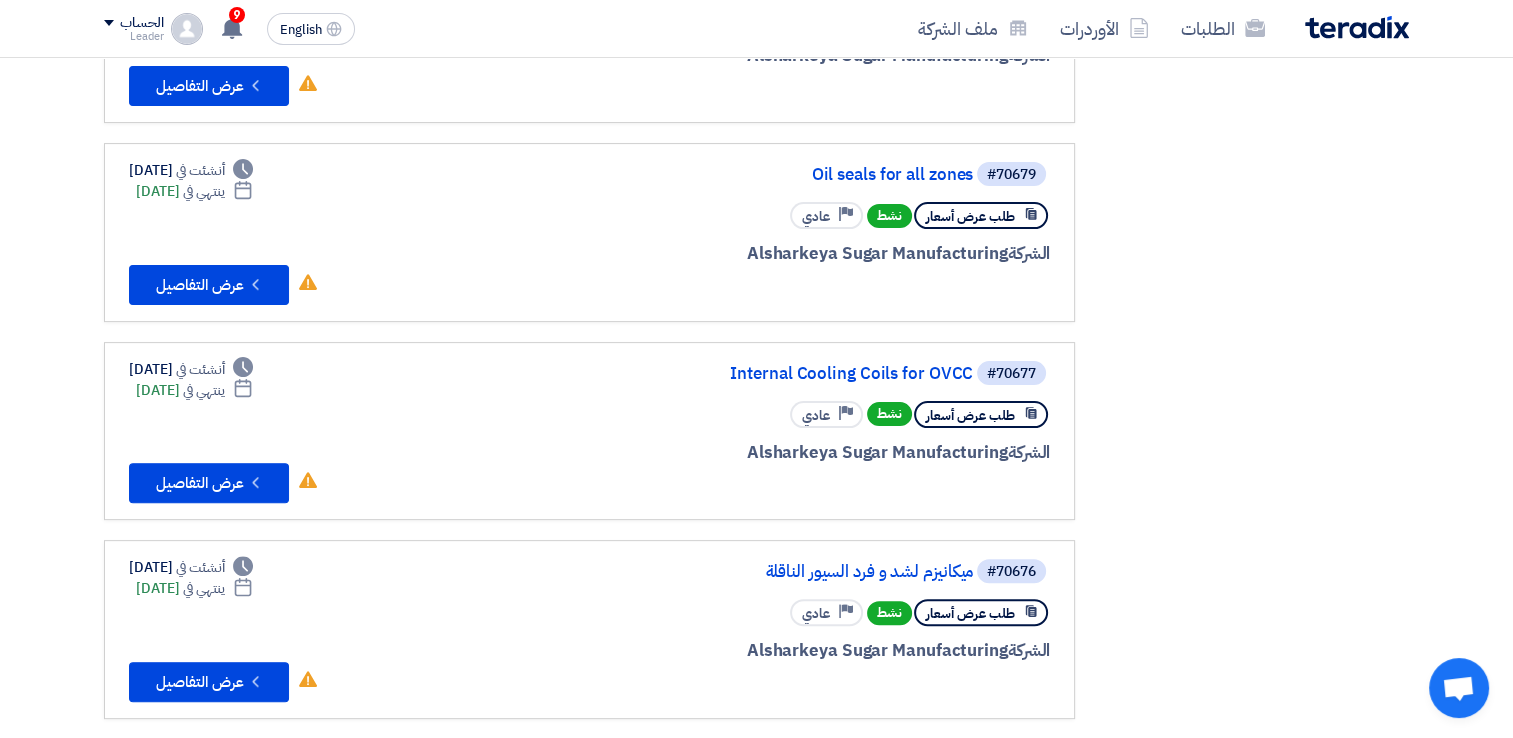 scroll, scrollTop: 492, scrollLeft: 0, axis: vertical 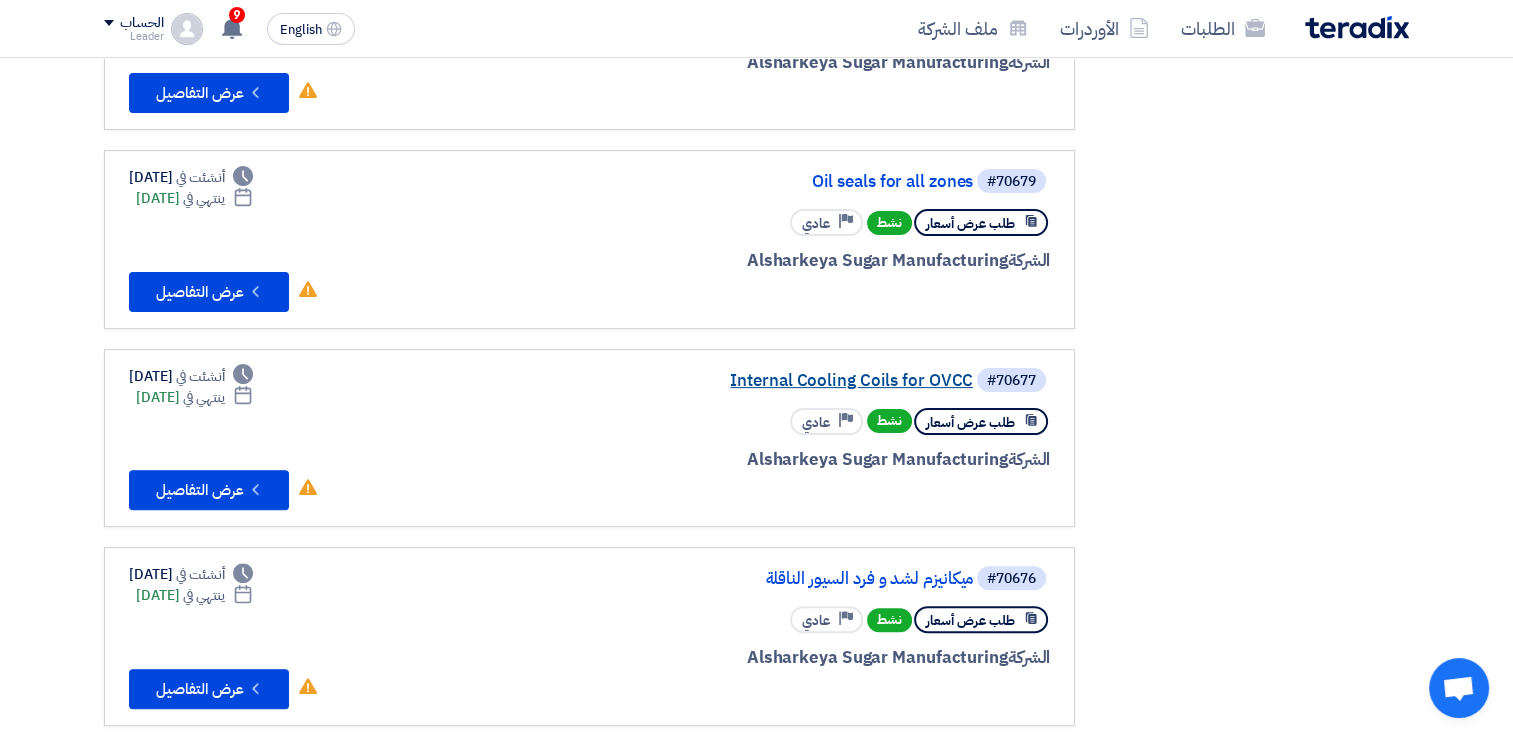 click on "Internal Cooling Coils for OVCC" 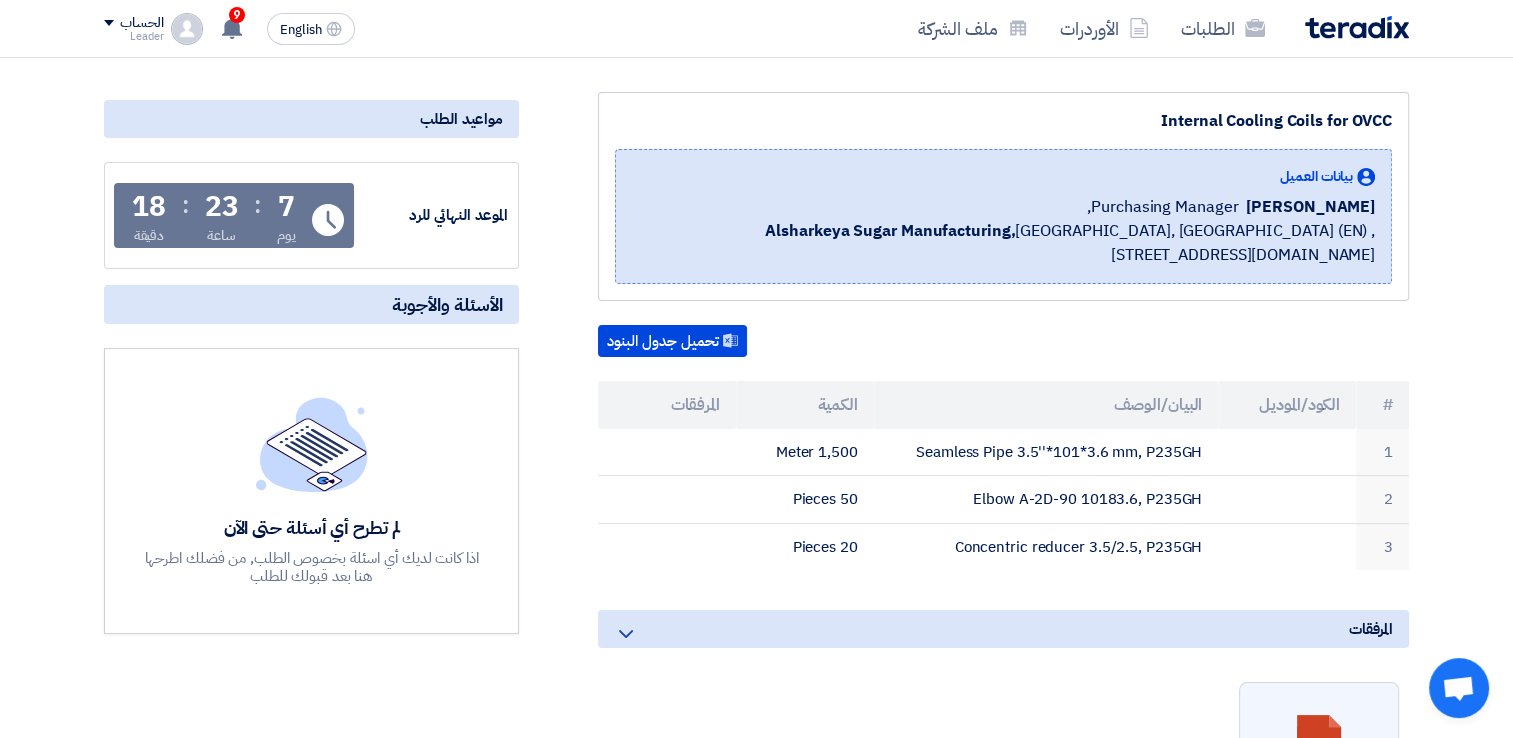 scroll, scrollTop: 218, scrollLeft: 0, axis: vertical 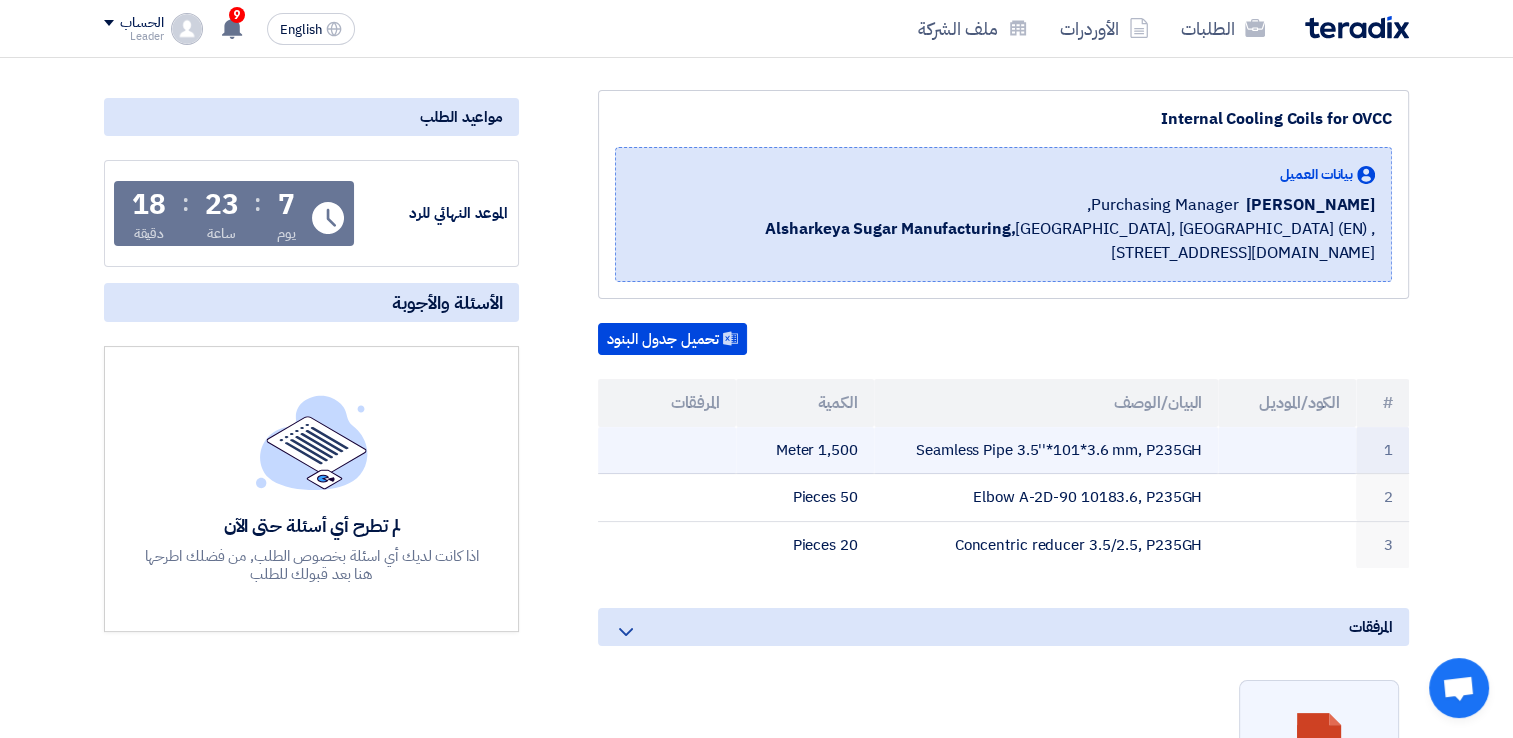 click on "Seamless Pipe 3.5''*101*3.6 mm, P235GH" 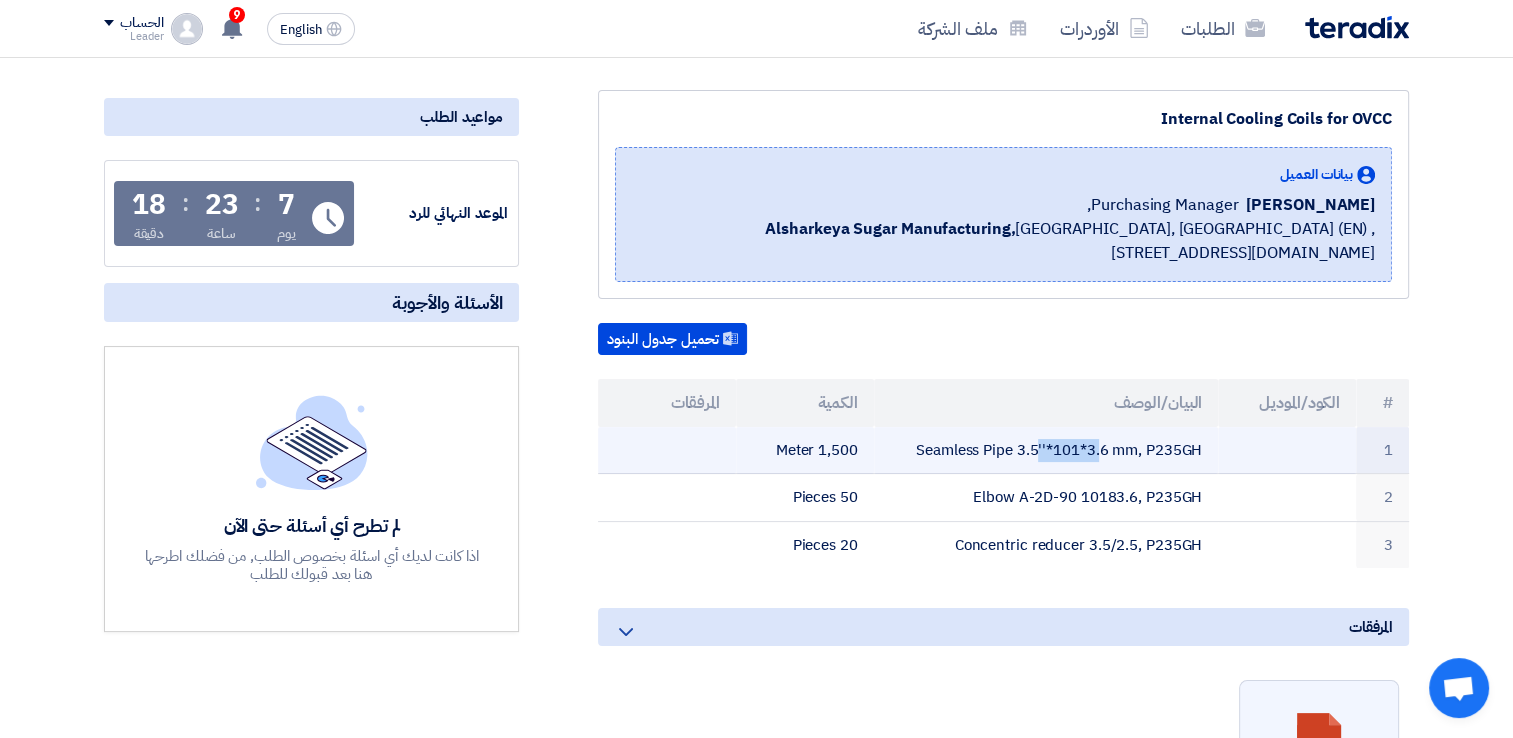 click on "Seamless Pipe 3.5''*101*3.6 mm, P235GH" 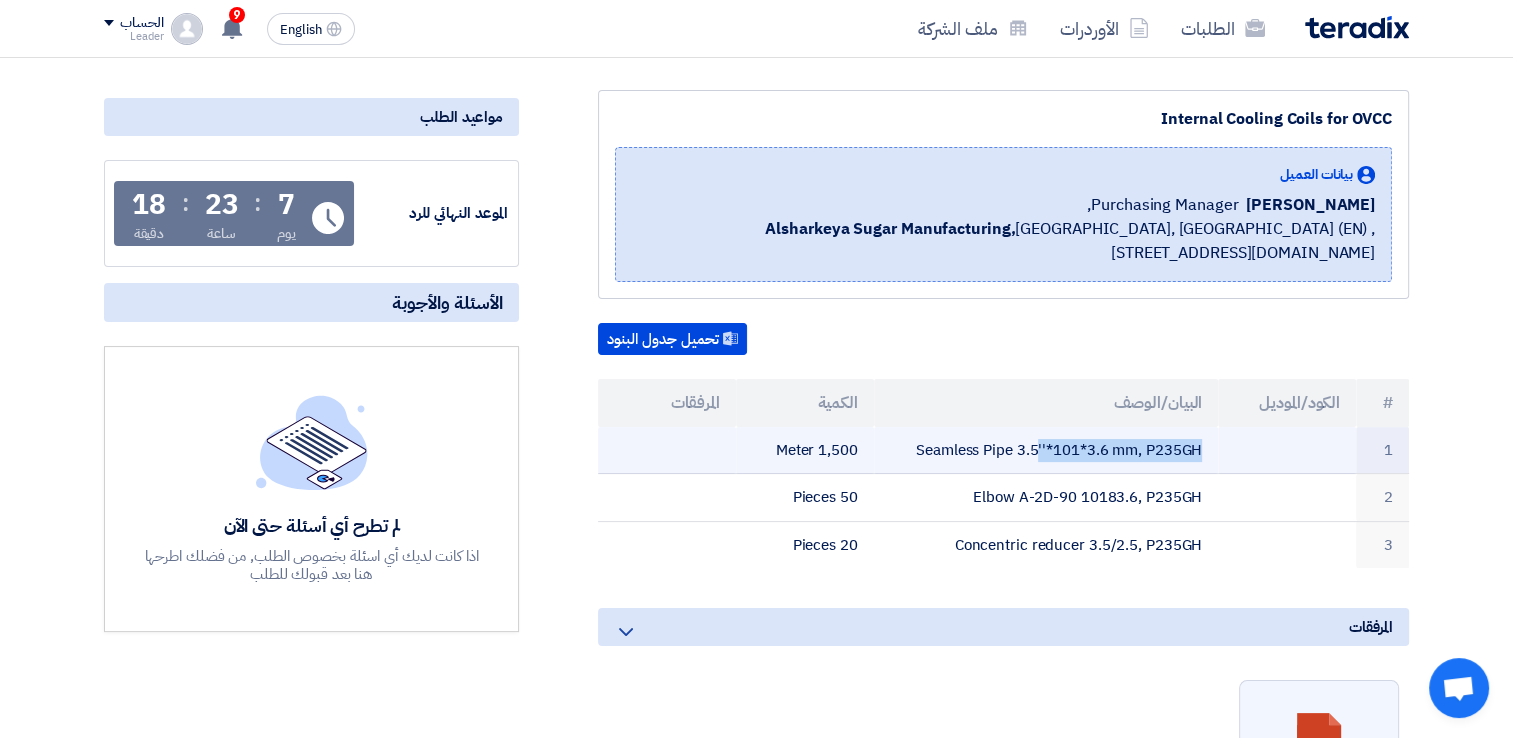 click on "Seamless Pipe 3.5''*101*3.6 mm, P235GH" 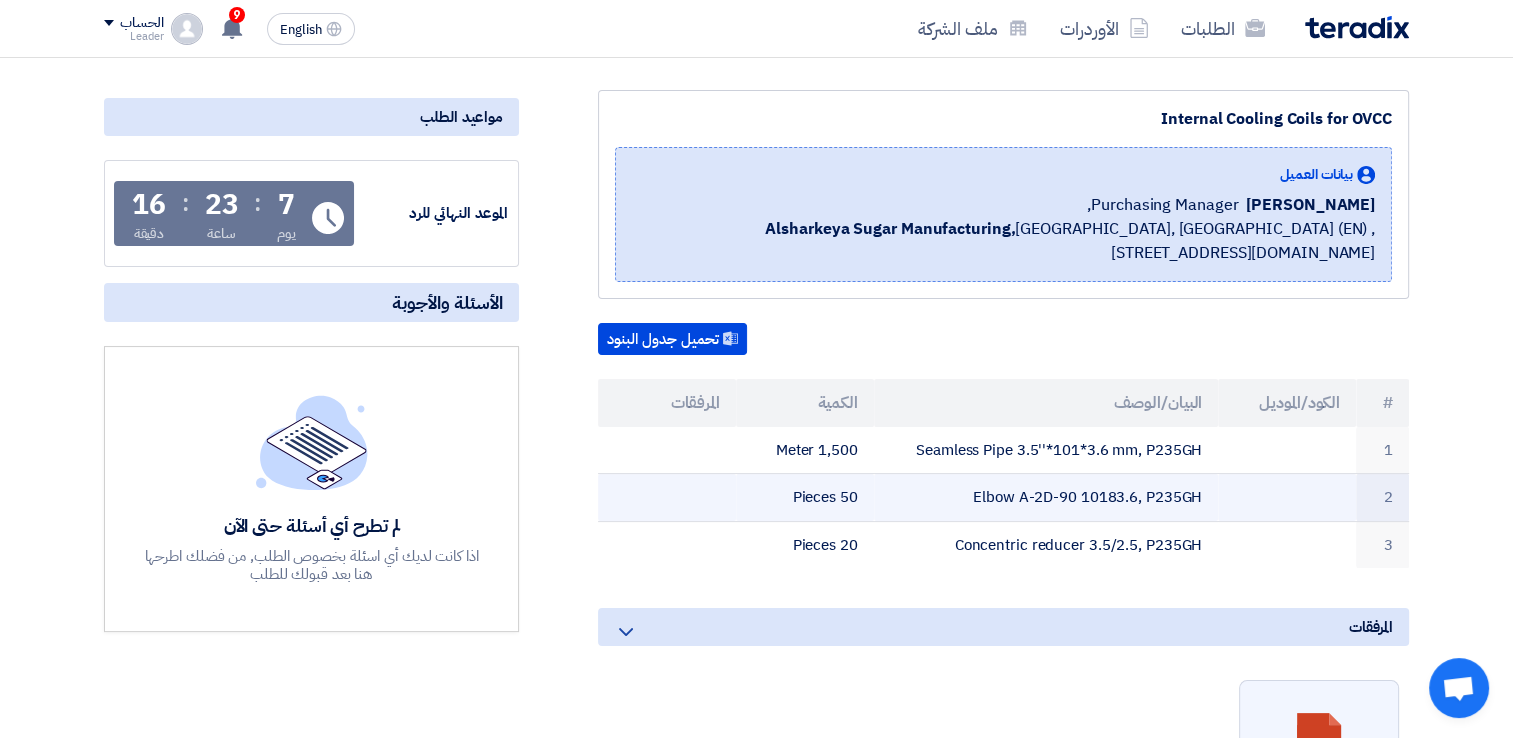 click on "Elbow A-2D-90 10183.6, P235GH" 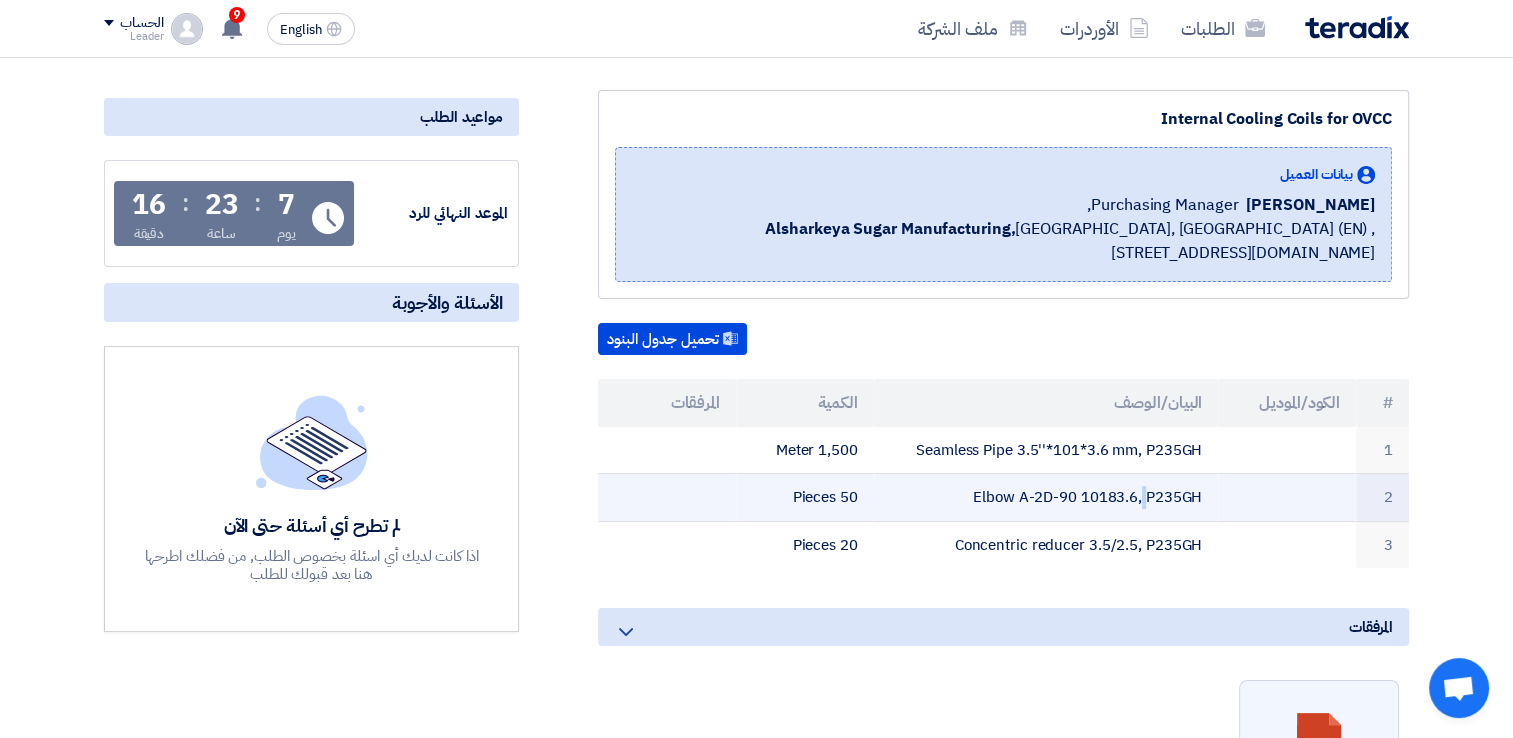 click on "Elbow A-2D-90 10183.6, P235GH" 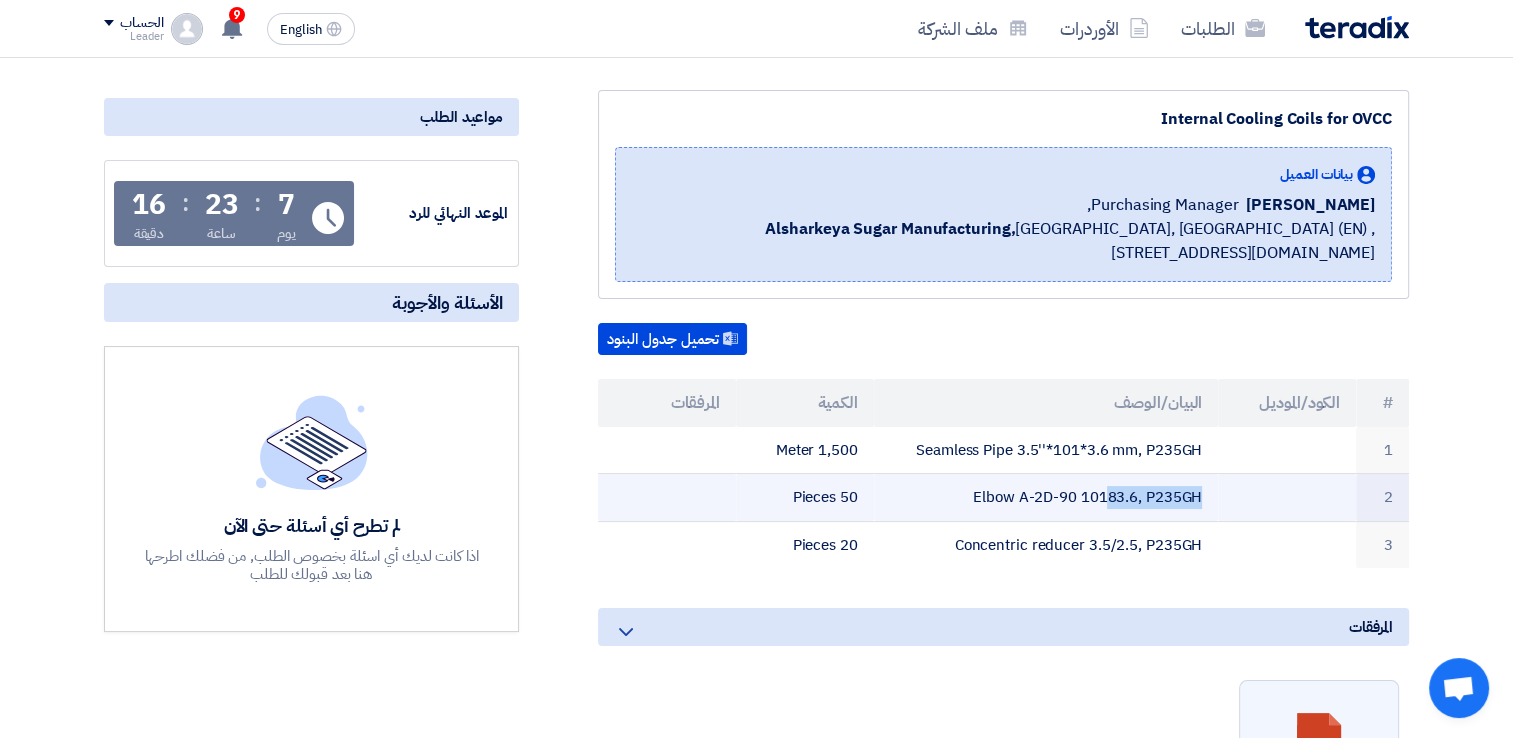 click on "Elbow A-2D-90 10183.6, P235GH" 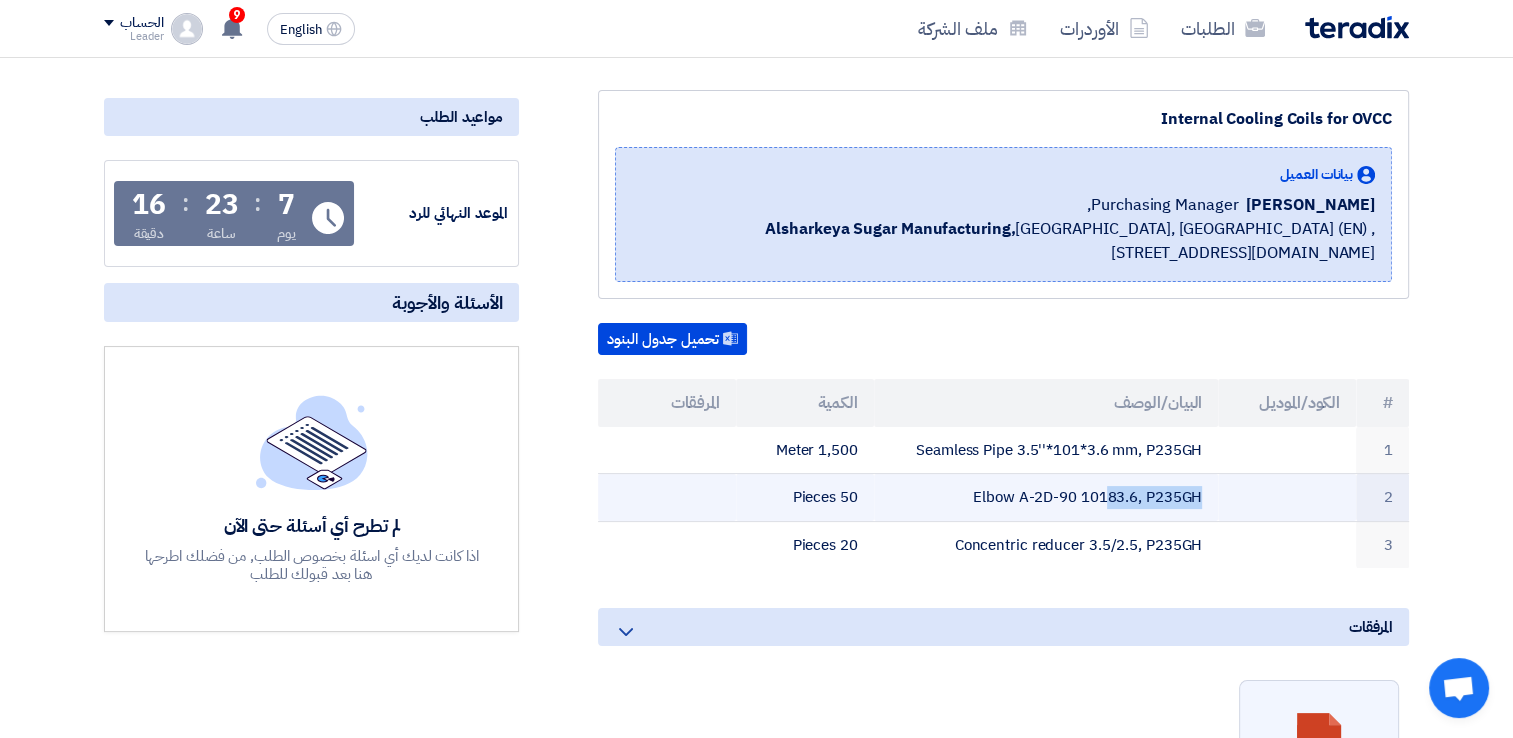copy on "Elbow A-2D-90 10183.6, P235GH" 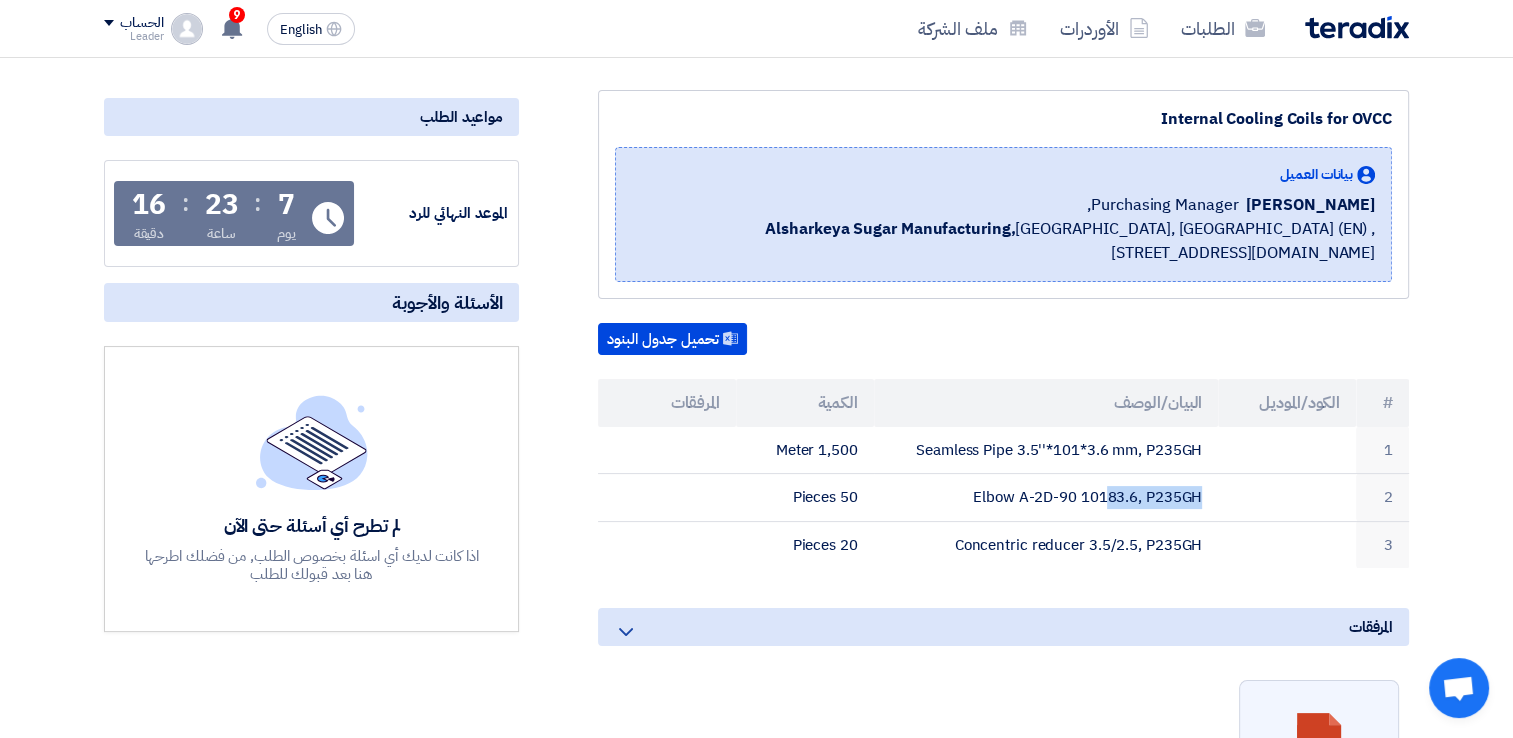 copy on "Elbow A-2D-90 10183.6, P235GH" 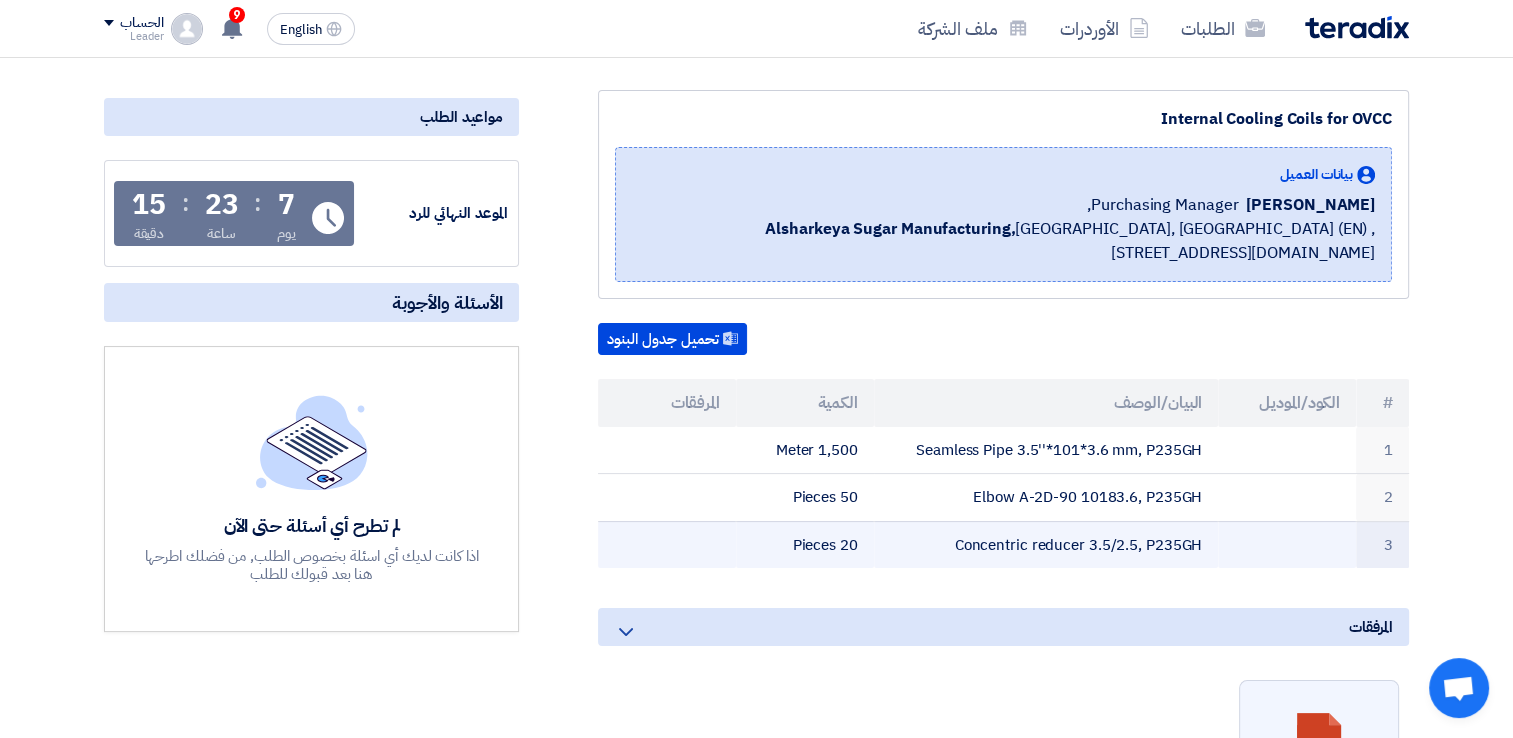 click on "Concentric reducer 3.5/2.5, P235GH" 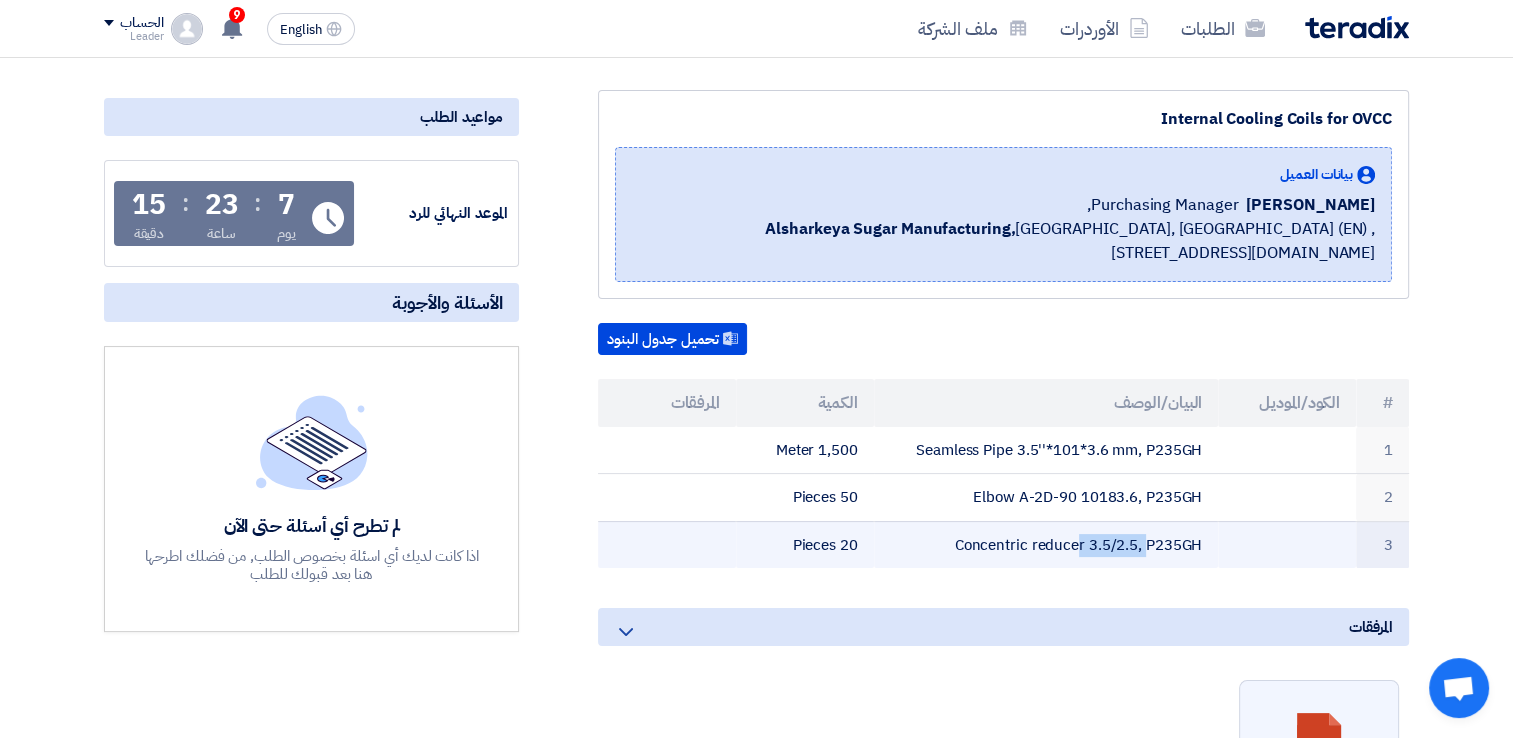 click on "Concentric reducer 3.5/2.5, P235GH" 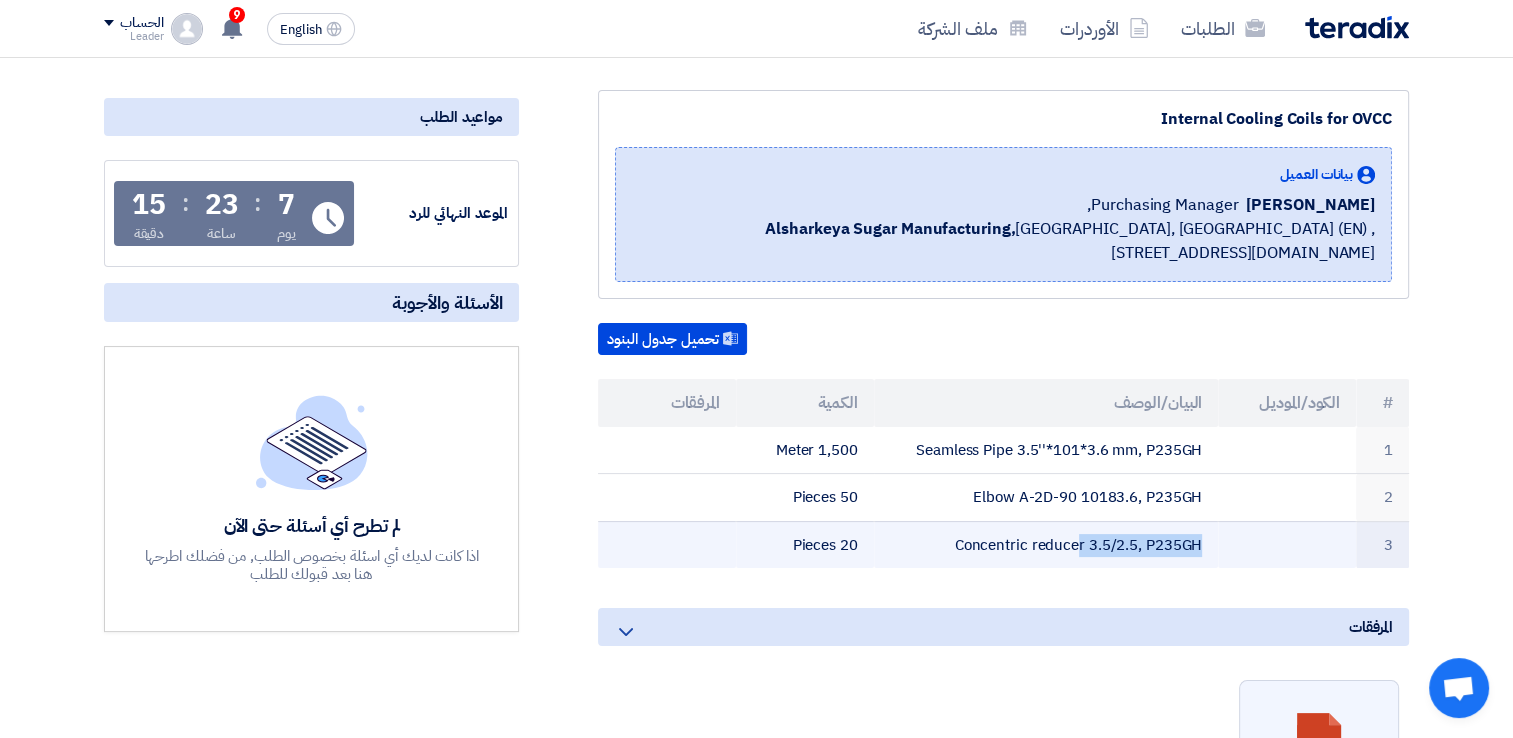 click on "Concentric reducer 3.5/2.5, P235GH" 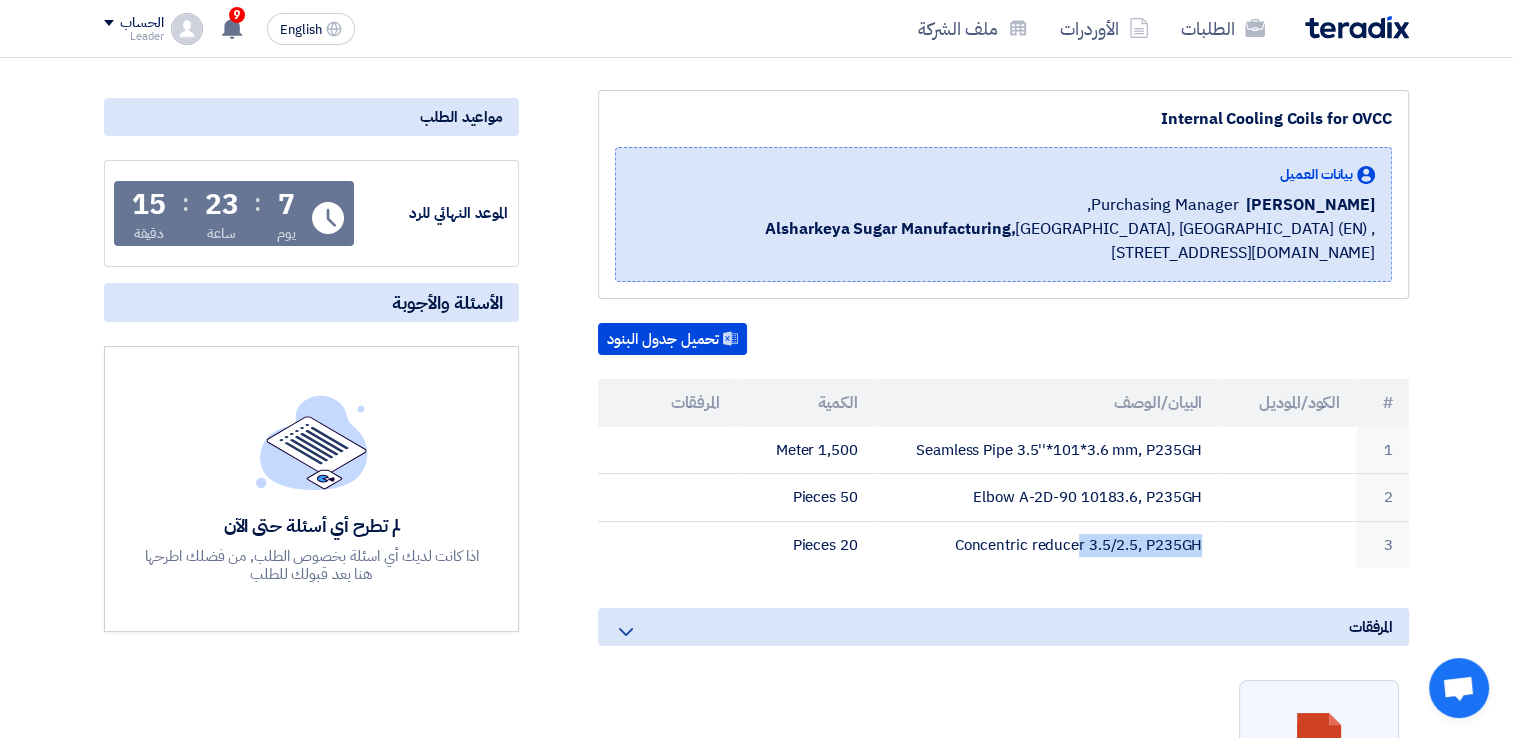 copy on "Concentric reducer 3.5/2.5, P235GH" 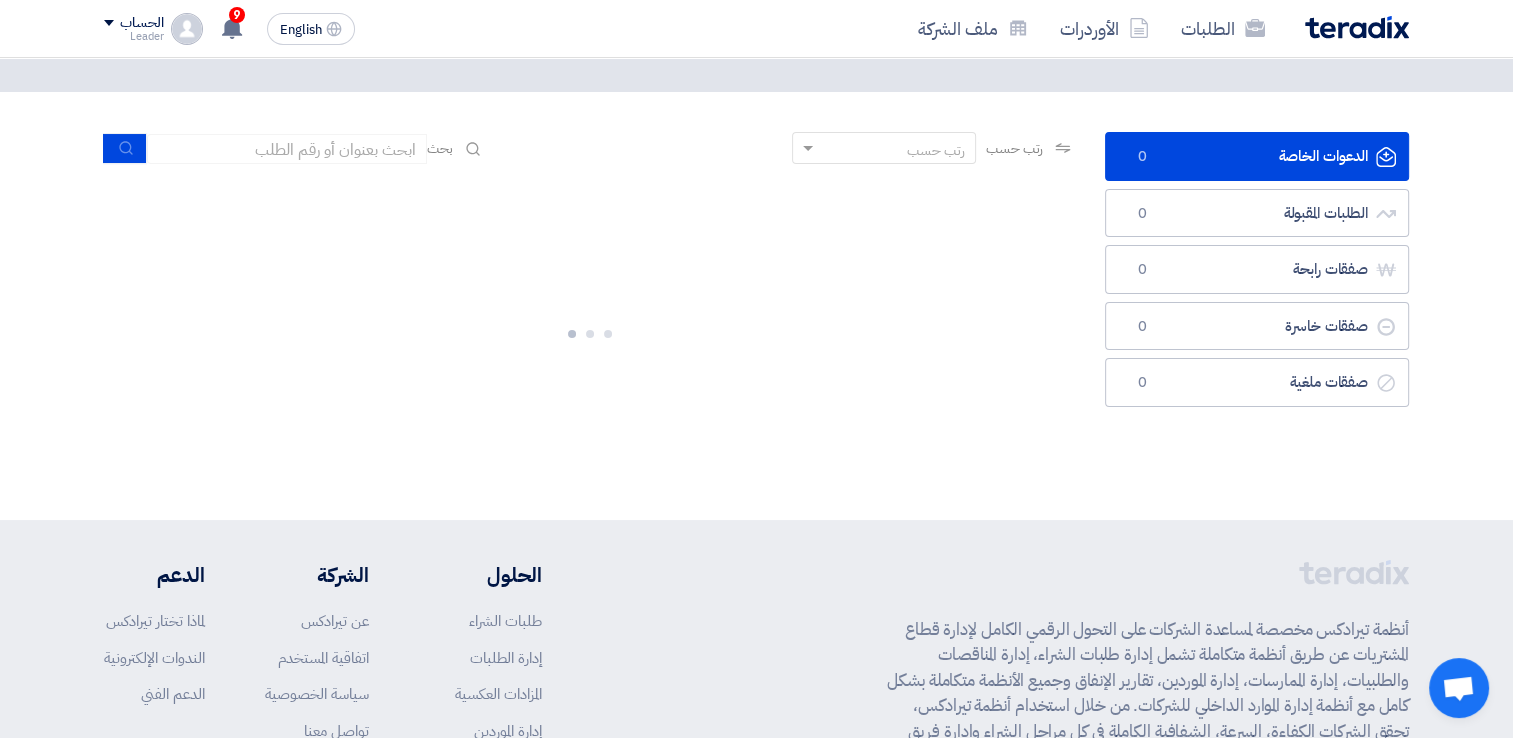 scroll, scrollTop: 0, scrollLeft: 0, axis: both 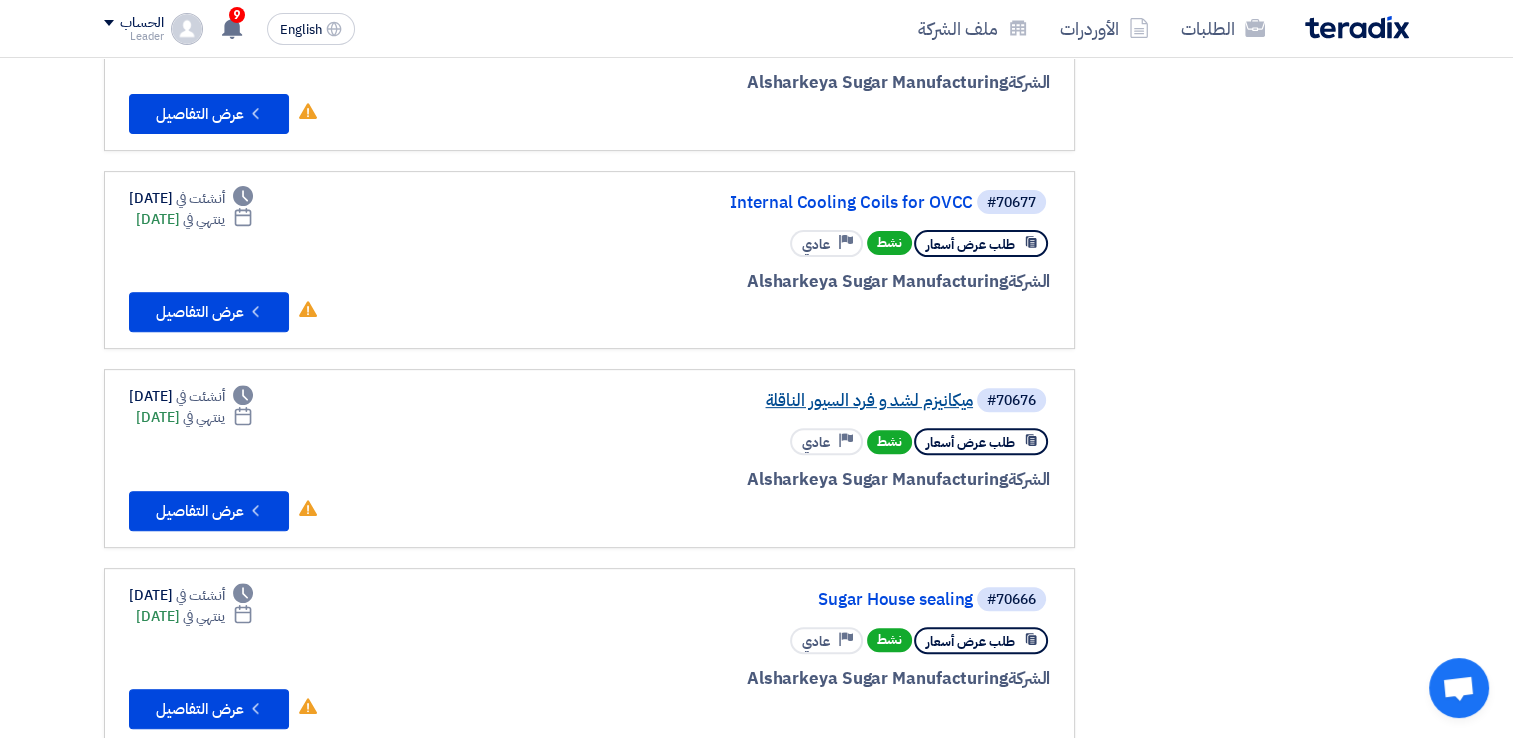 click on "ميكانيزم لشد و فرد السيور الناقلة" 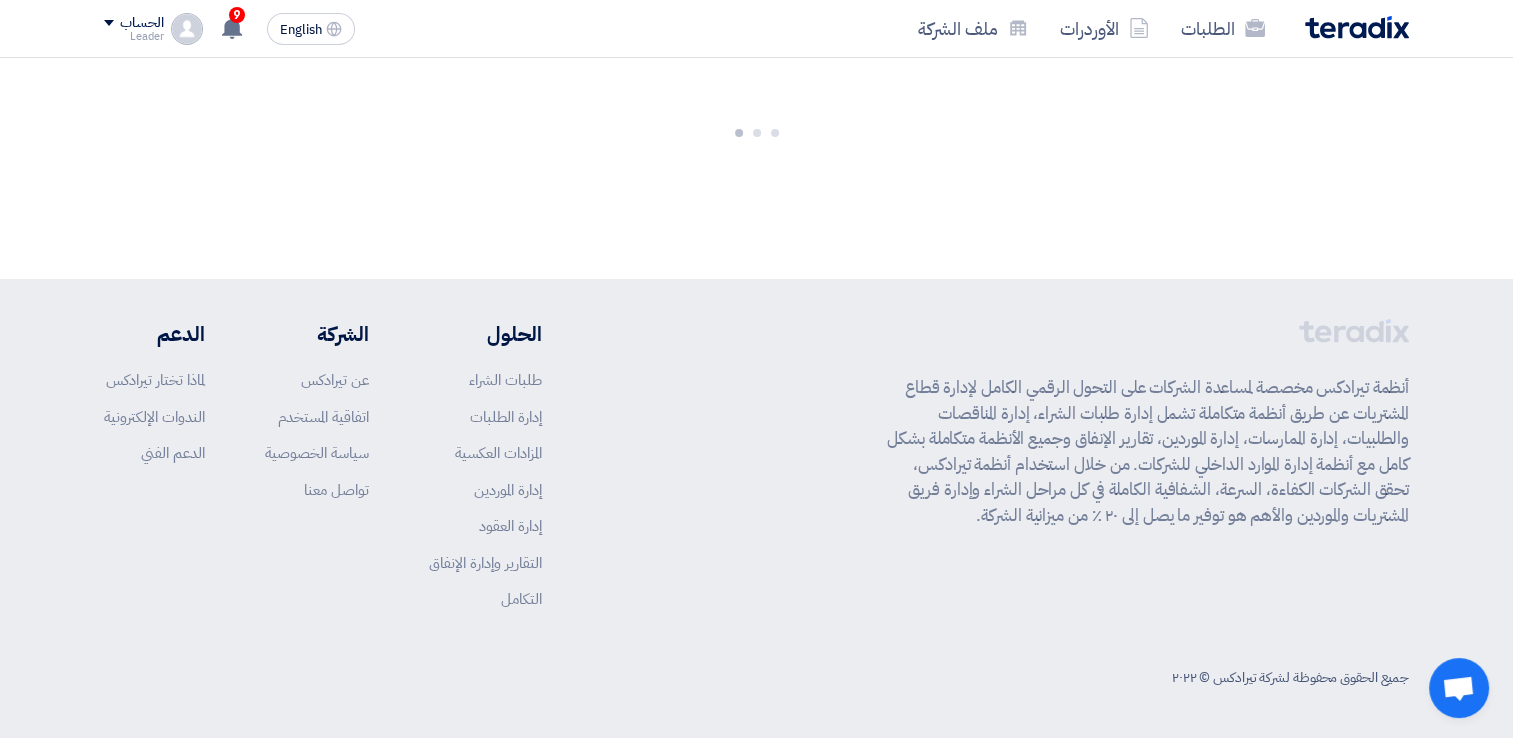 scroll, scrollTop: 0, scrollLeft: 0, axis: both 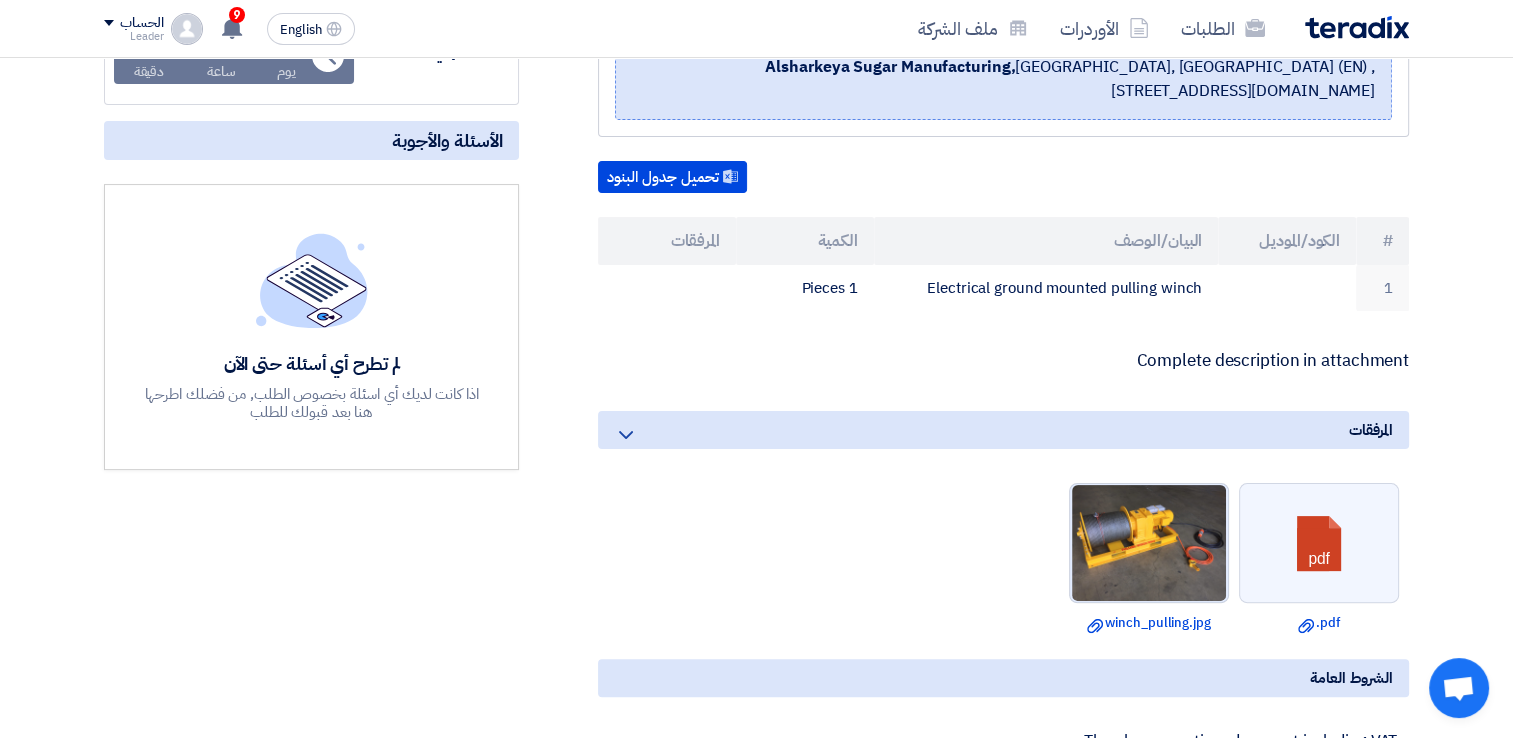 click at bounding box center (1149, 543) 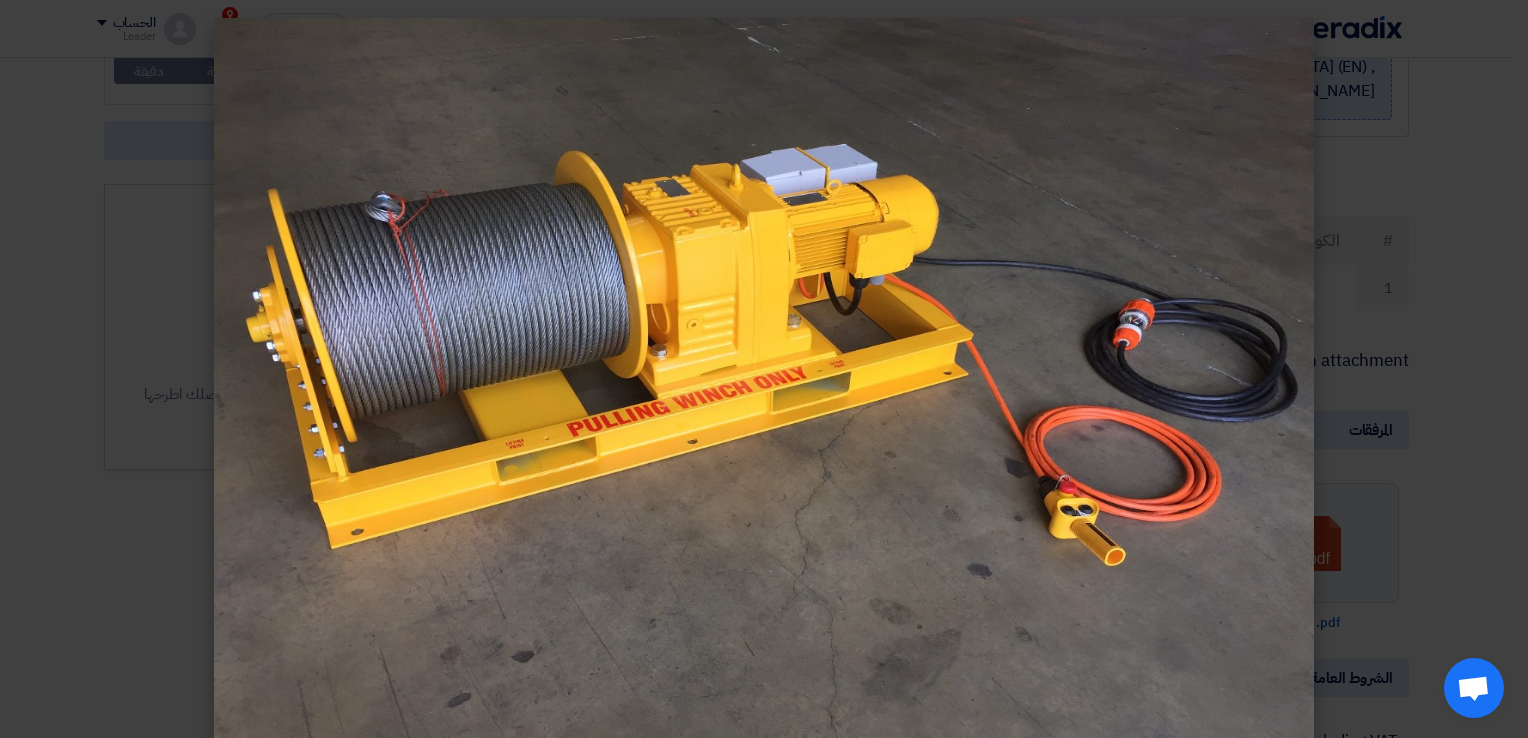drag, startPoint x: 977, startPoint y: 297, endPoint x: 792, endPoint y: 299, distance: 185.0108 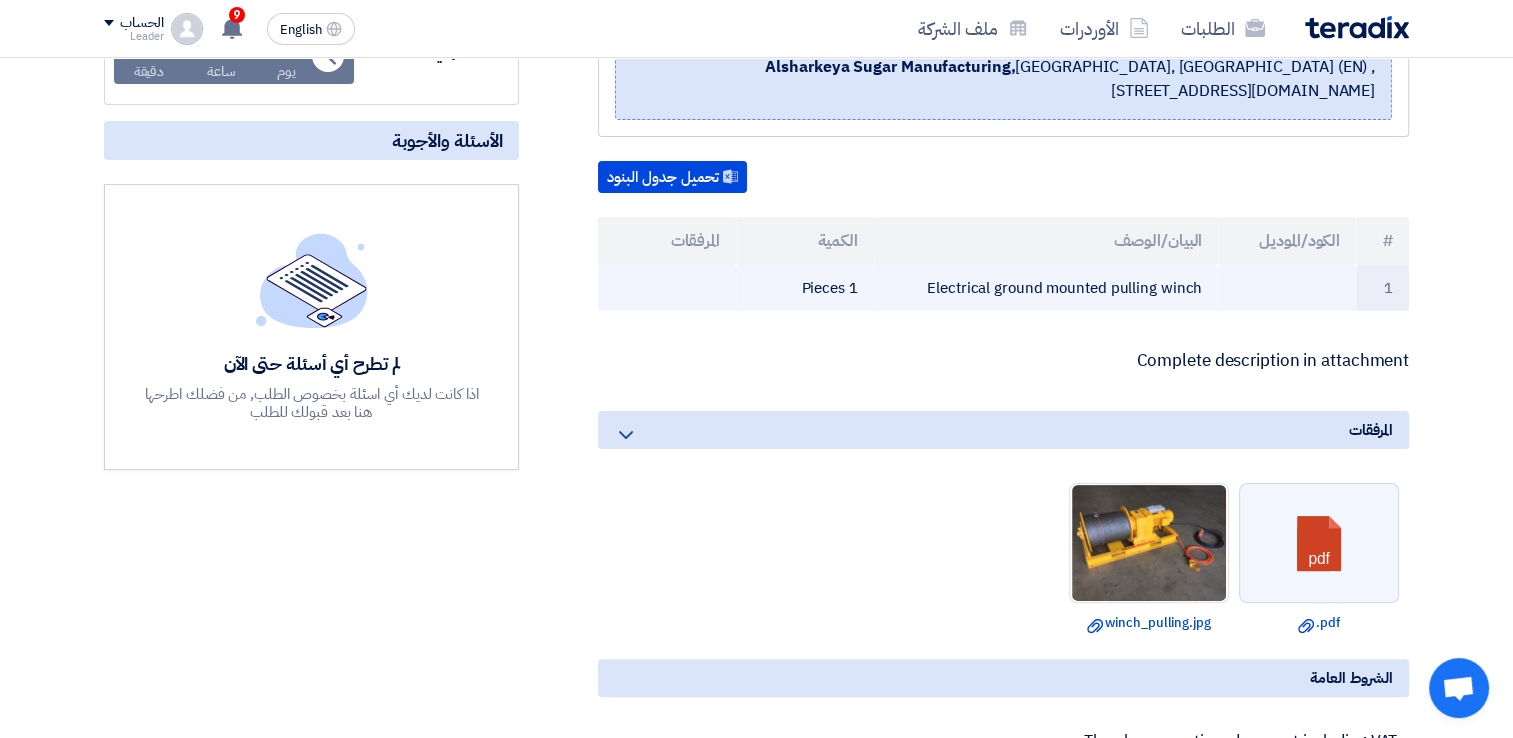 click on "Electrical ground mounted pulling winch" 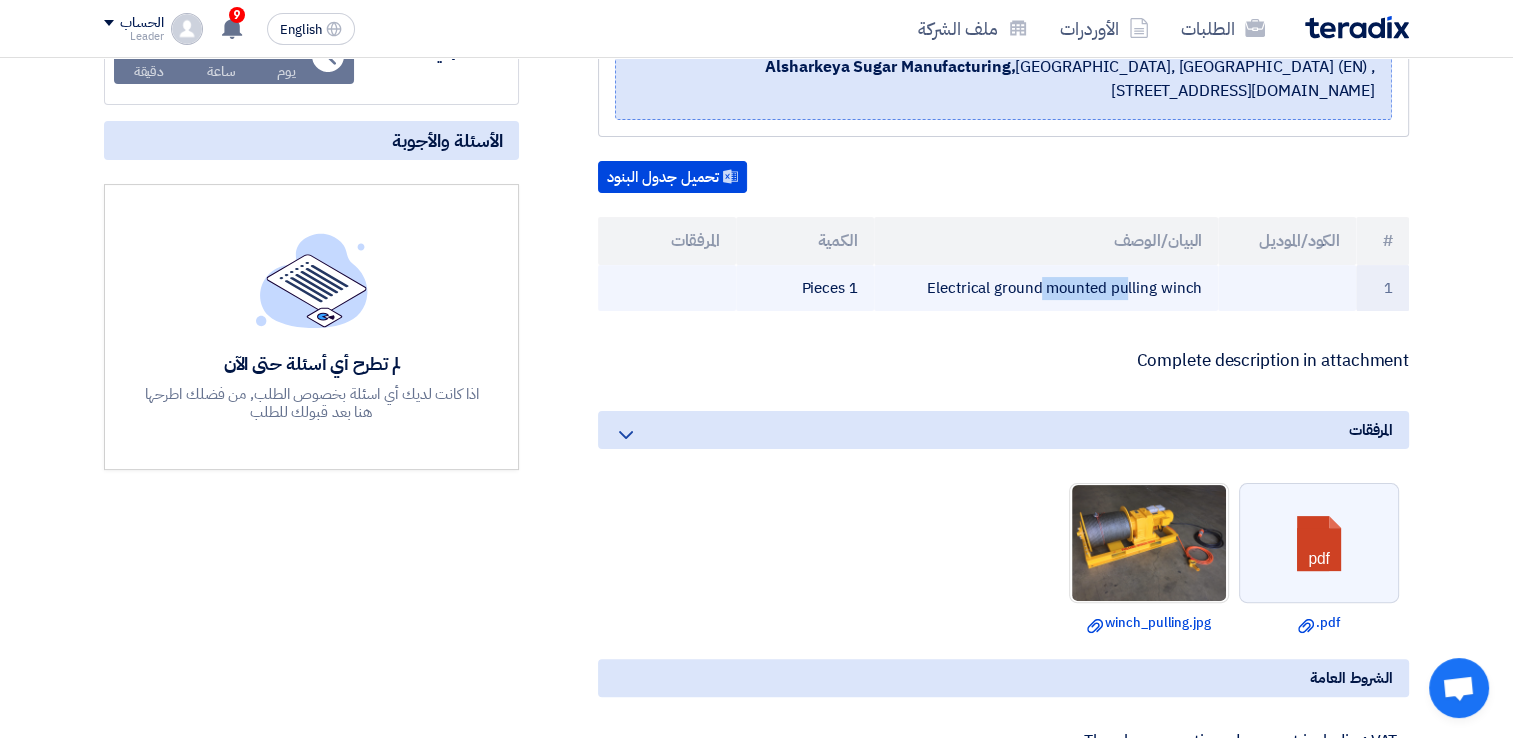 click on "Electrical ground mounted pulling winch" 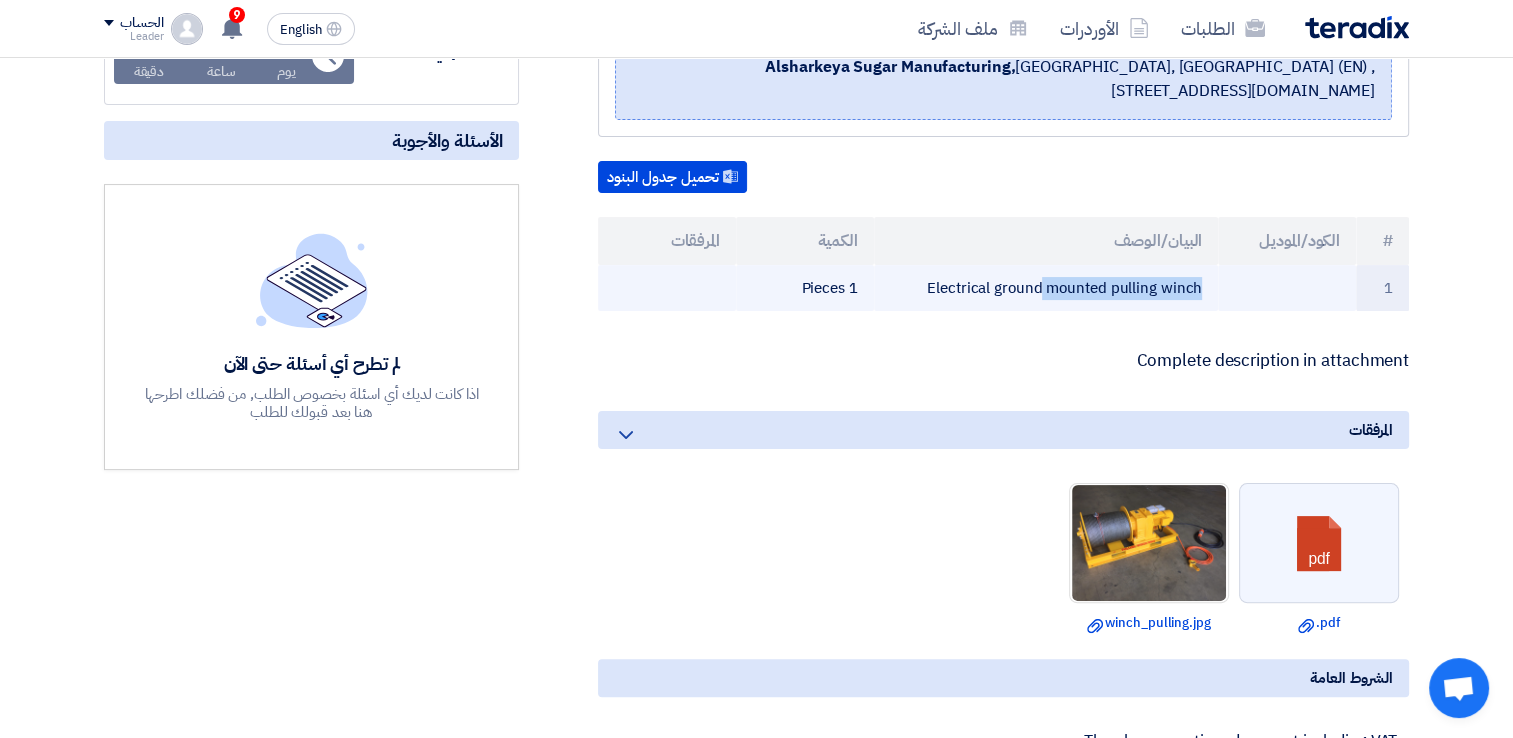 click on "Electrical ground mounted pulling winch" 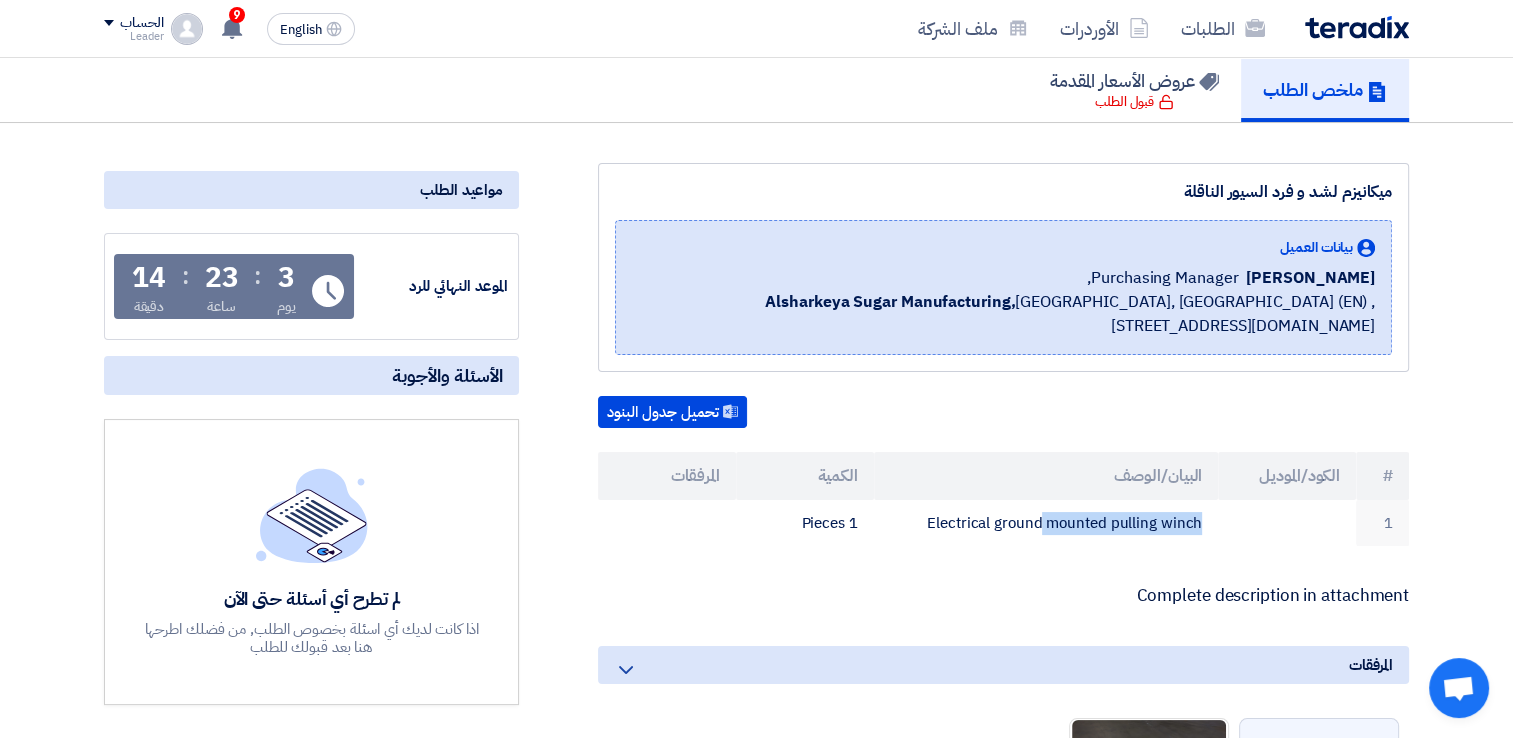 scroll, scrollTop: 0, scrollLeft: 0, axis: both 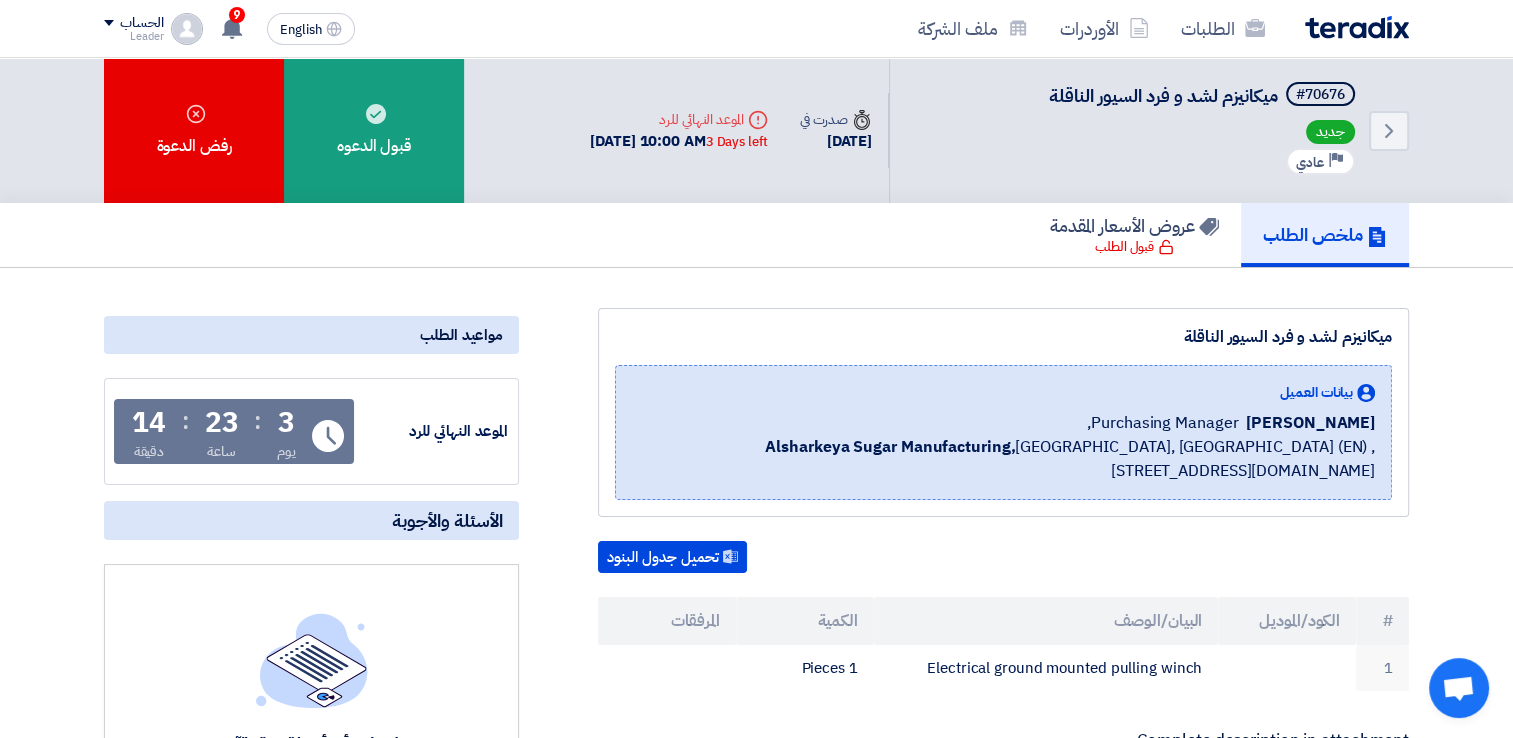 click on "ميكانيزم لشد و فرد السيور الناقلة" 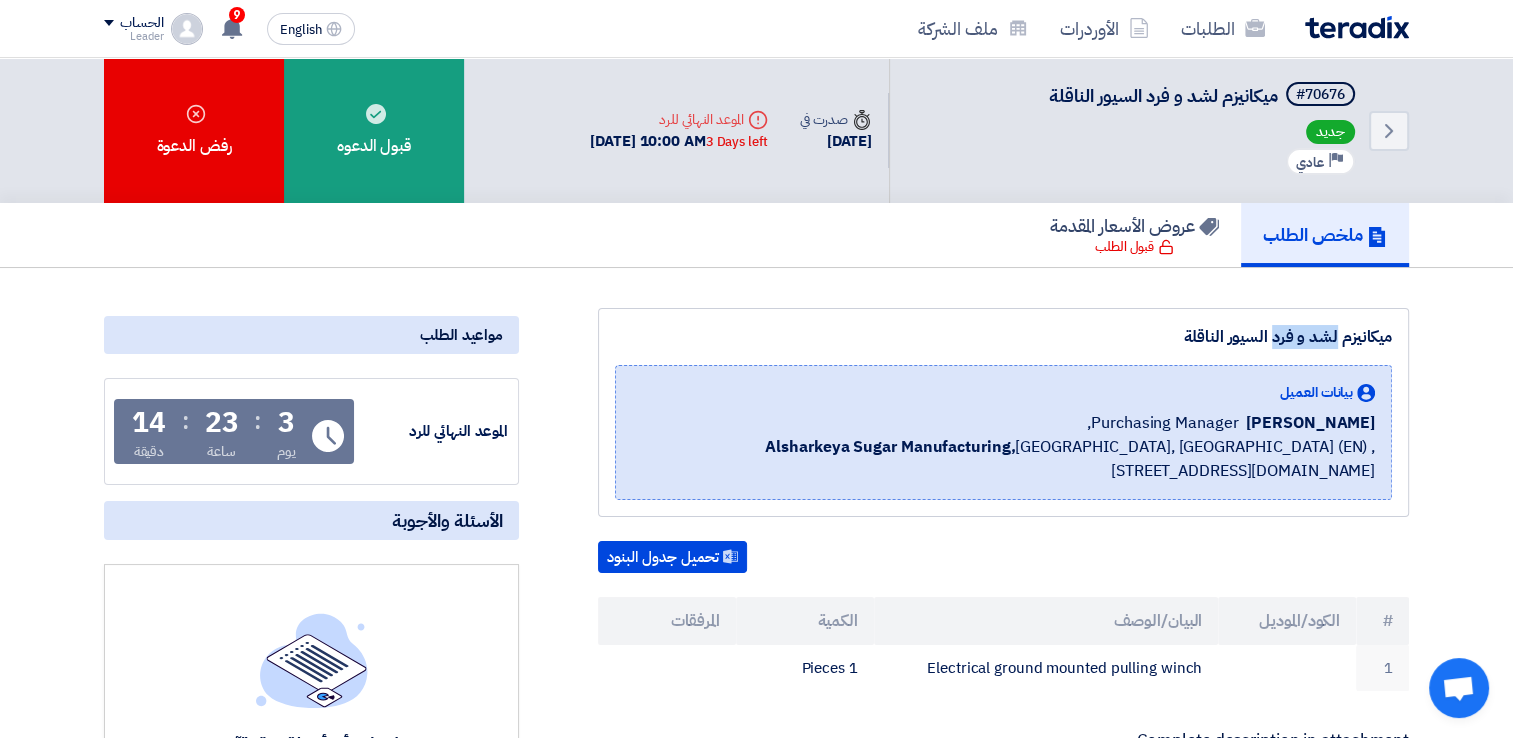 click on "ميكانيزم لشد و فرد السيور الناقلة" 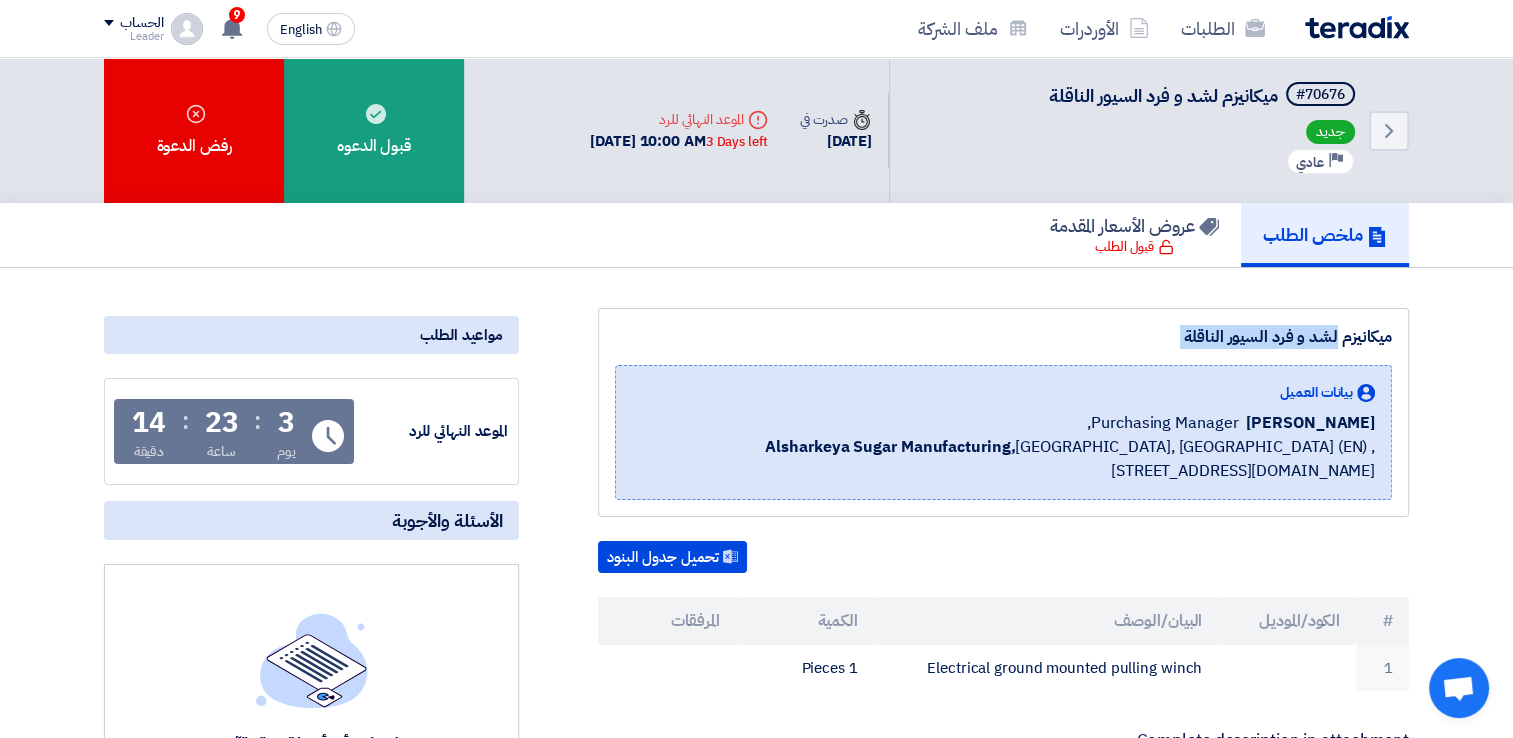 click on "ميكانيزم لشد و فرد السيور الناقلة" 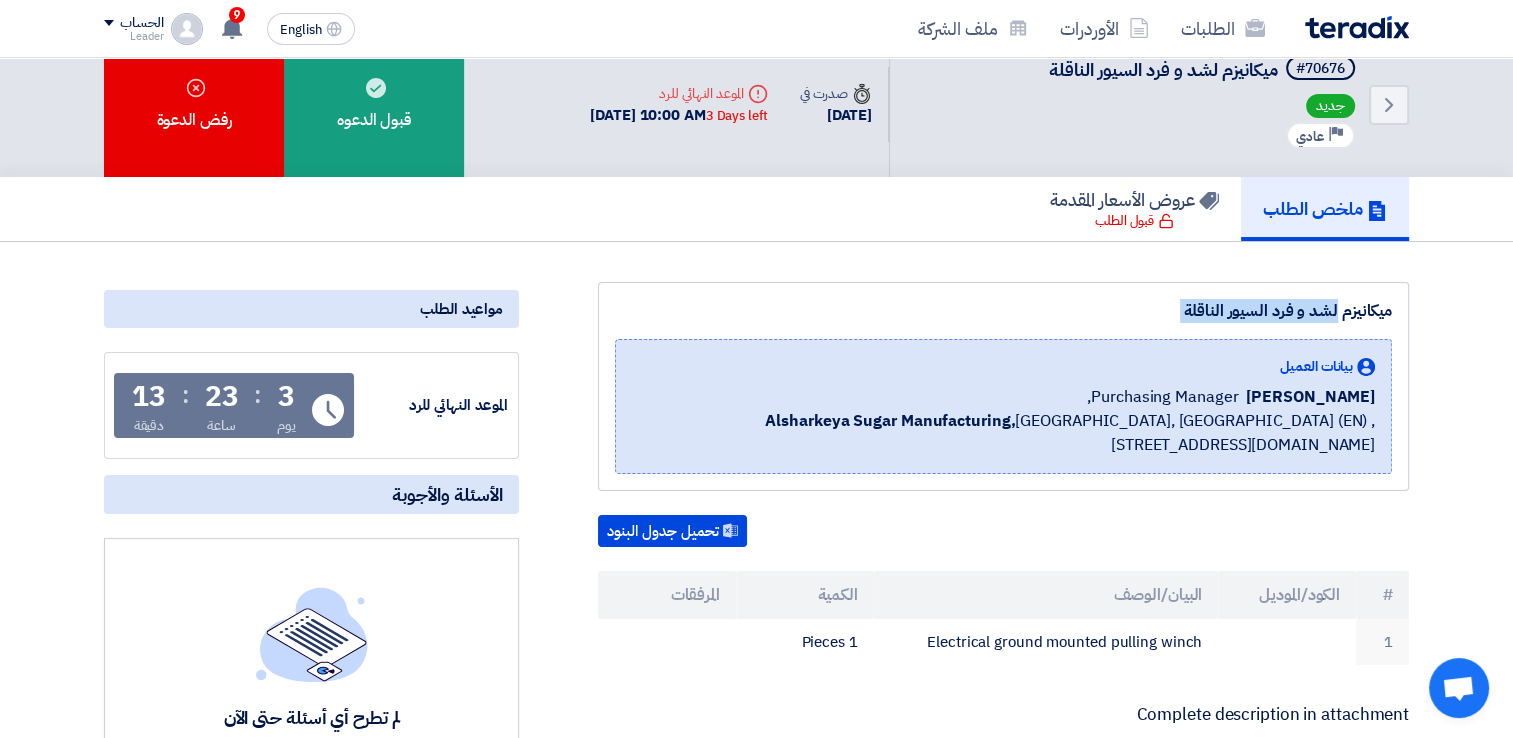 scroll, scrollTop: 32, scrollLeft: 0, axis: vertical 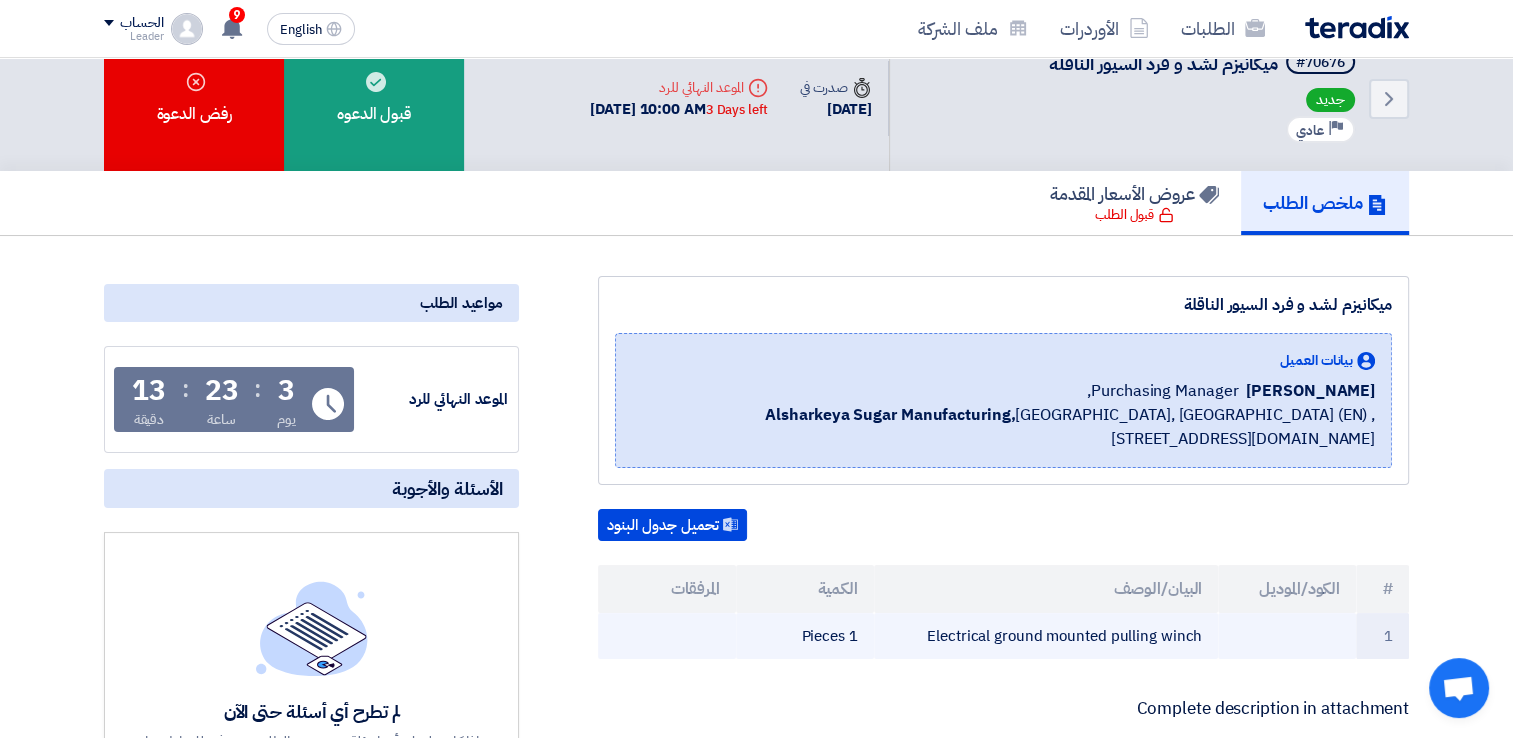 click on "Electrical ground mounted pulling winch" 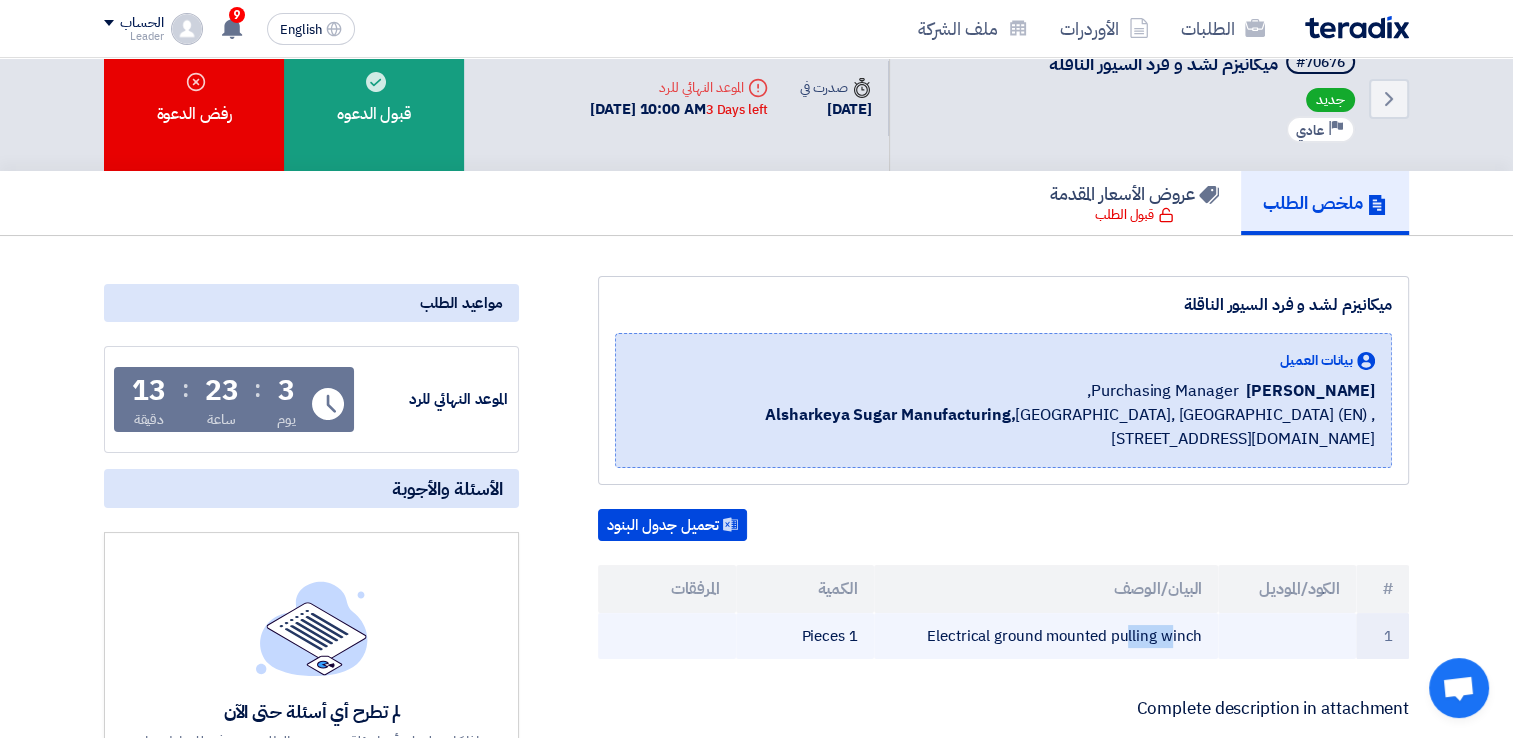 click on "Electrical ground mounted pulling winch" 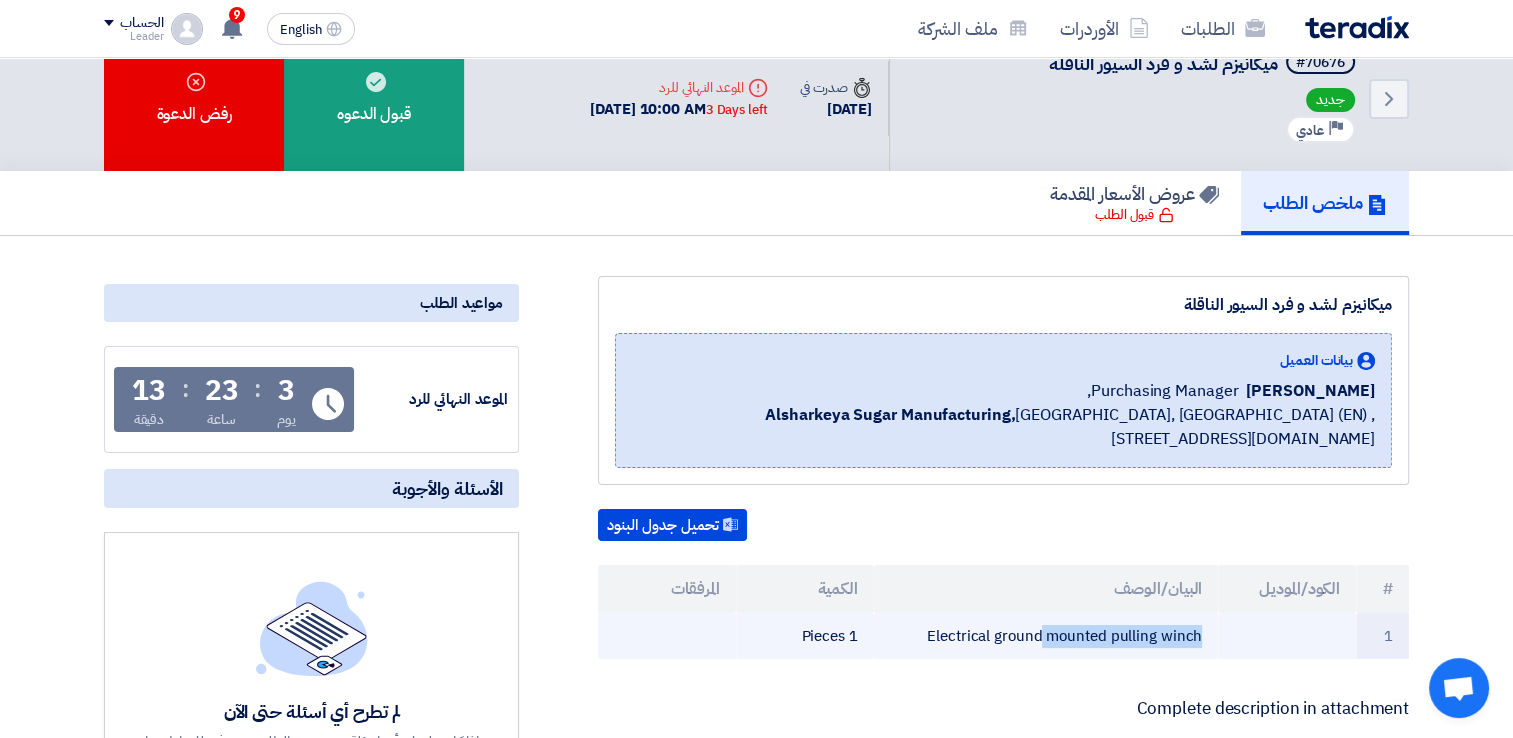 click on "Electrical ground mounted pulling winch" 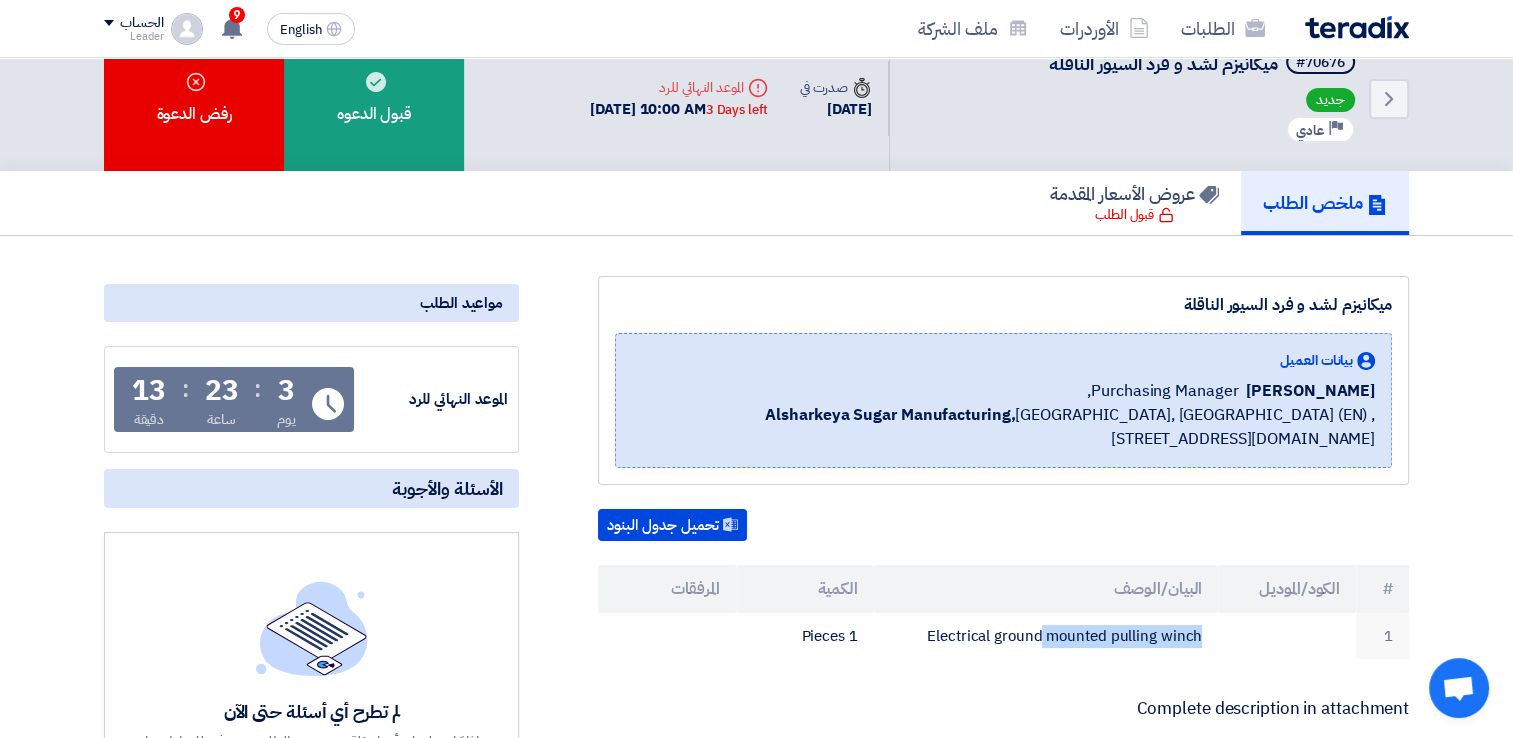 scroll, scrollTop: 0, scrollLeft: 0, axis: both 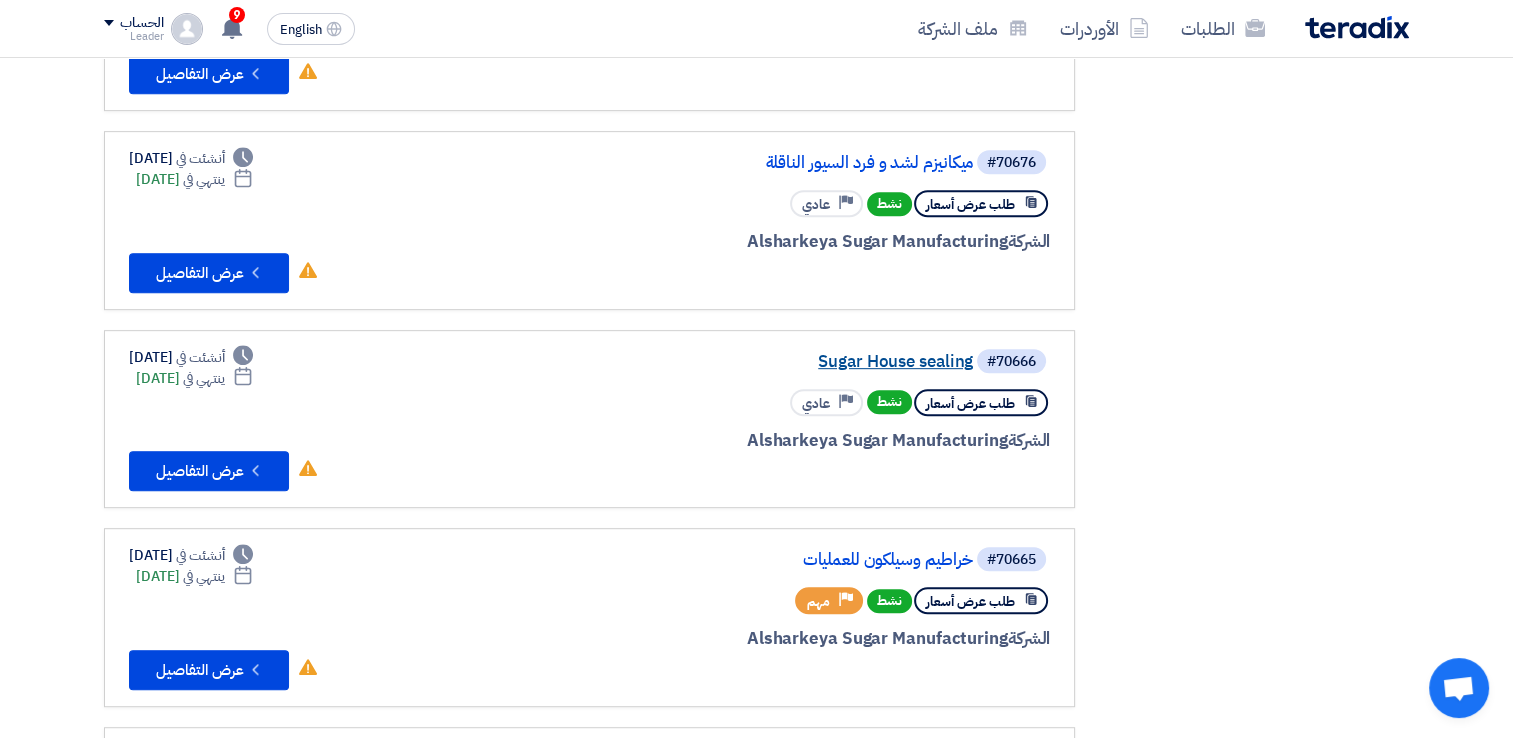 click on "Sugar House sealing" 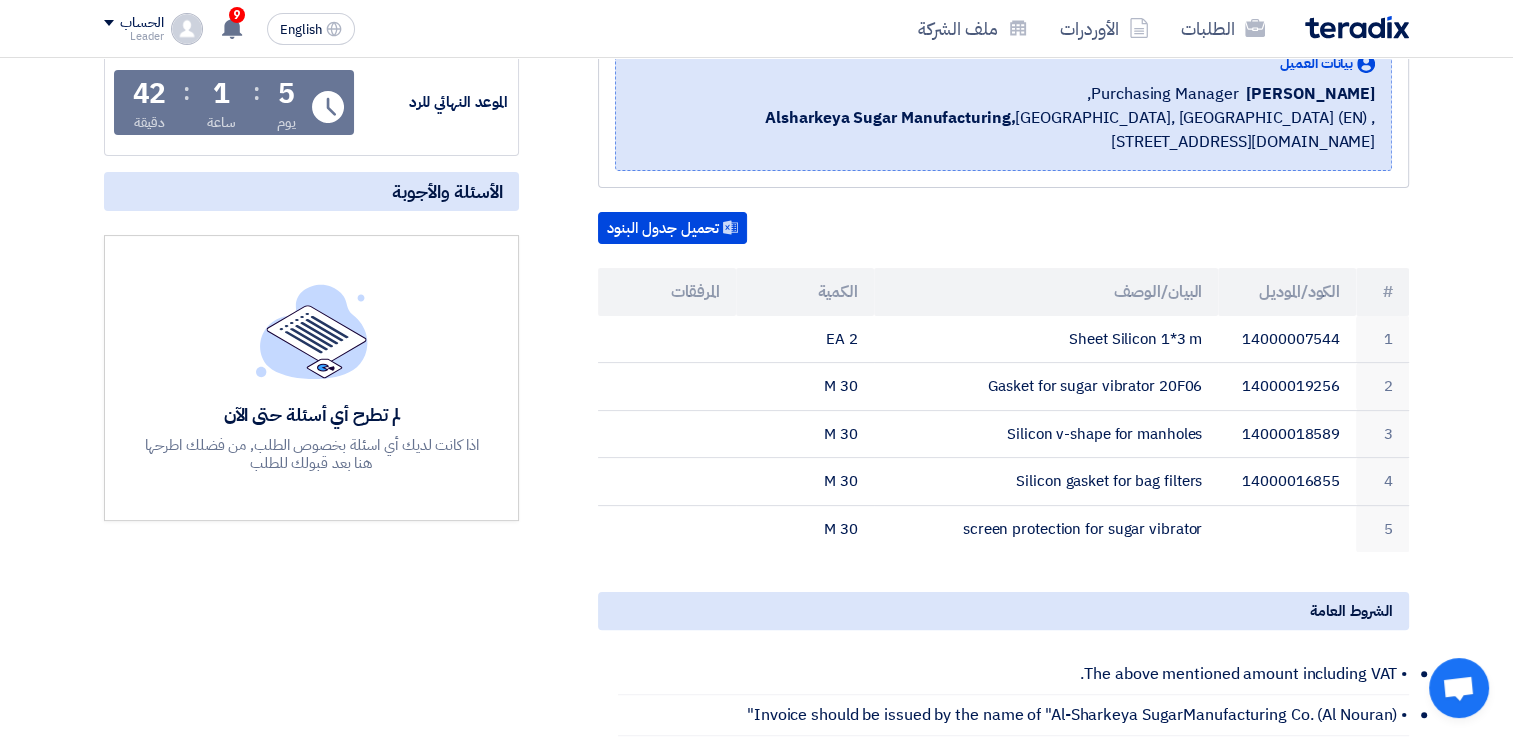scroll, scrollTop: 322, scrollLeft: 0, axis: vertical 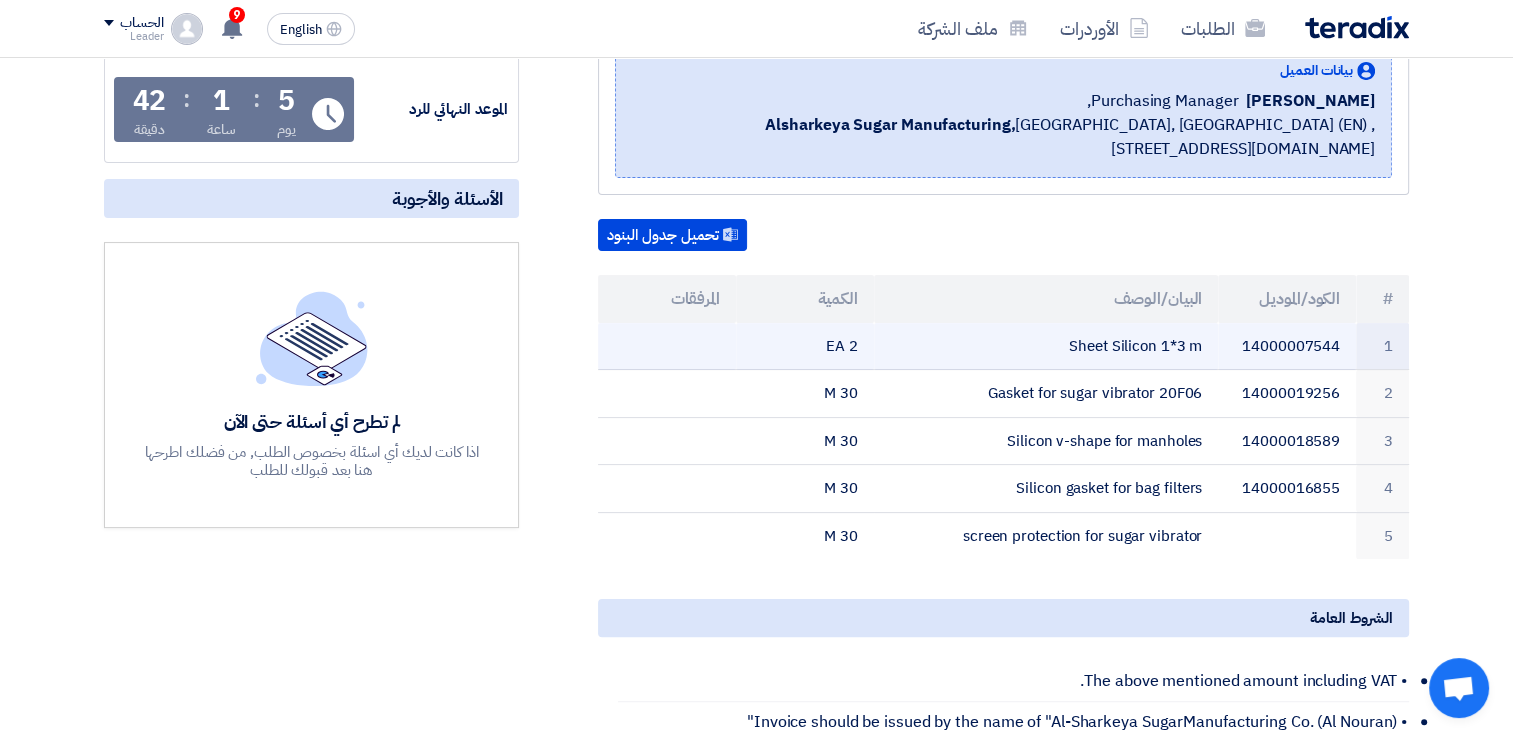 click on "Sheet Silicon 1*3 m" 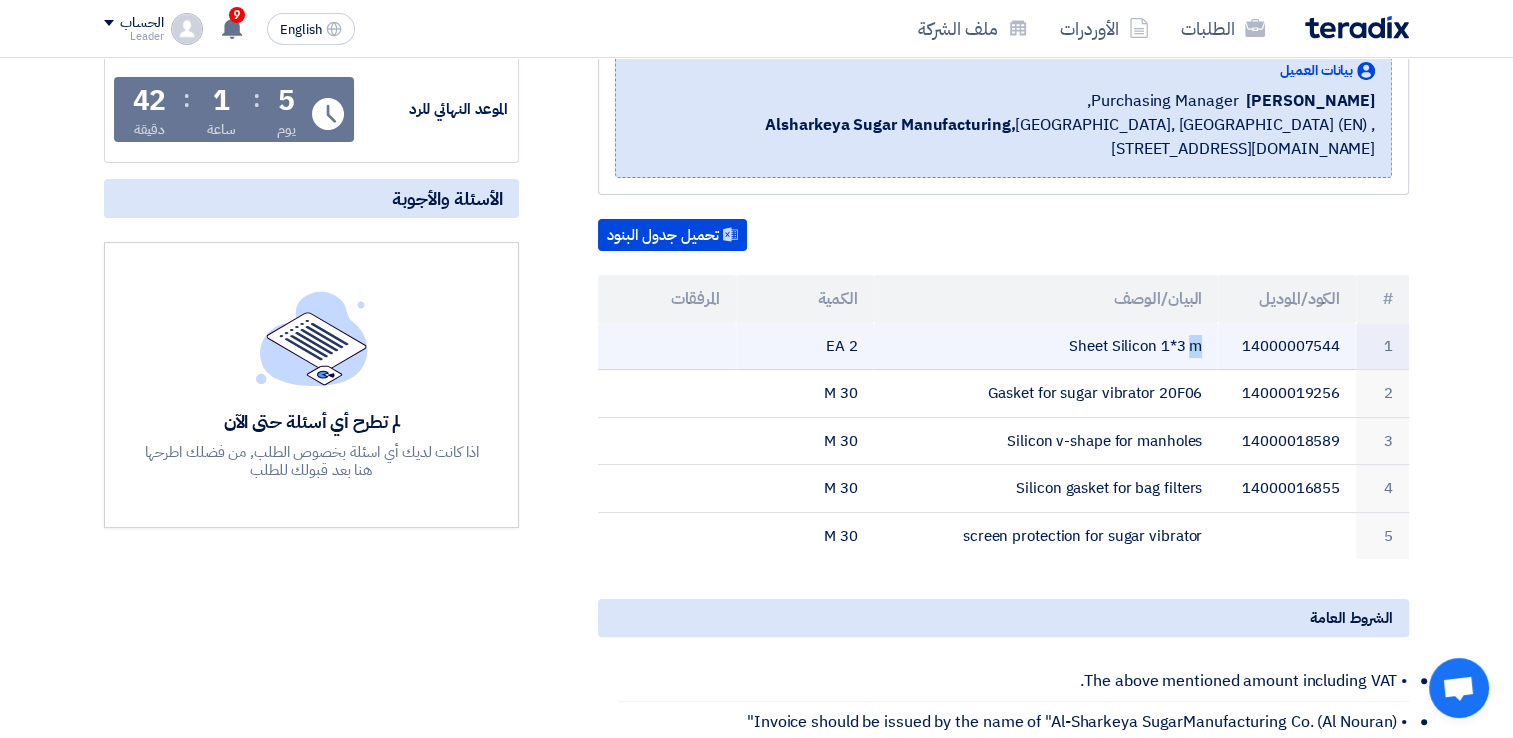 click on "Sheet Silicon 1*3 m" 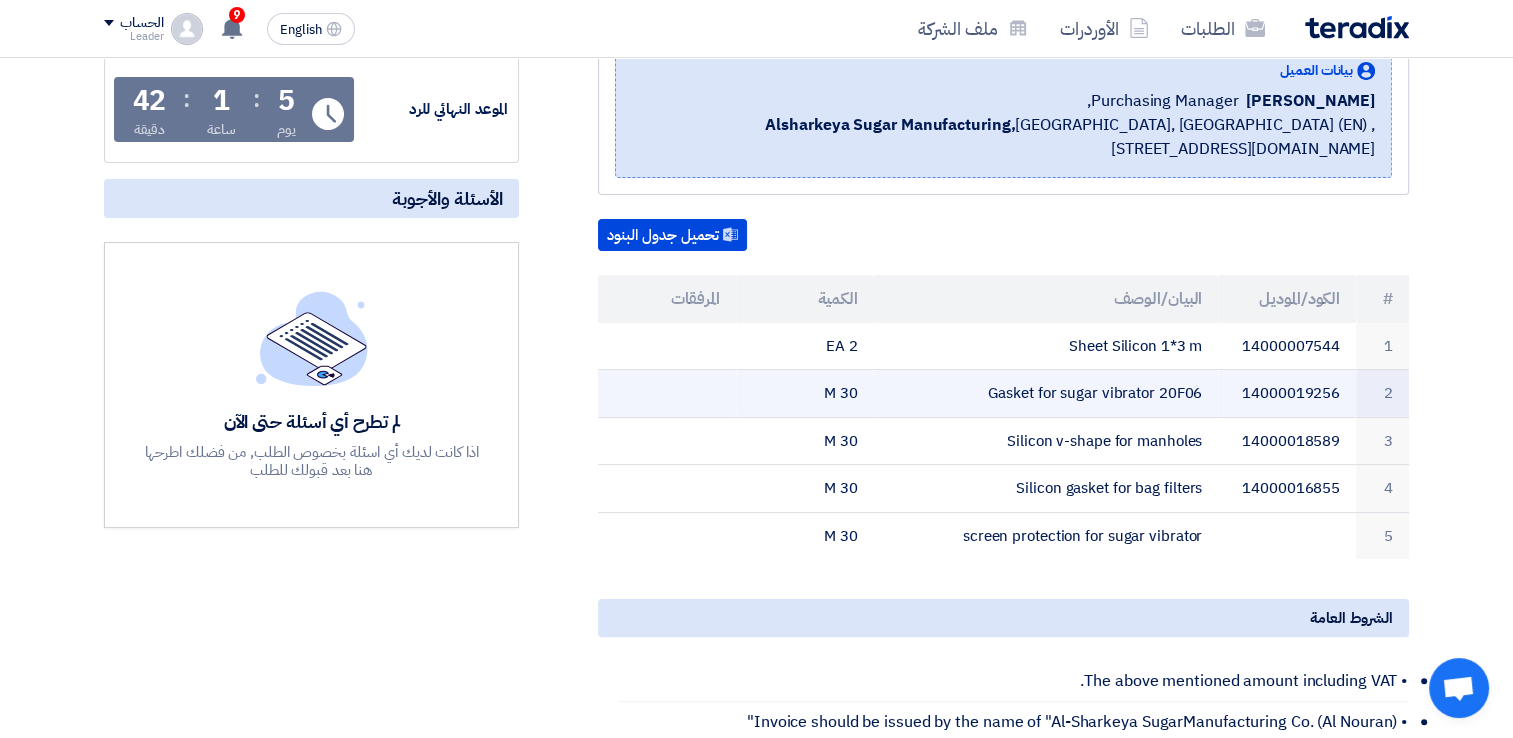 click on "Gasket for sugar vibrator 20F06" 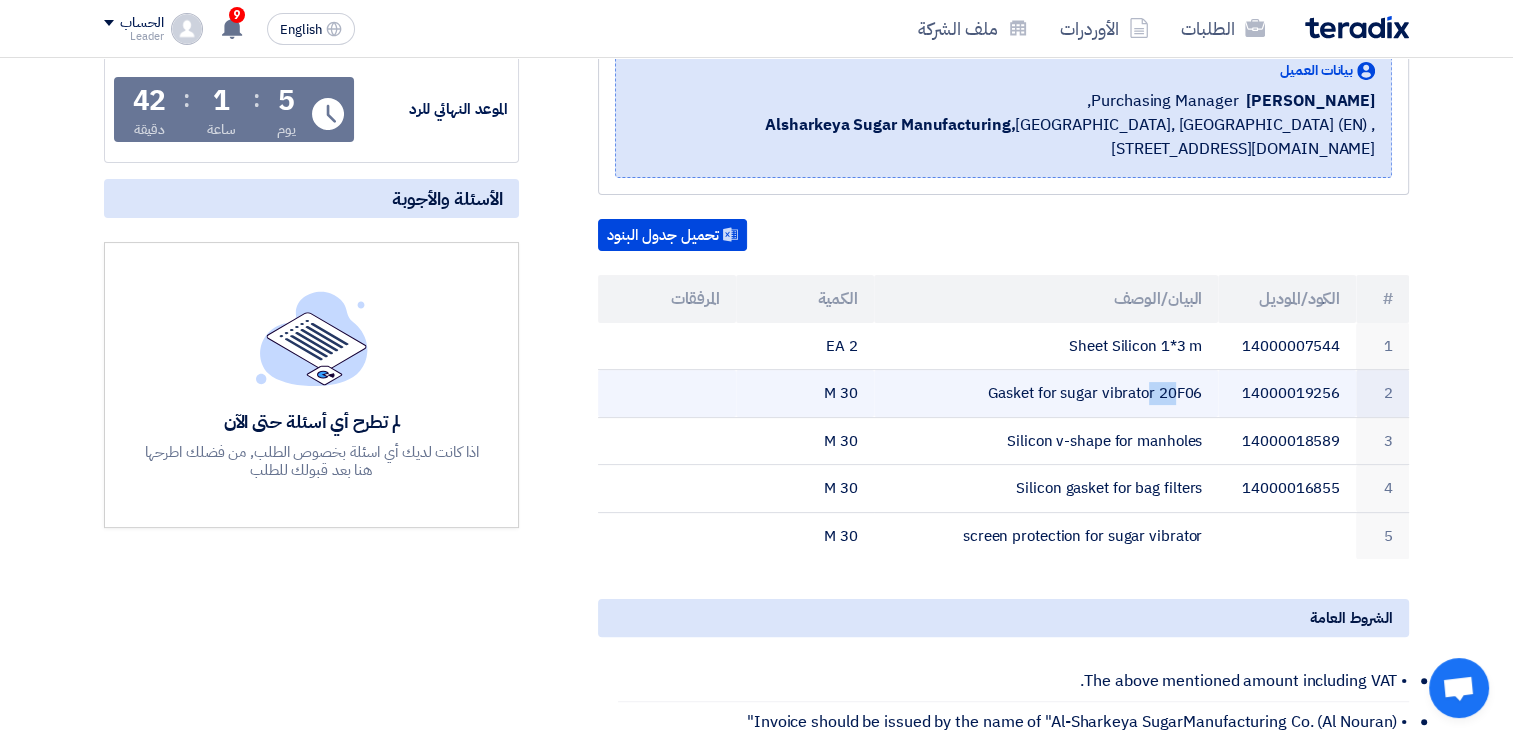 click on "Gasket for sugar vibrator 20F06" 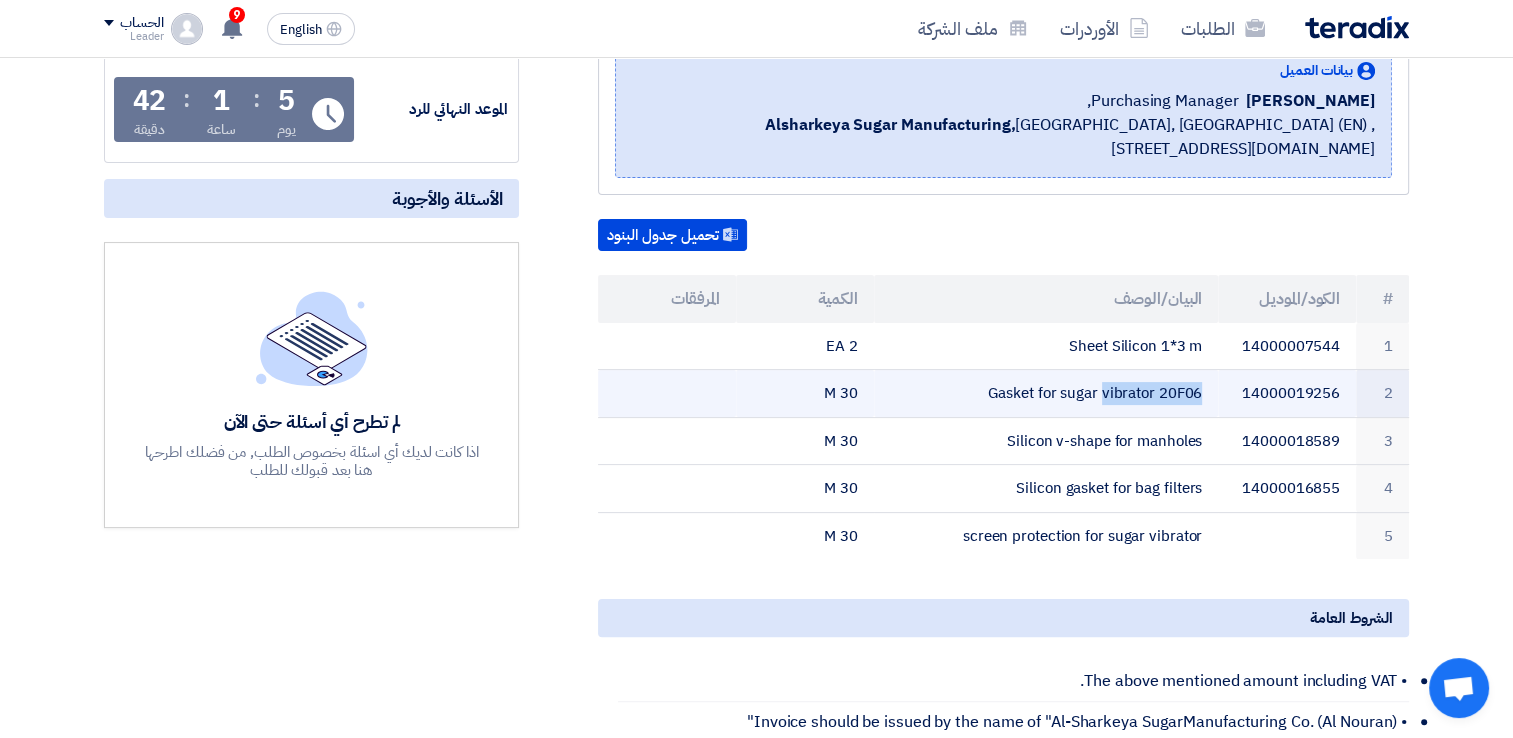 click on "Gasket for sugar vibrator 20F06" 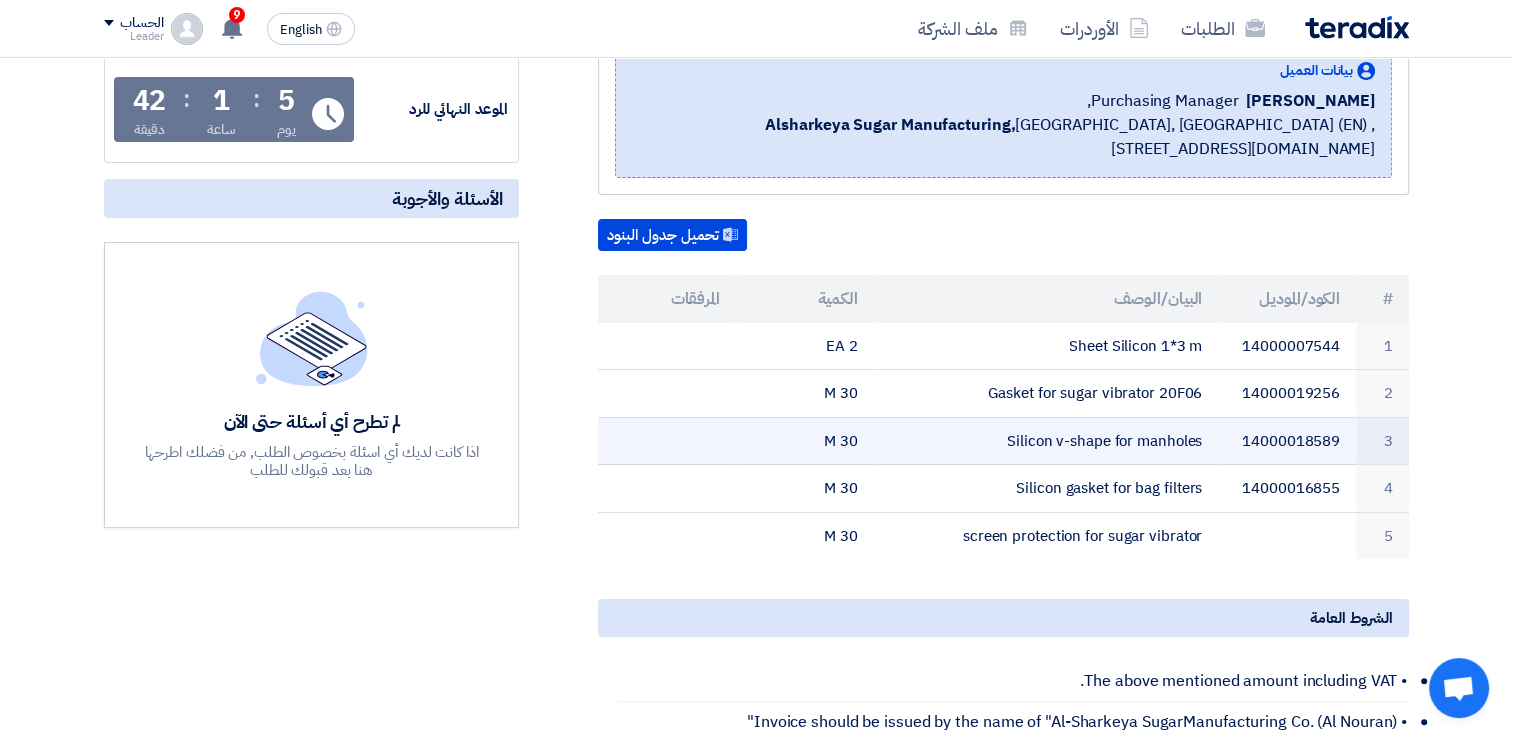 click on "Silicon v-shape for manholes" 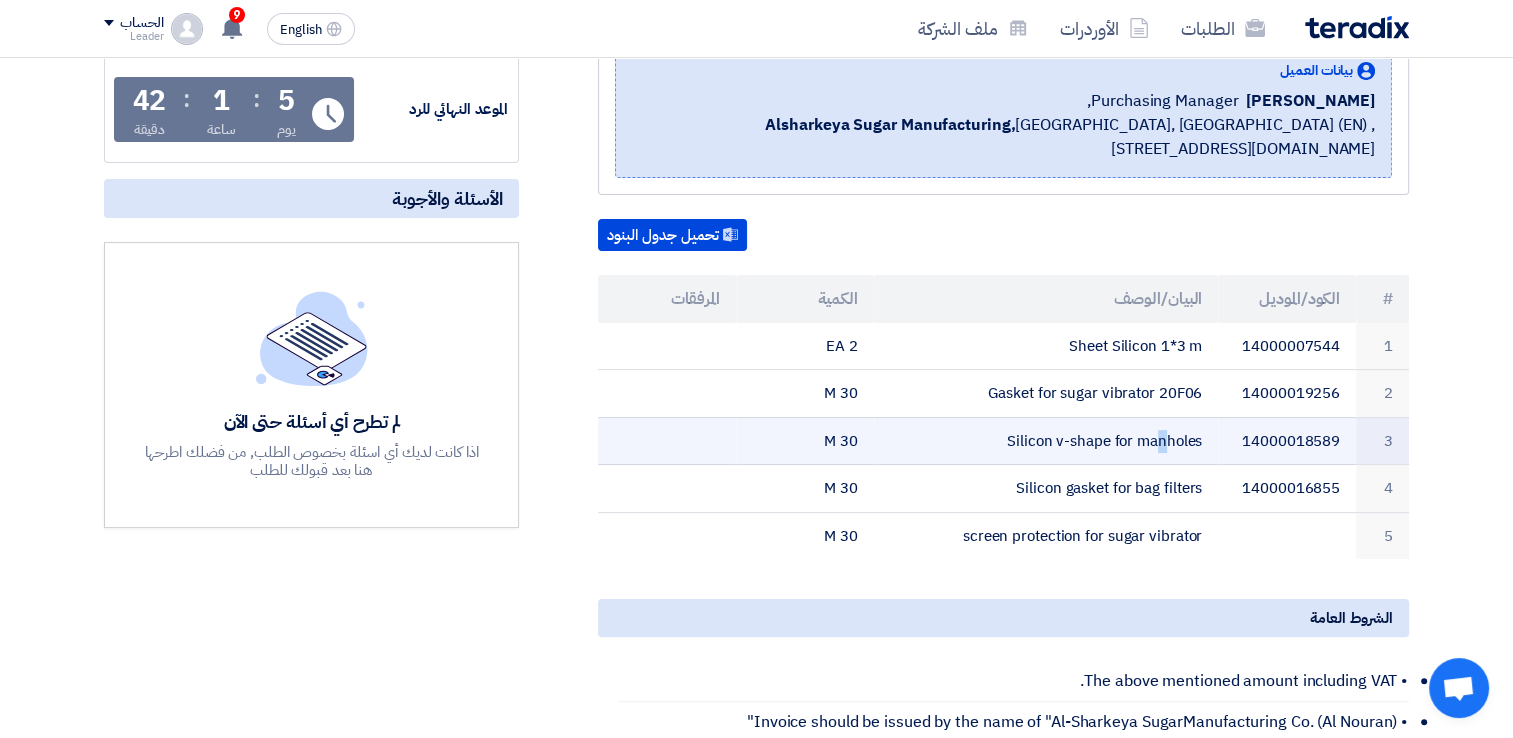 drag, startPoint x: 1079, startPoint y: 430, endPoint x: 1040, endPoint y: 442, distance: 40.804413 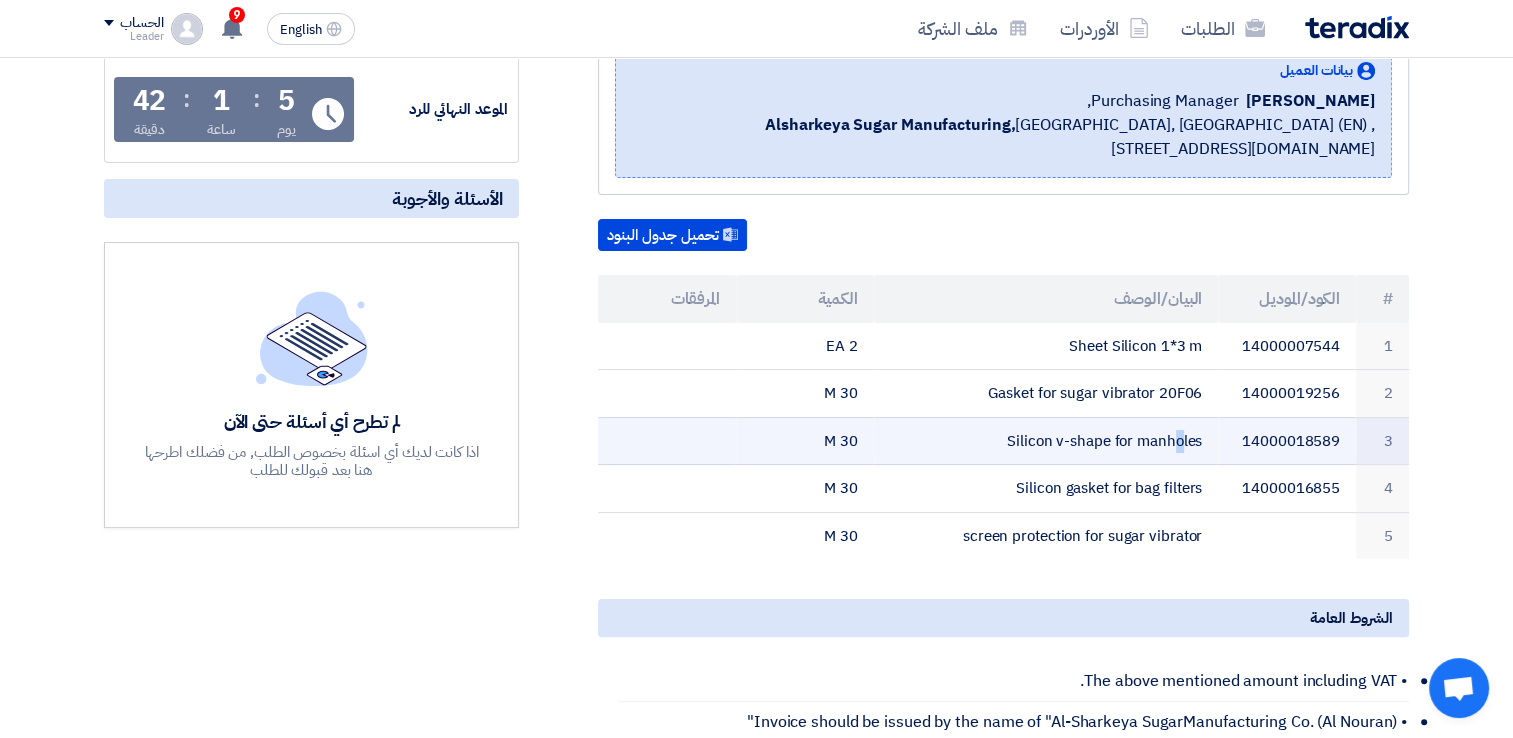 drag, startPoint x: 1040, startPoint y: 442, endPoint x: 1056, endPoint y: 432, distance: 18.867962 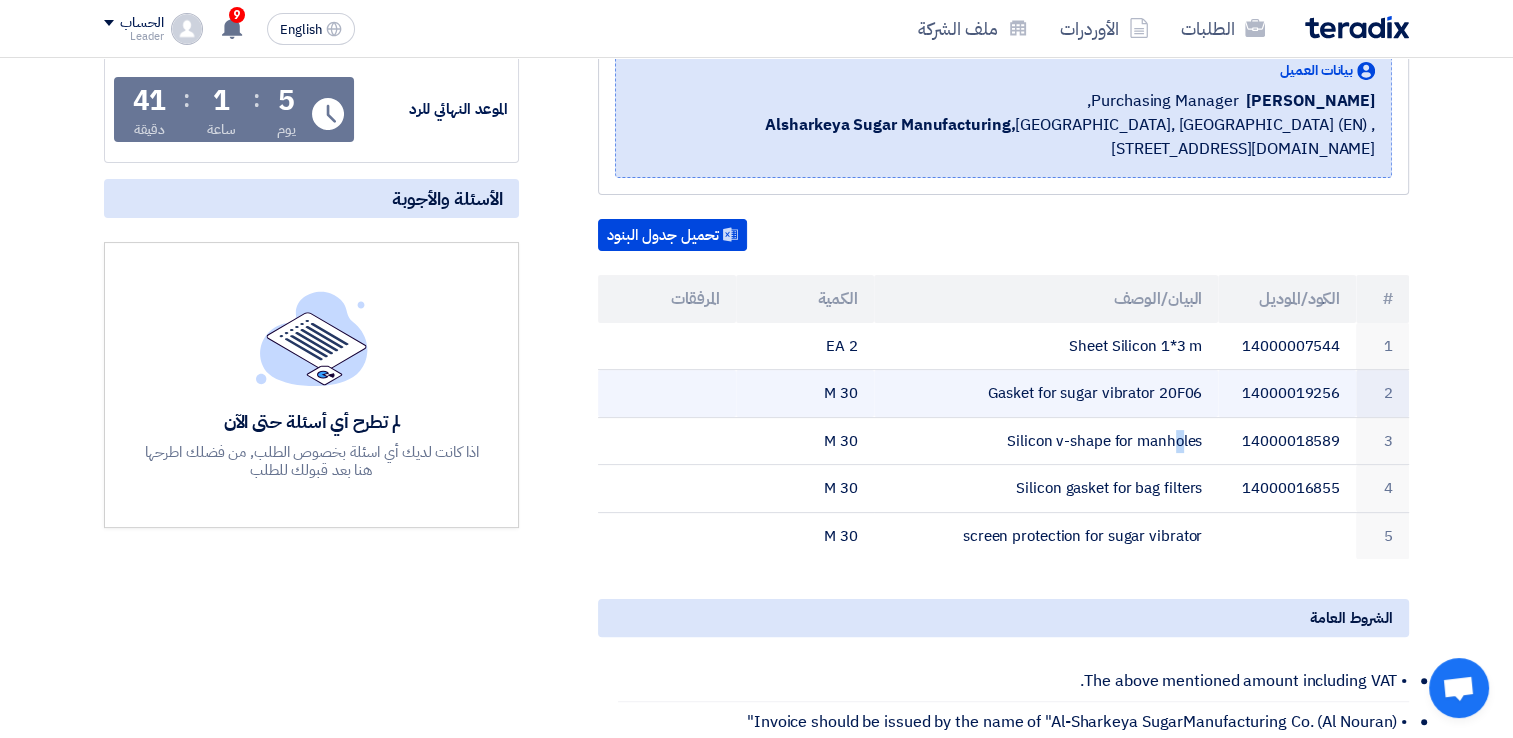 drag, startPoint x: 1200, startPoint y: 383, endPoint x: 992, endPoint y: 381, distance: 208.00961 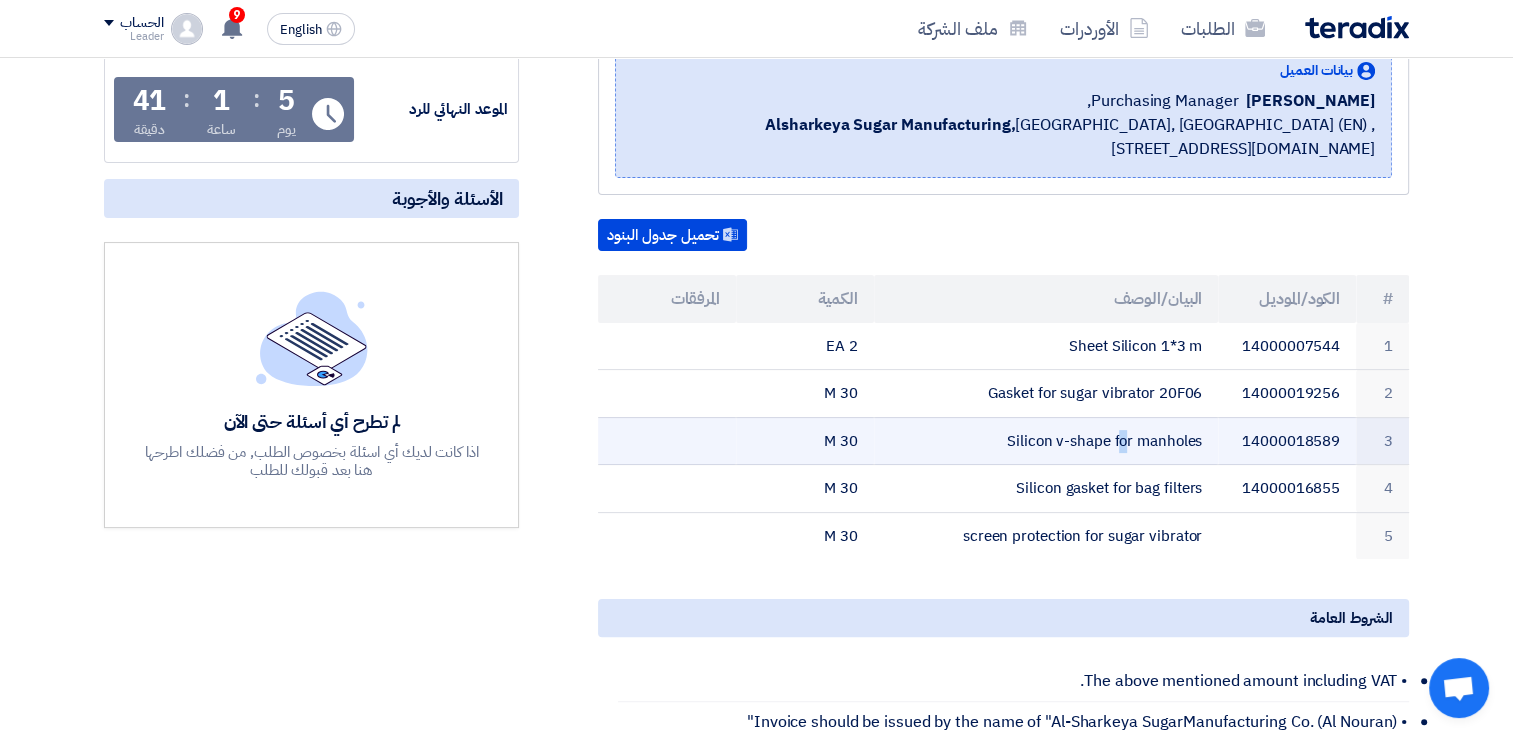 drag, startPoint x: 1016, startPoint y: 433, endPoint x: 1004, endPoint y: 430, distance: 12.369317 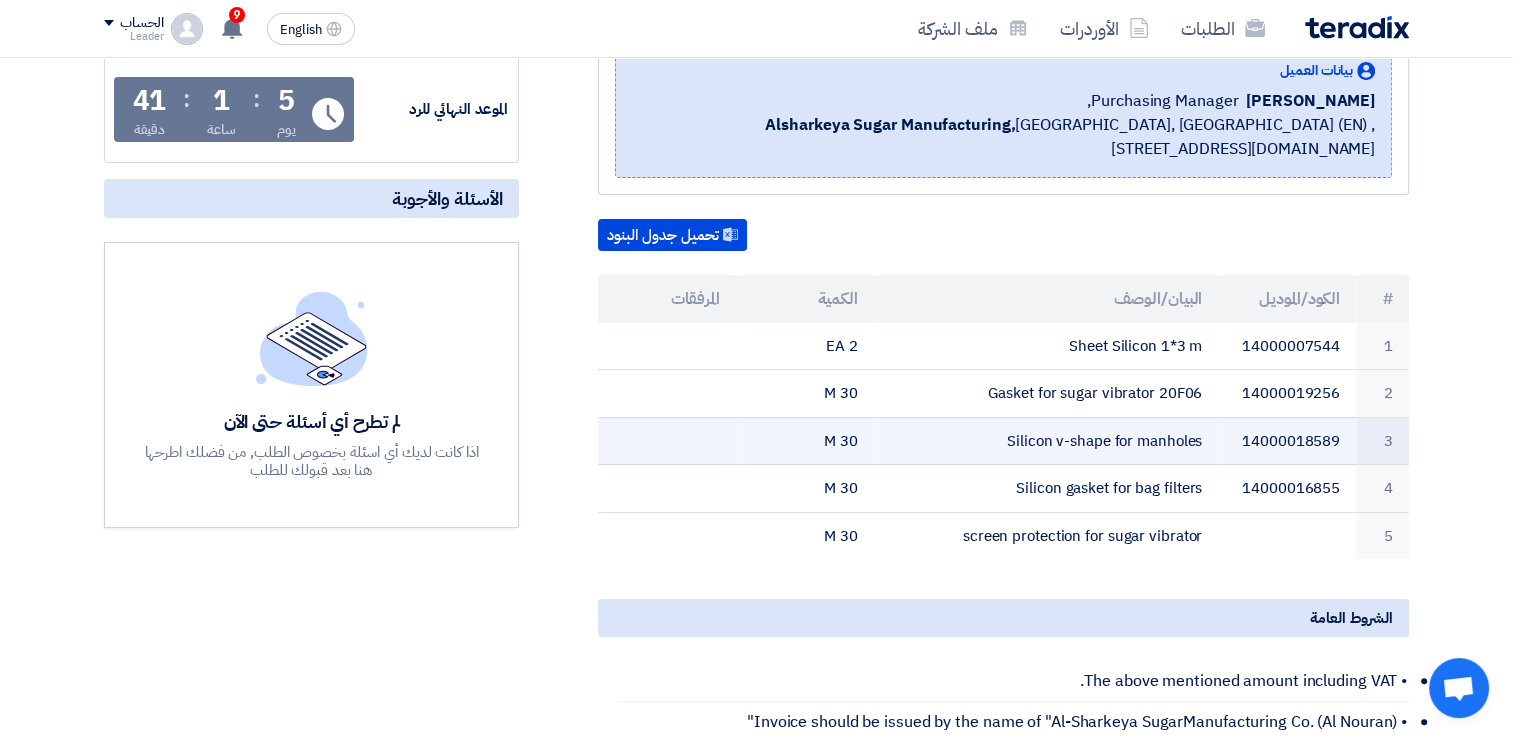 click on "Silicon v-shape for manholes" 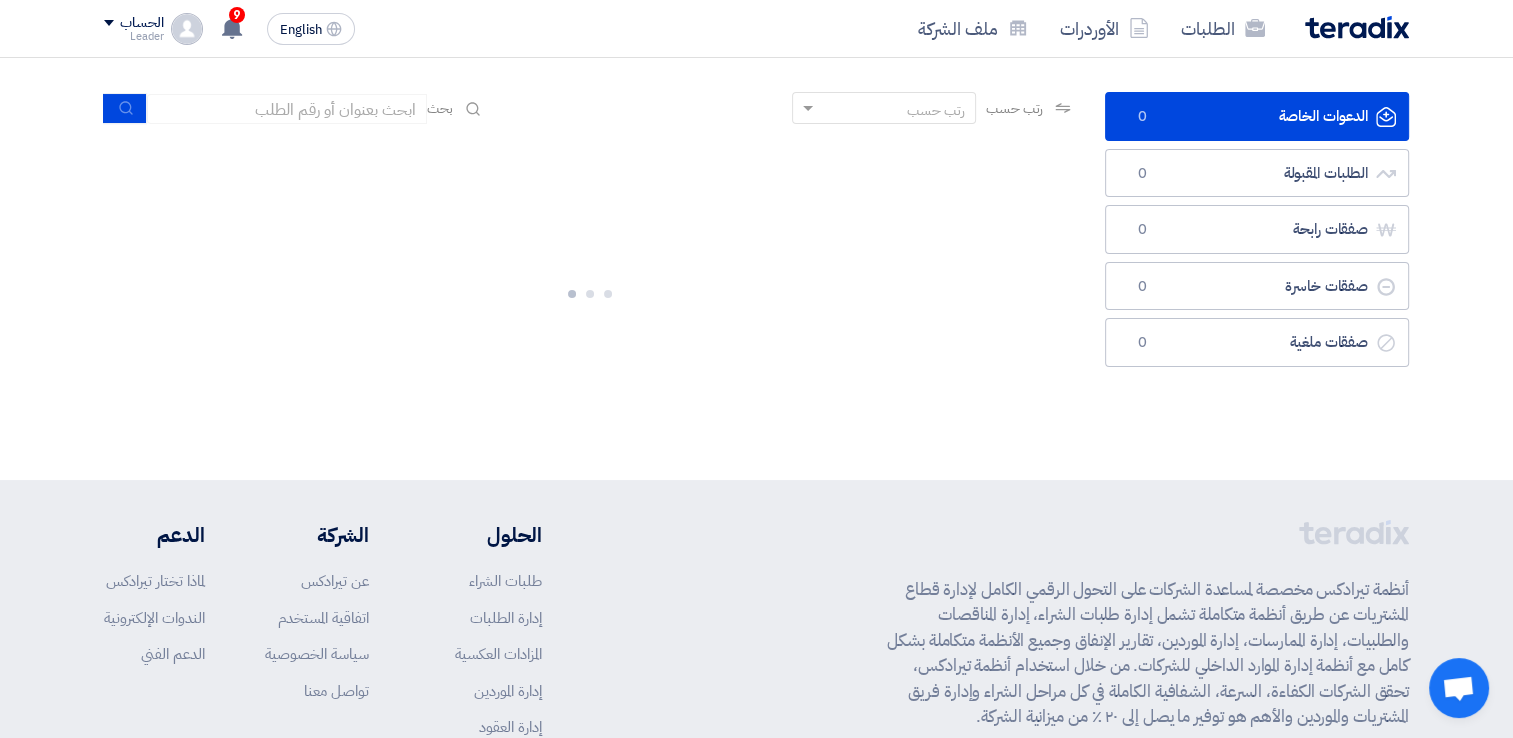 scroll, scrollTop: 0, scrollLeft: 0, axis: both 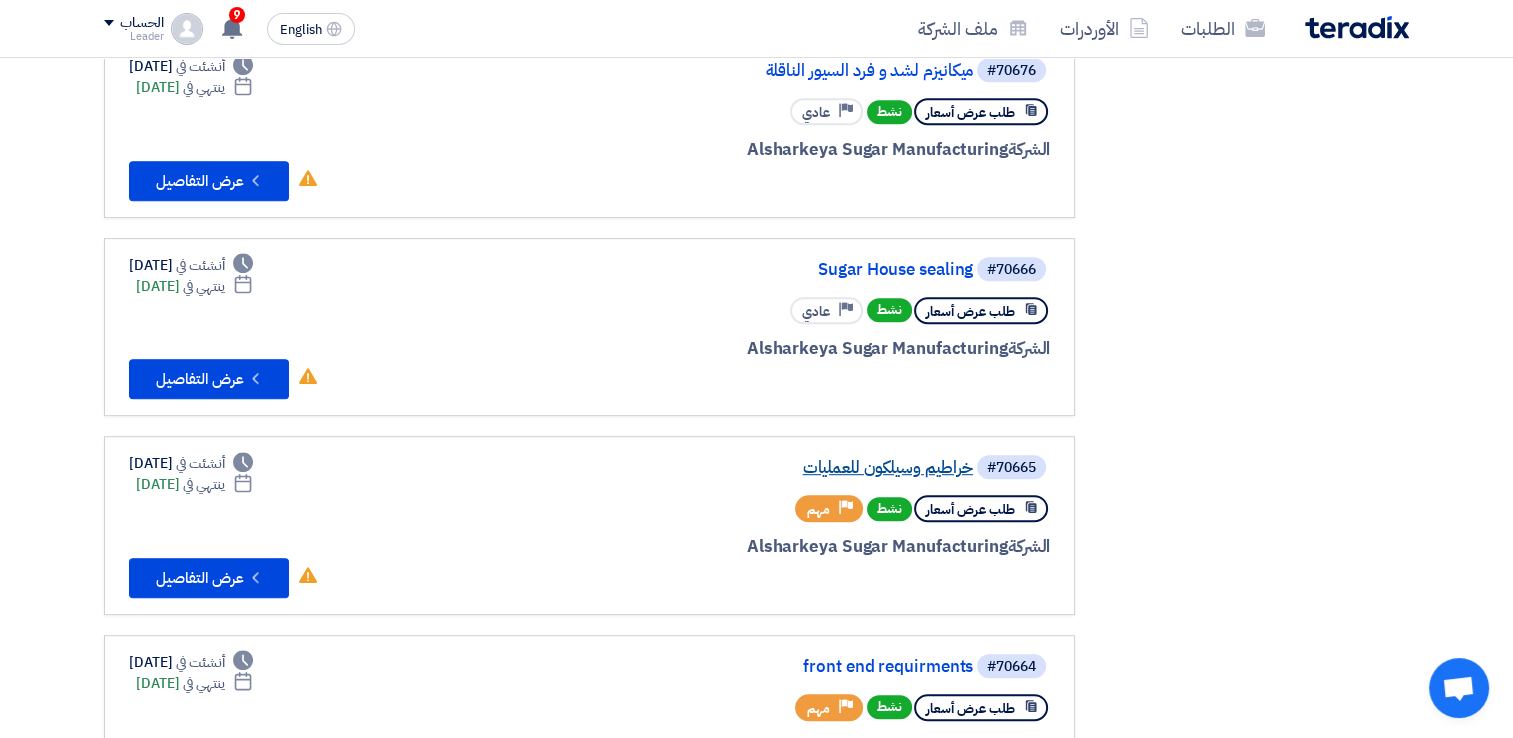 click on "خراطيم وسيلكون للعمليات" 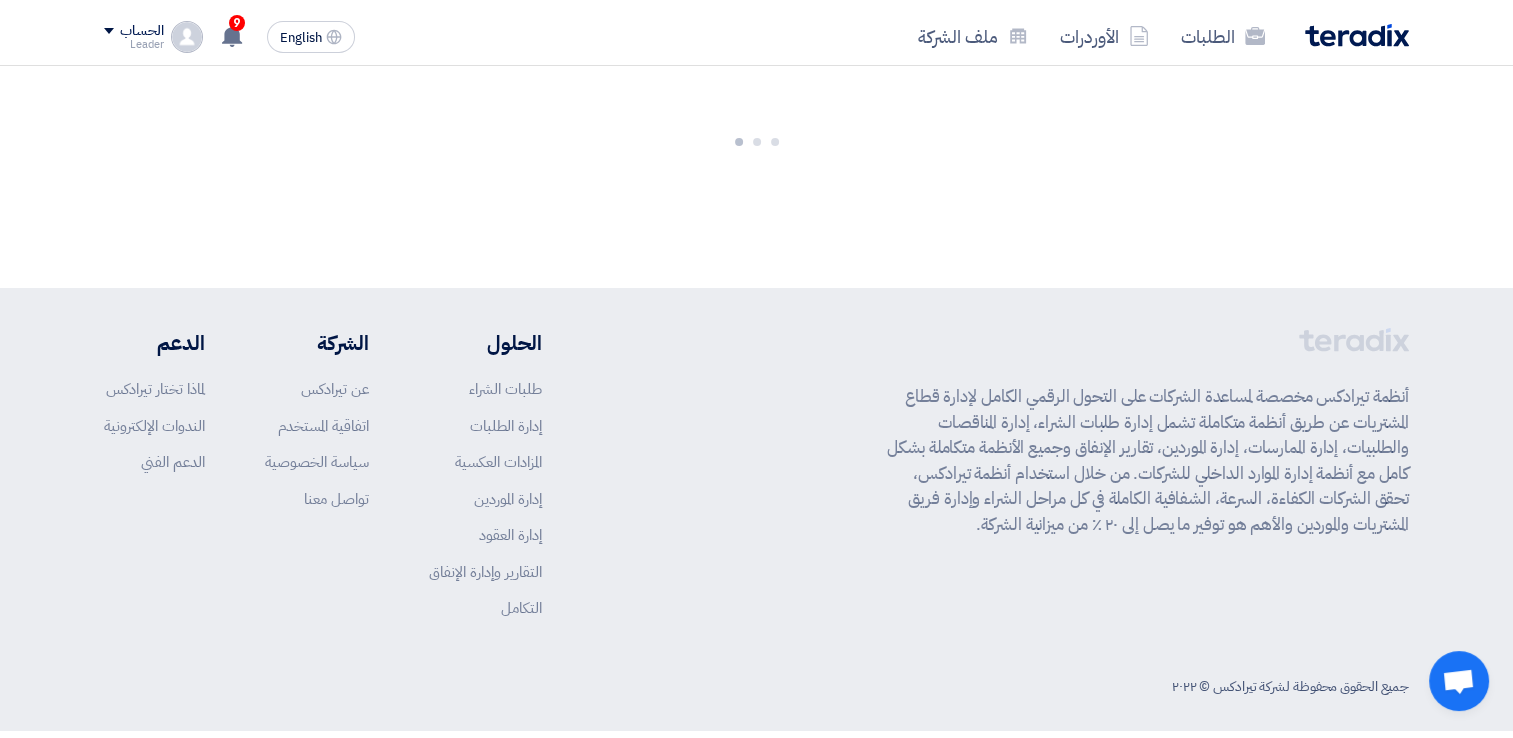 scroll, scrollTop: 0, scrollLeft: 0, axis: both 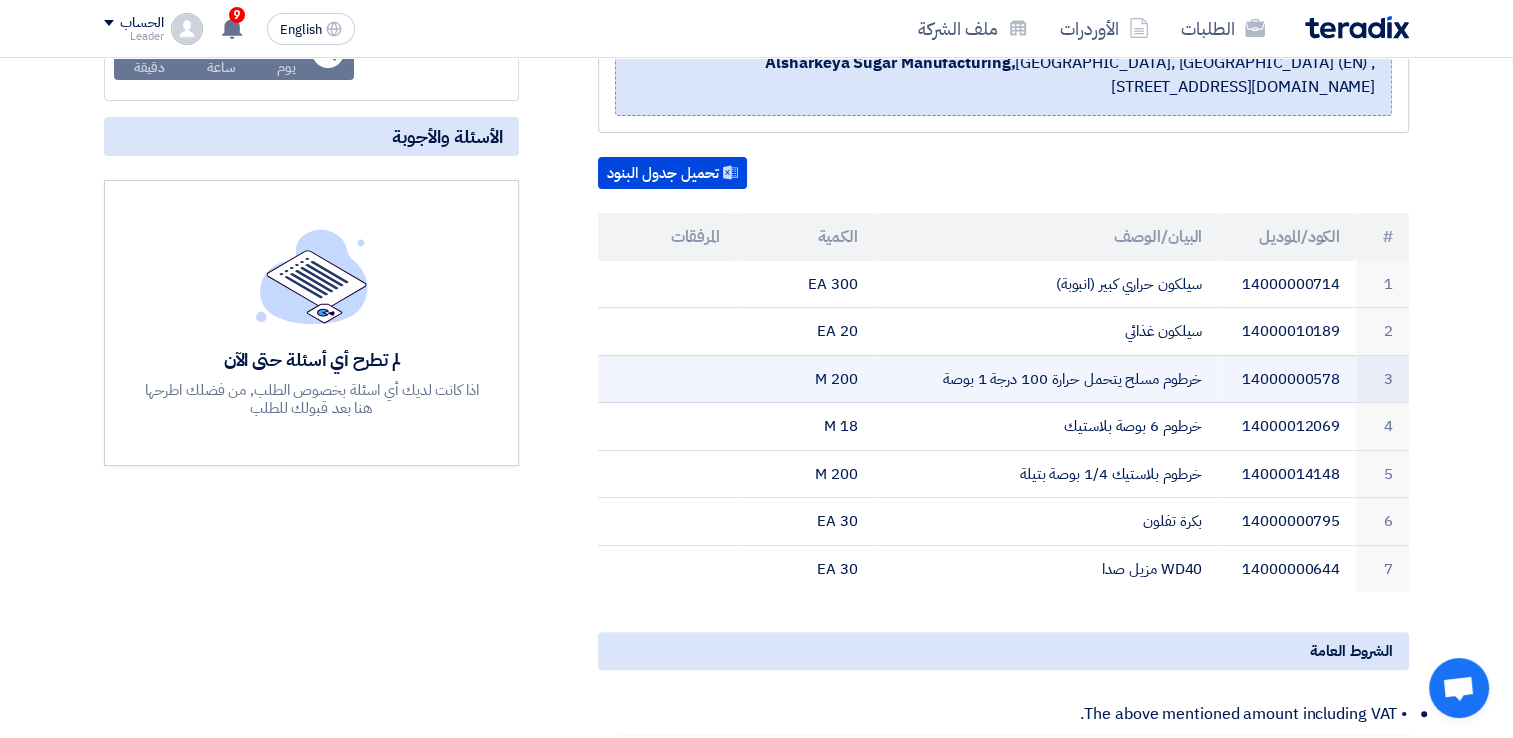 drag, startPoint x: 1199, startPoint y: 374, endPoint x: 942, endPoint y: 374, distance: 257 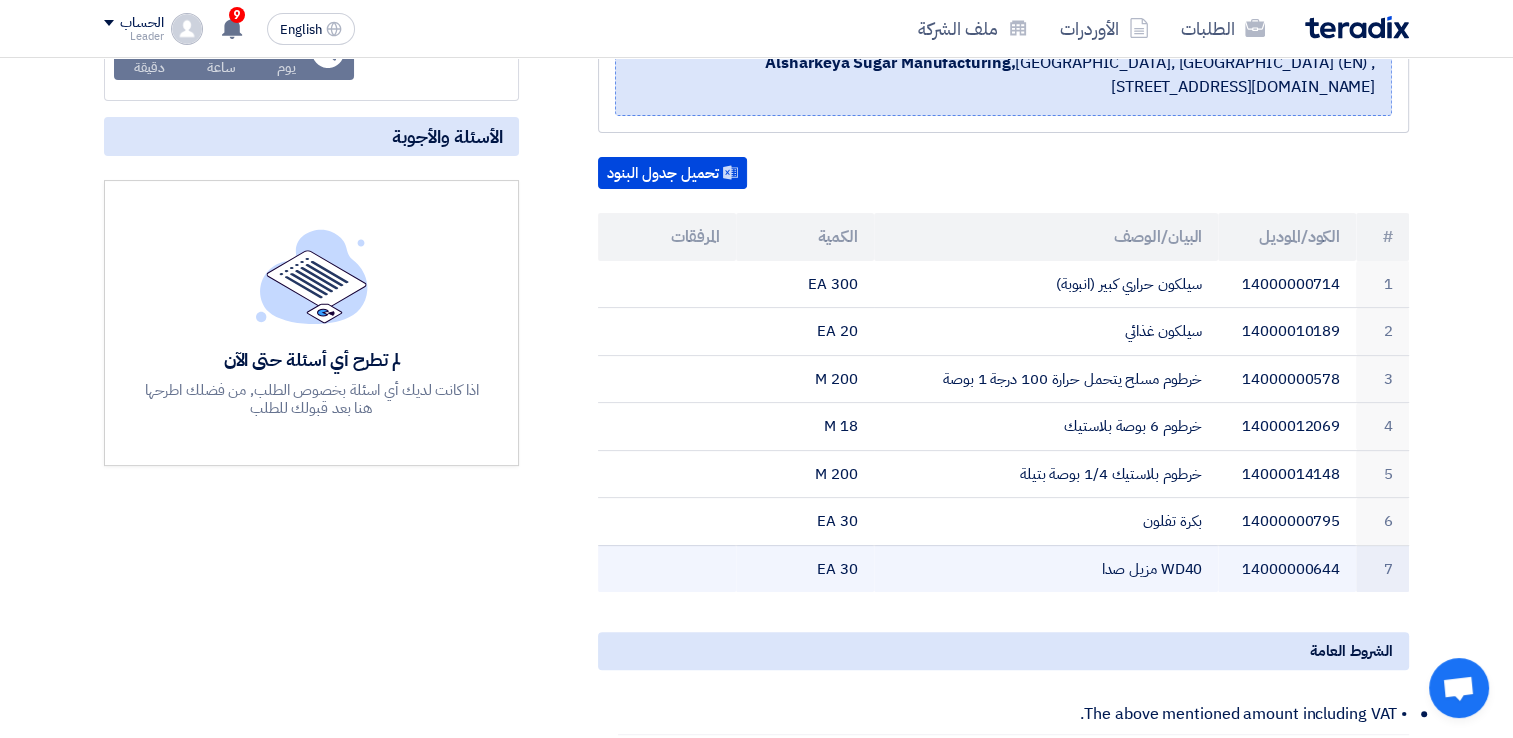 click on "WD40 مزيل صدا" 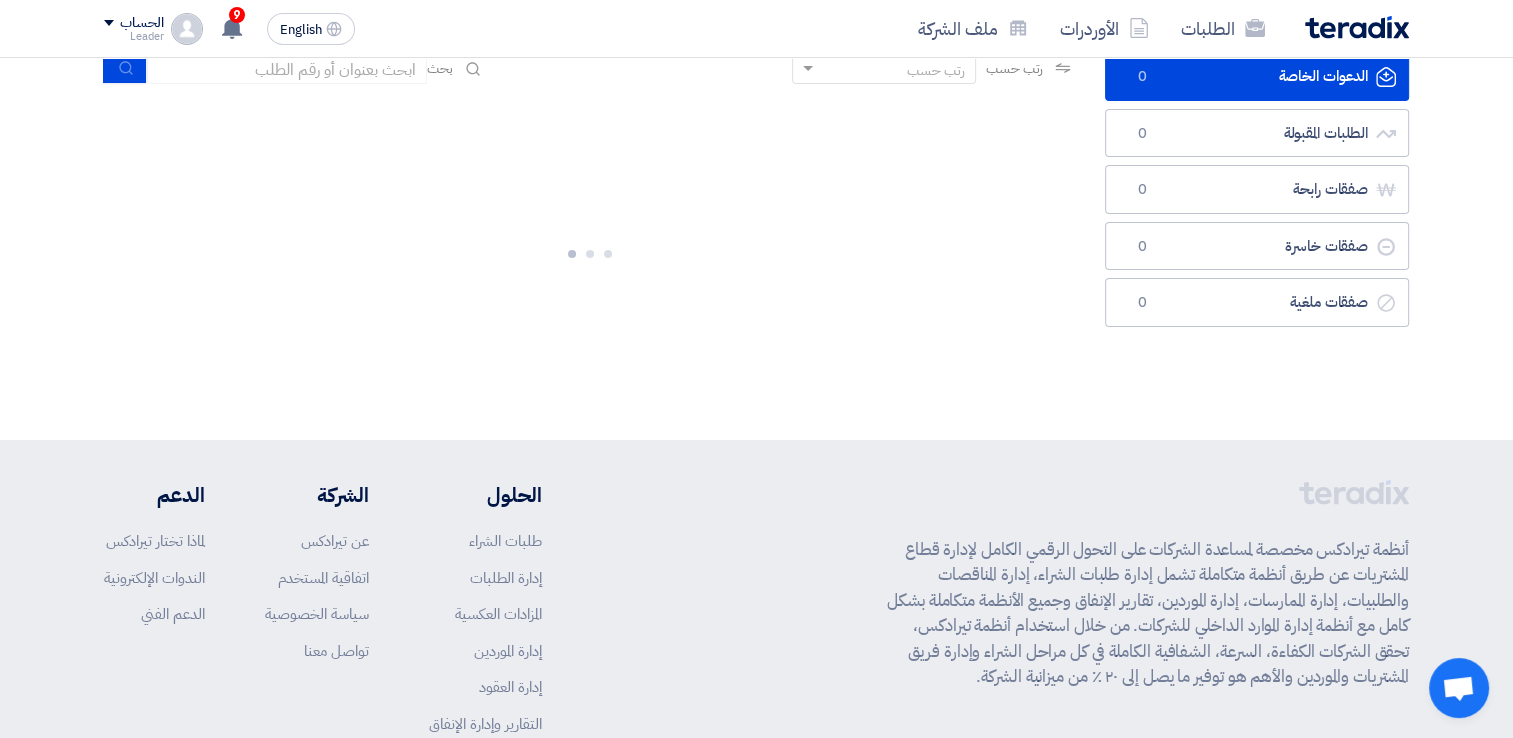 scroll, scrollTop: 0, scrollLeft: 0, axis: both 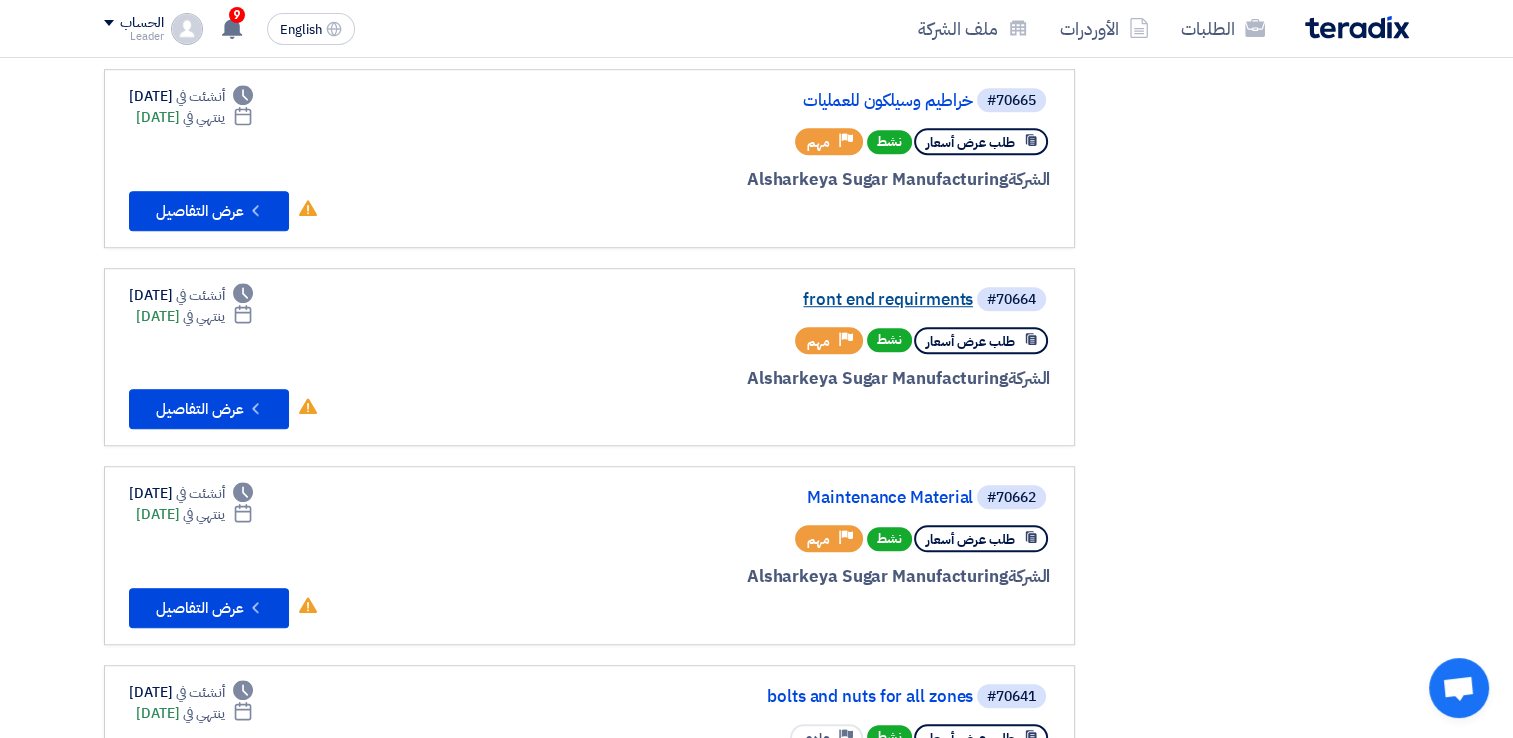 click on "front end requirments" 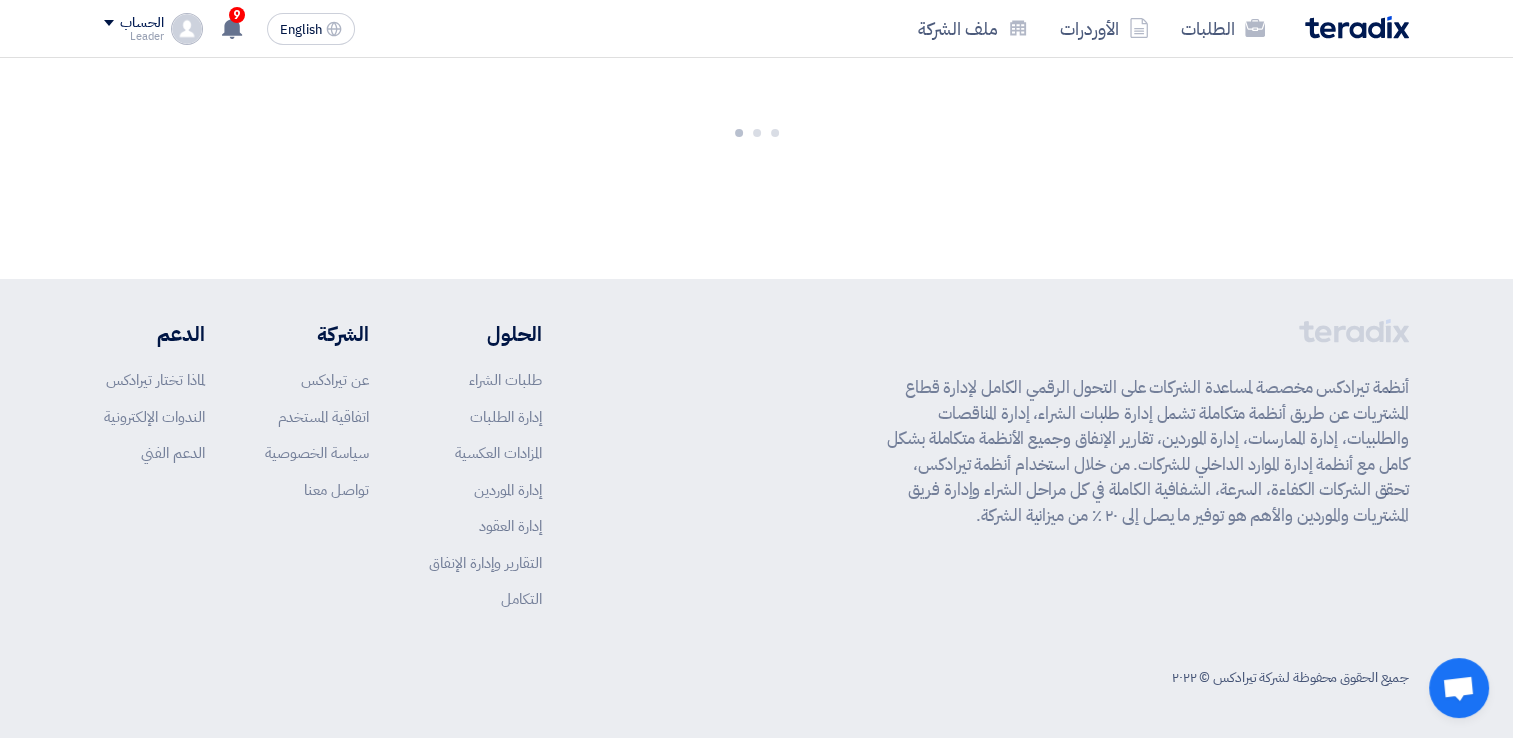 scroll, scrollTop: 0, scrollLeft: 0, axis: both 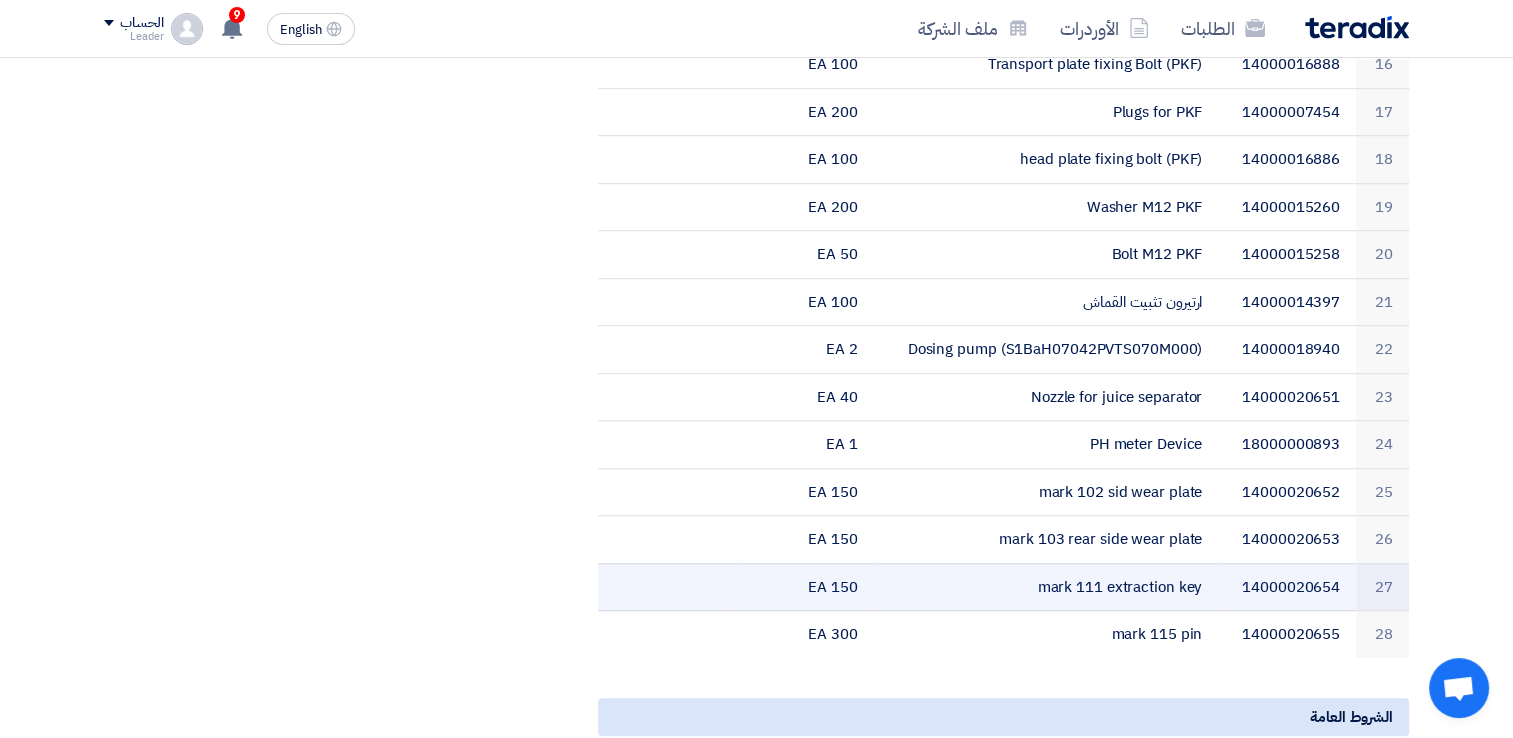 click on "mark 111 extraction key" 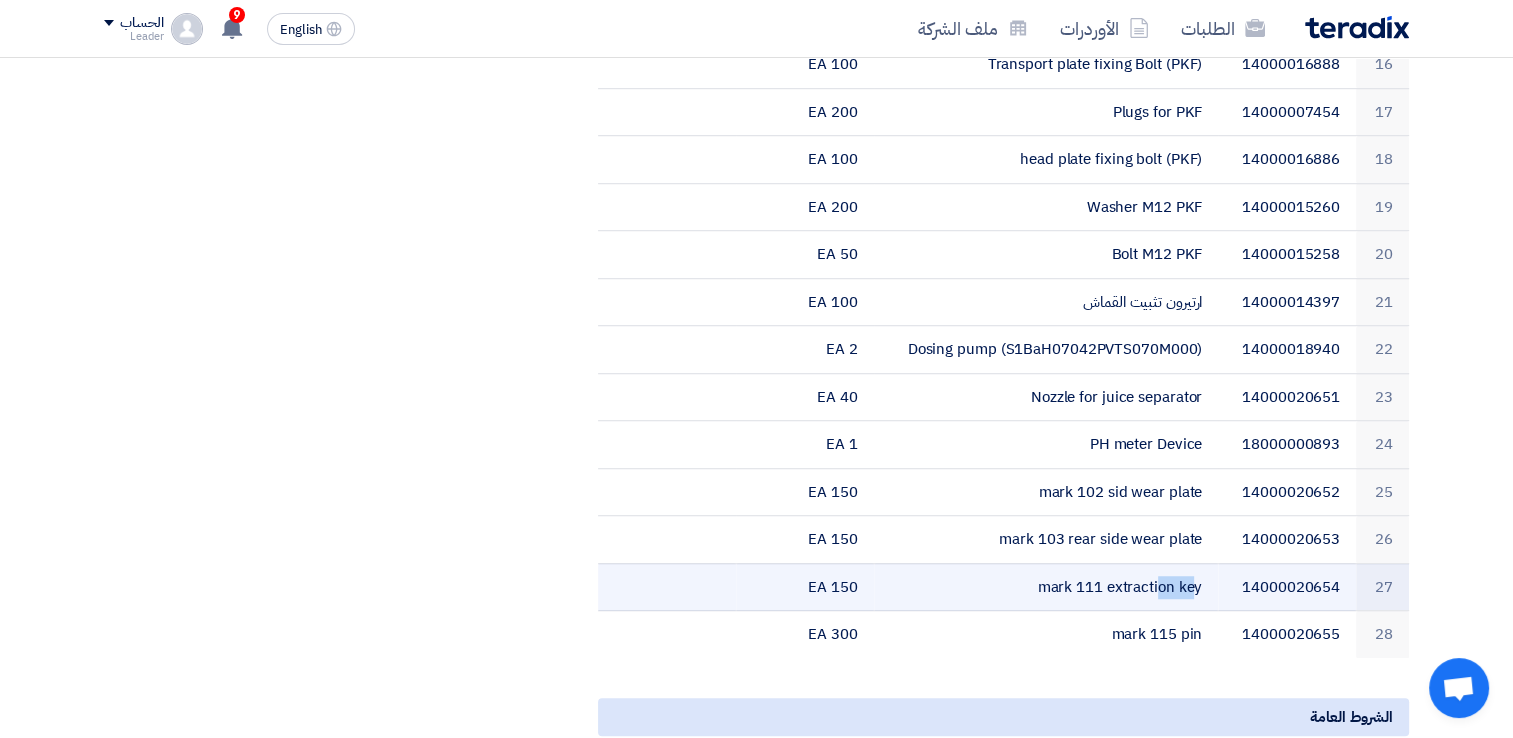 click on "mark 111 extraction key" 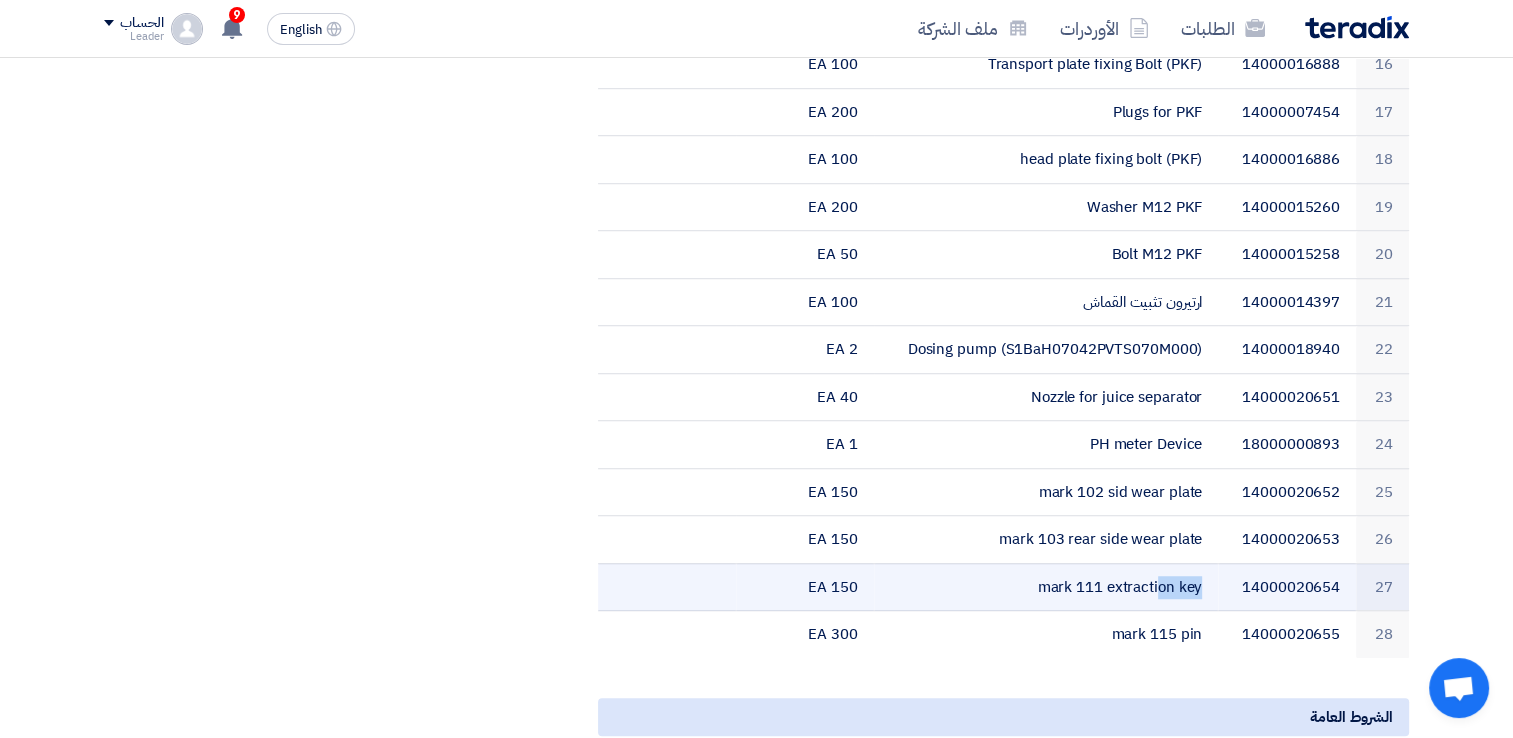 click on "mark 111 extraction key" 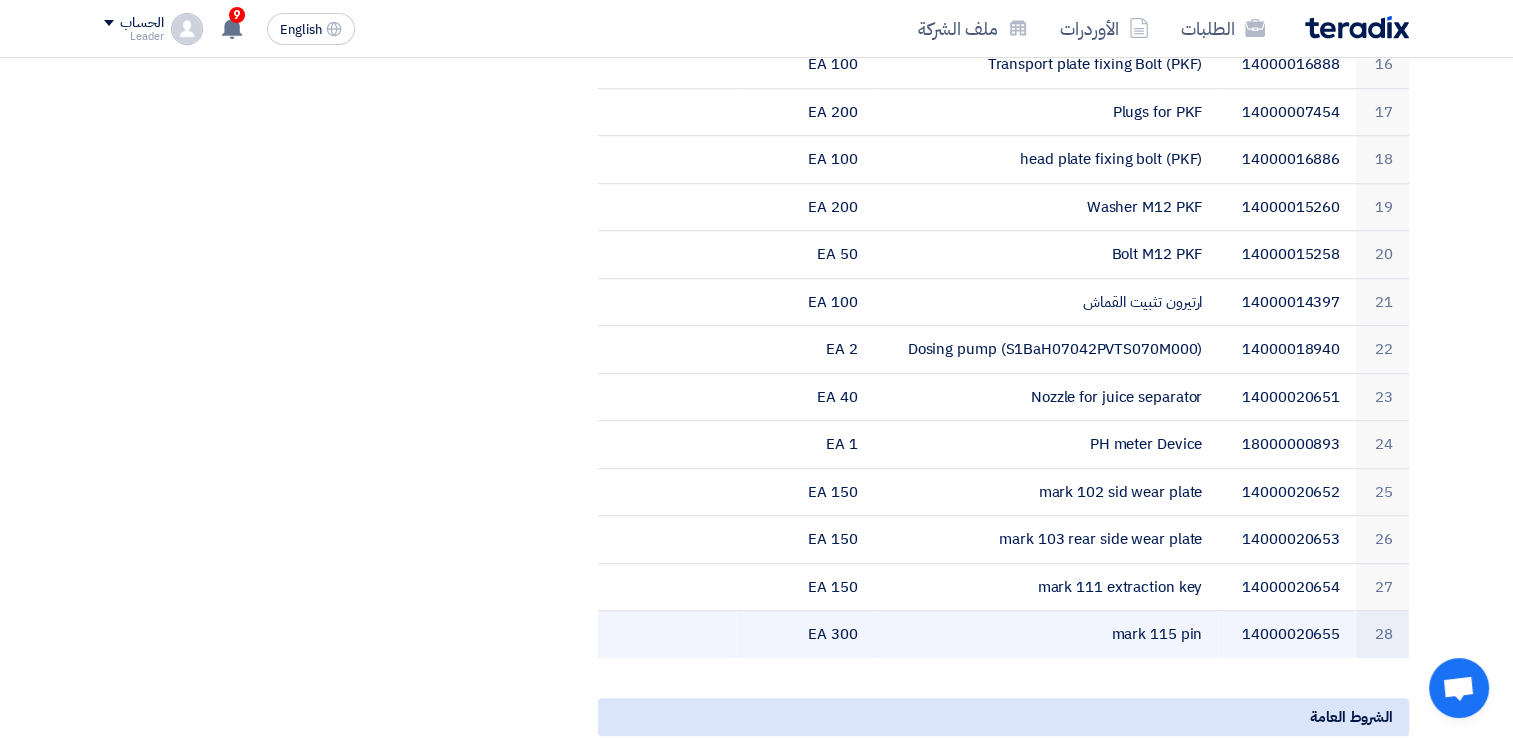 click on "mark 115 pin" 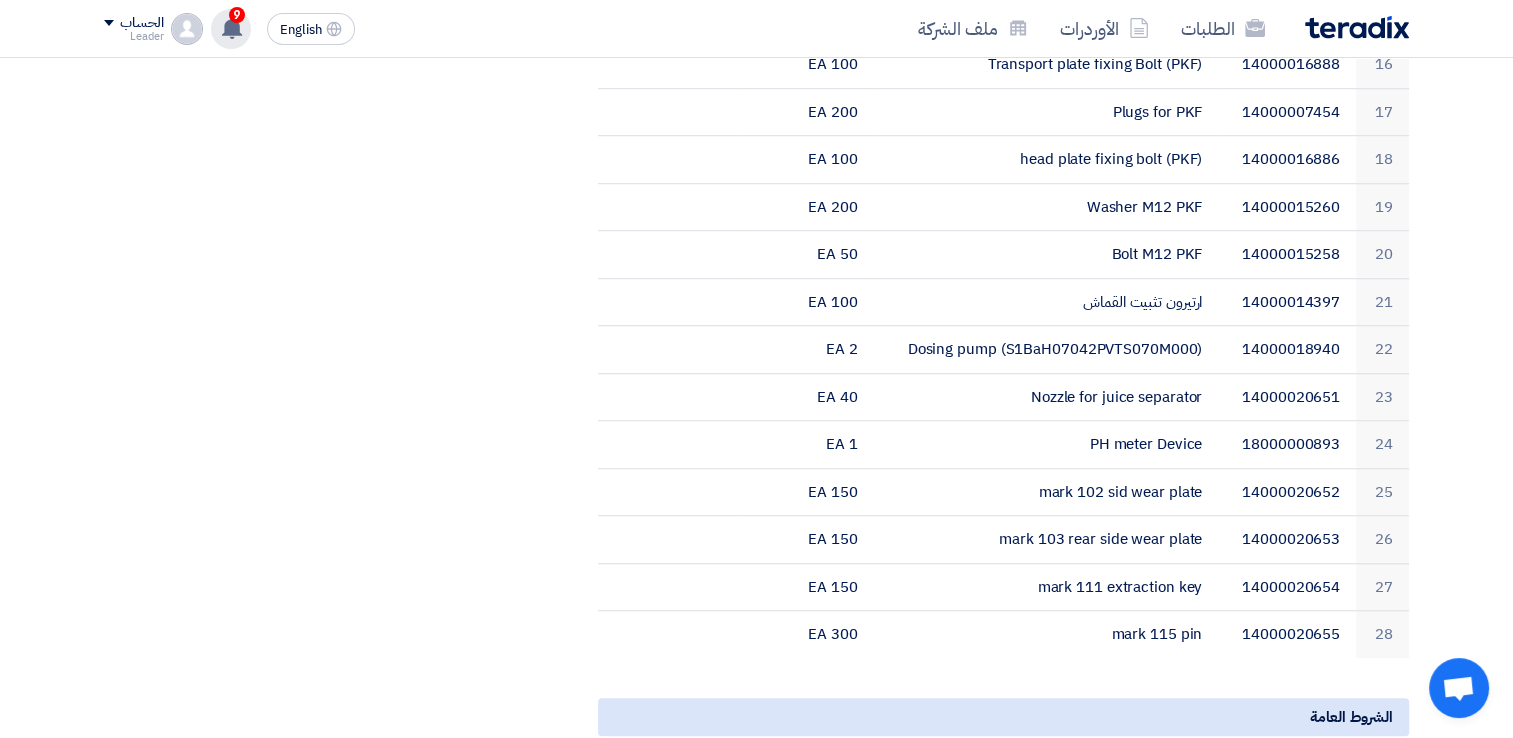 click 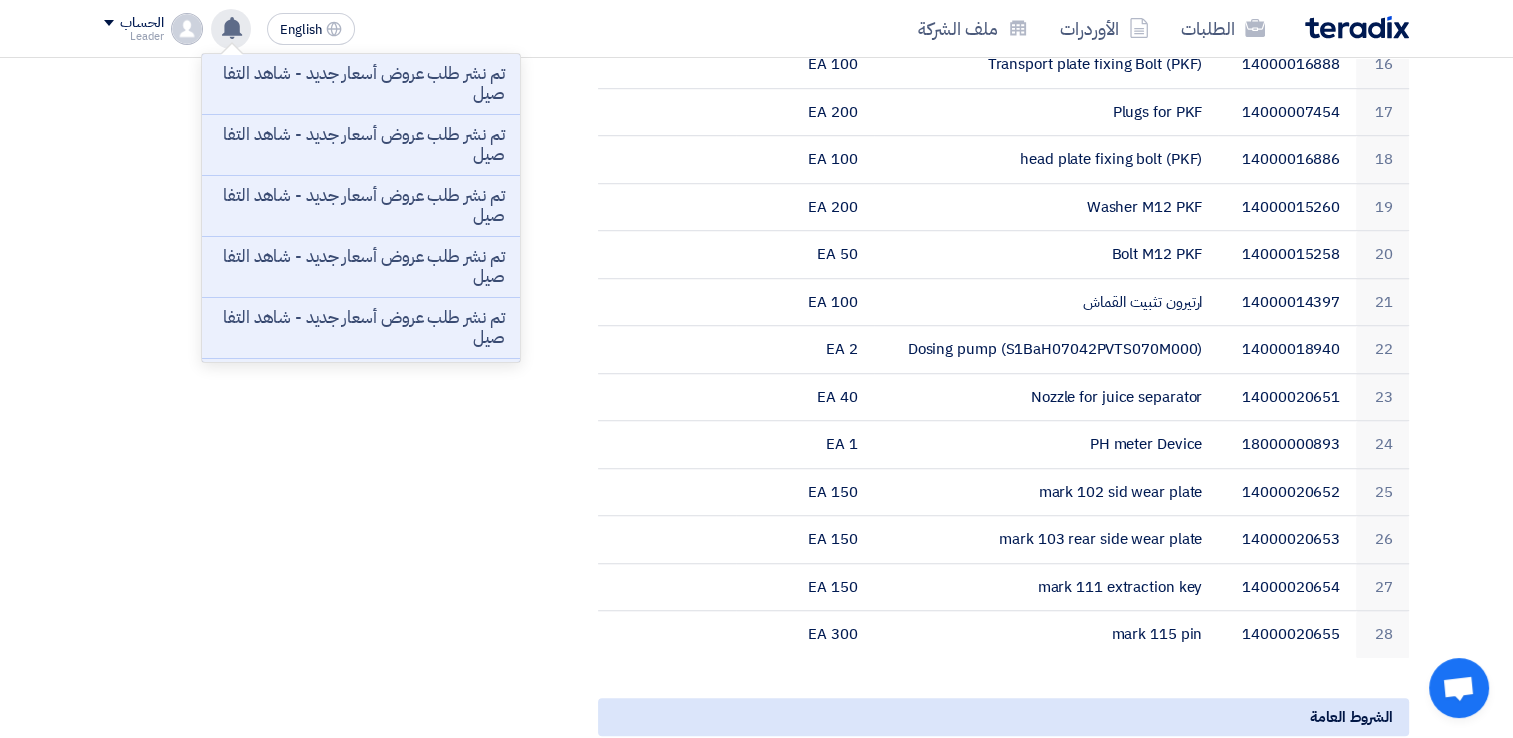 click 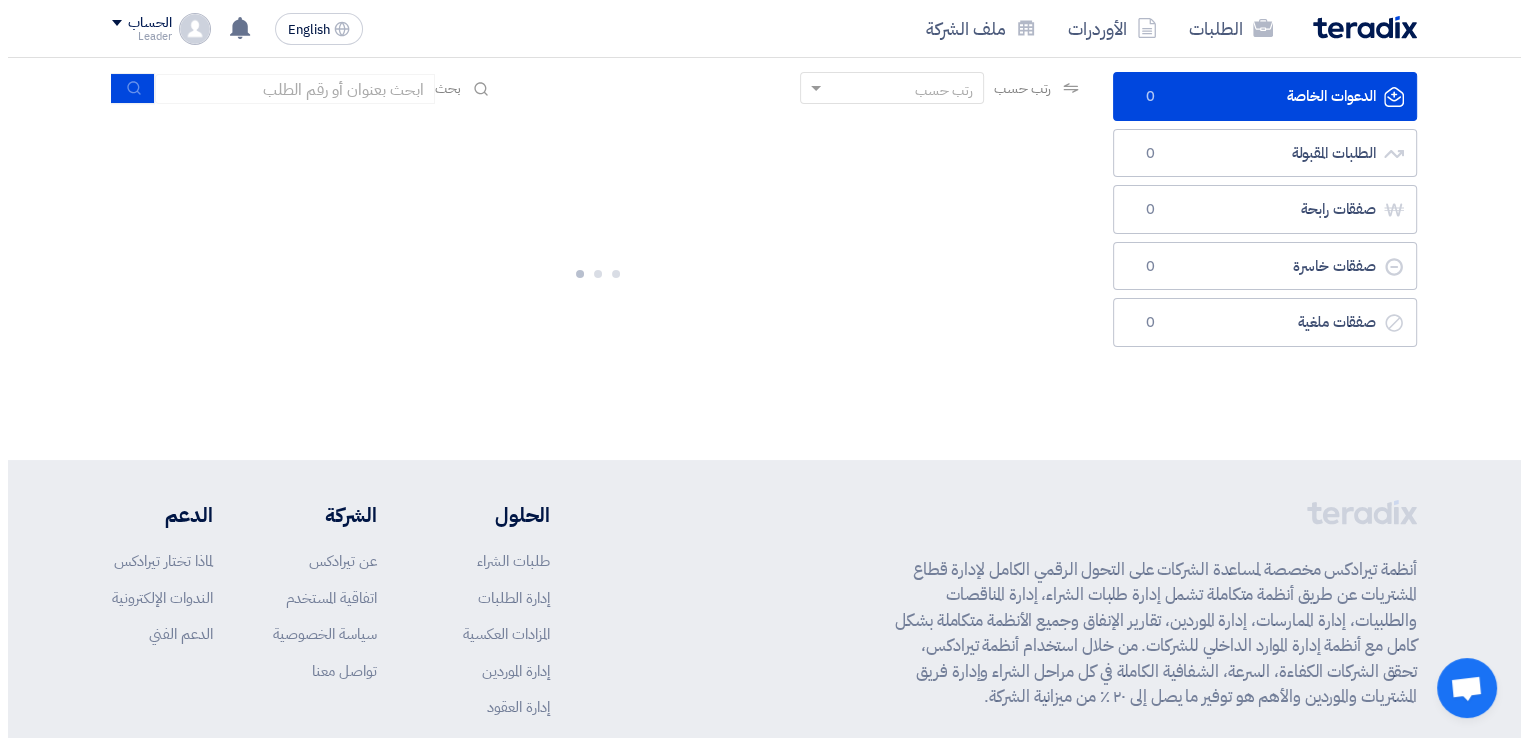 scroll, scrollTop: 0, scrollLeft: 0, axis: both 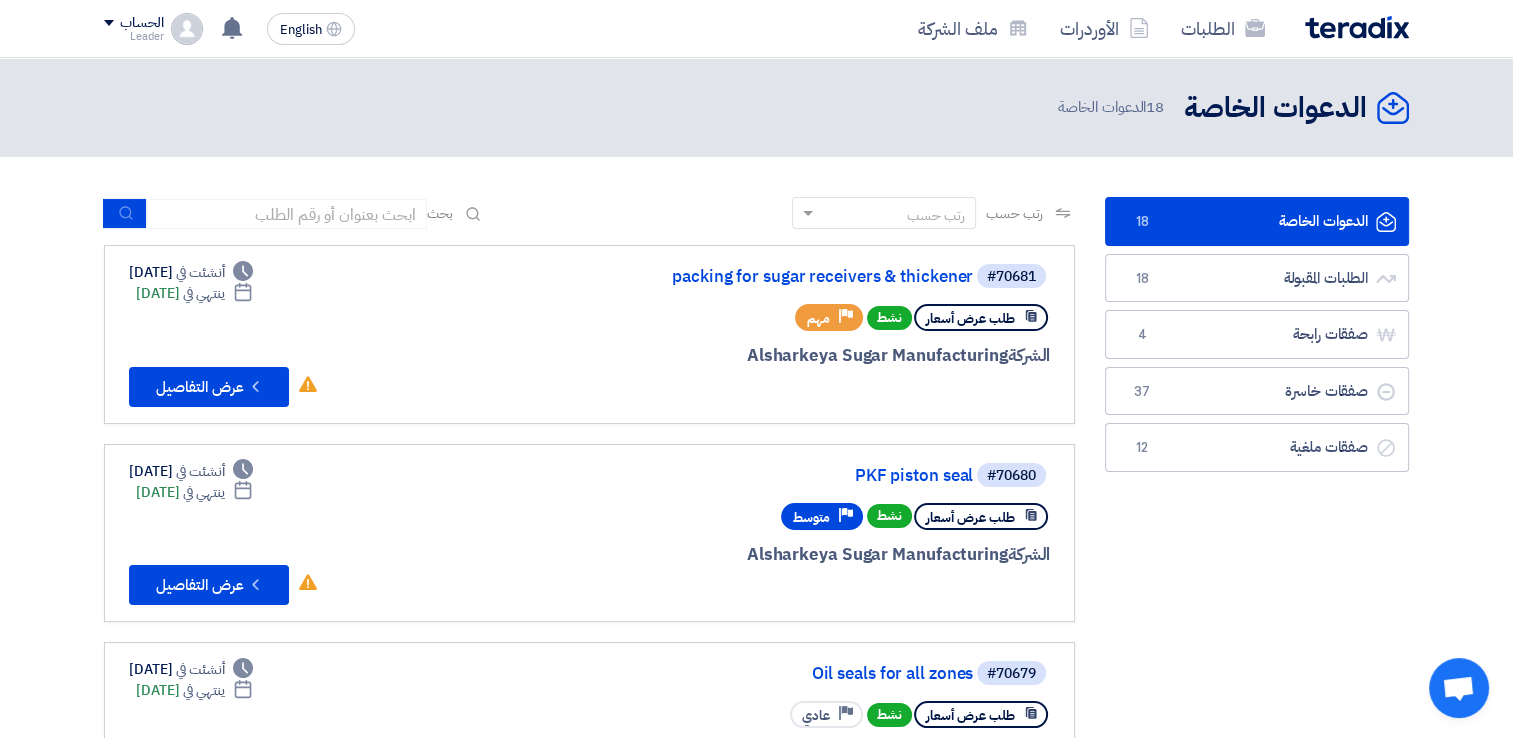 click 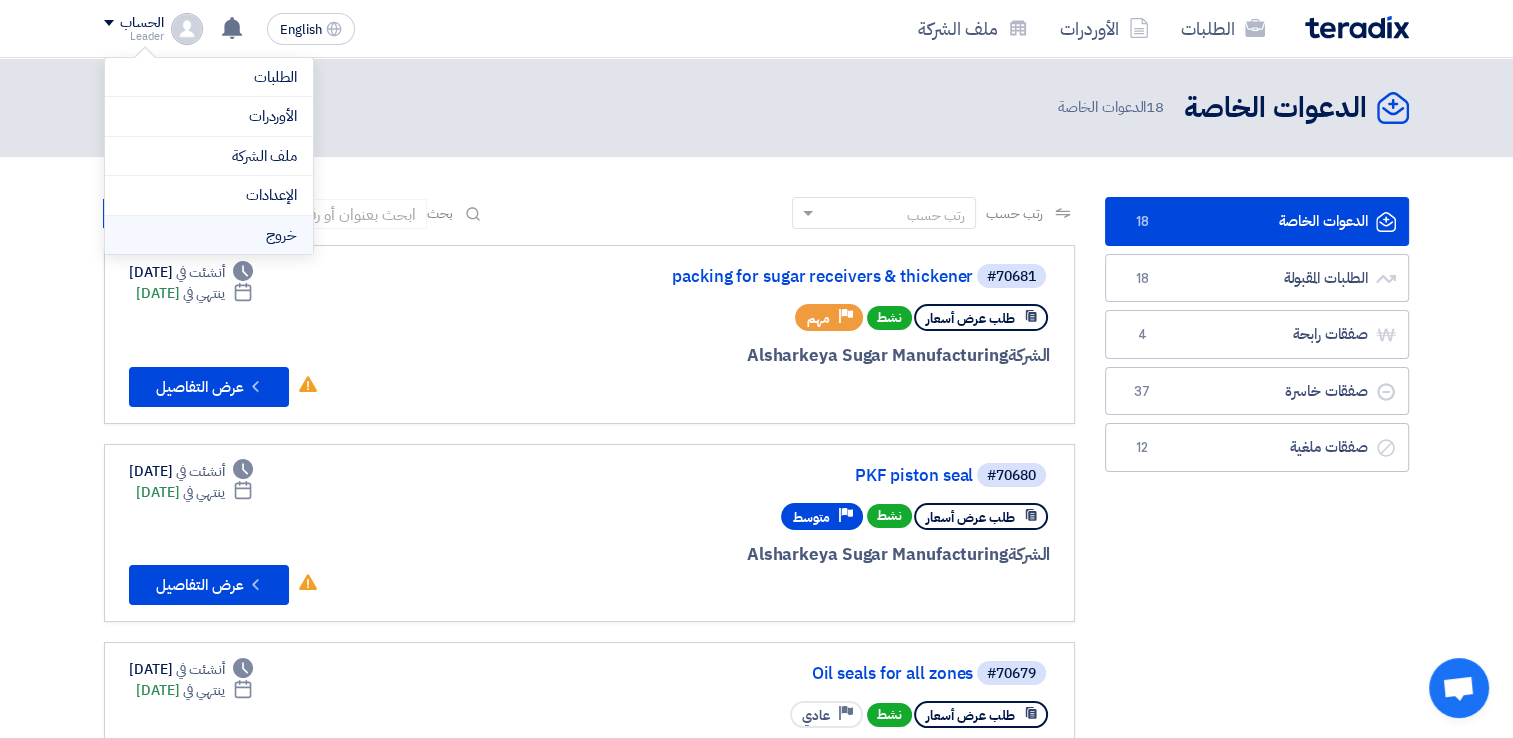 click on "خروج" 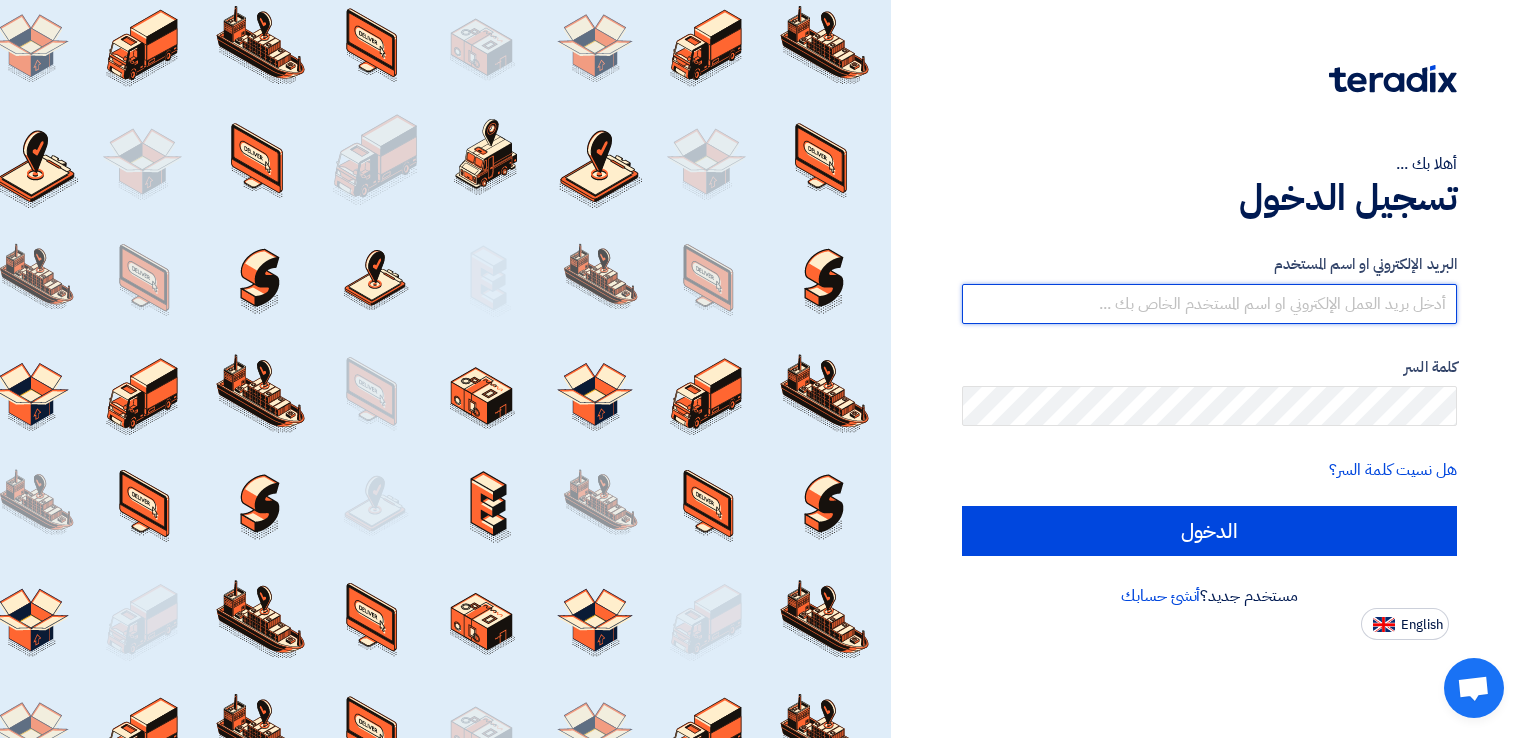 type on "[EMAIL_ADDRESS][DOMAIN_NAME]" 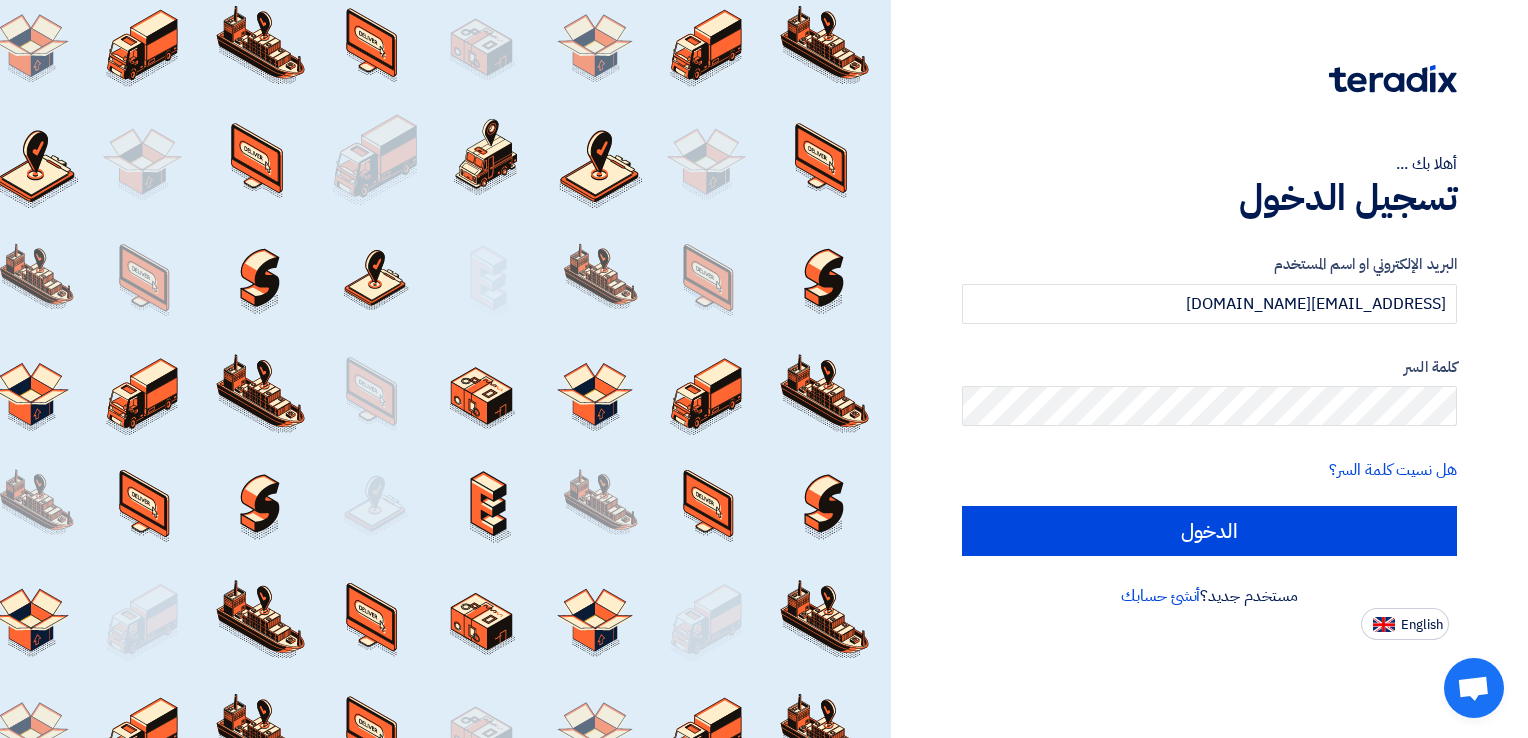 click on "أهلا بك ...
تسجيل الدخول
البريد الإلكتروني او اسم المستخدم
leadergroup20@gmail.com
كلمة السر
هل نسيت كلمة السر؟
الدخول
مستخدم جديد؟
أنشئ حسابك
English" 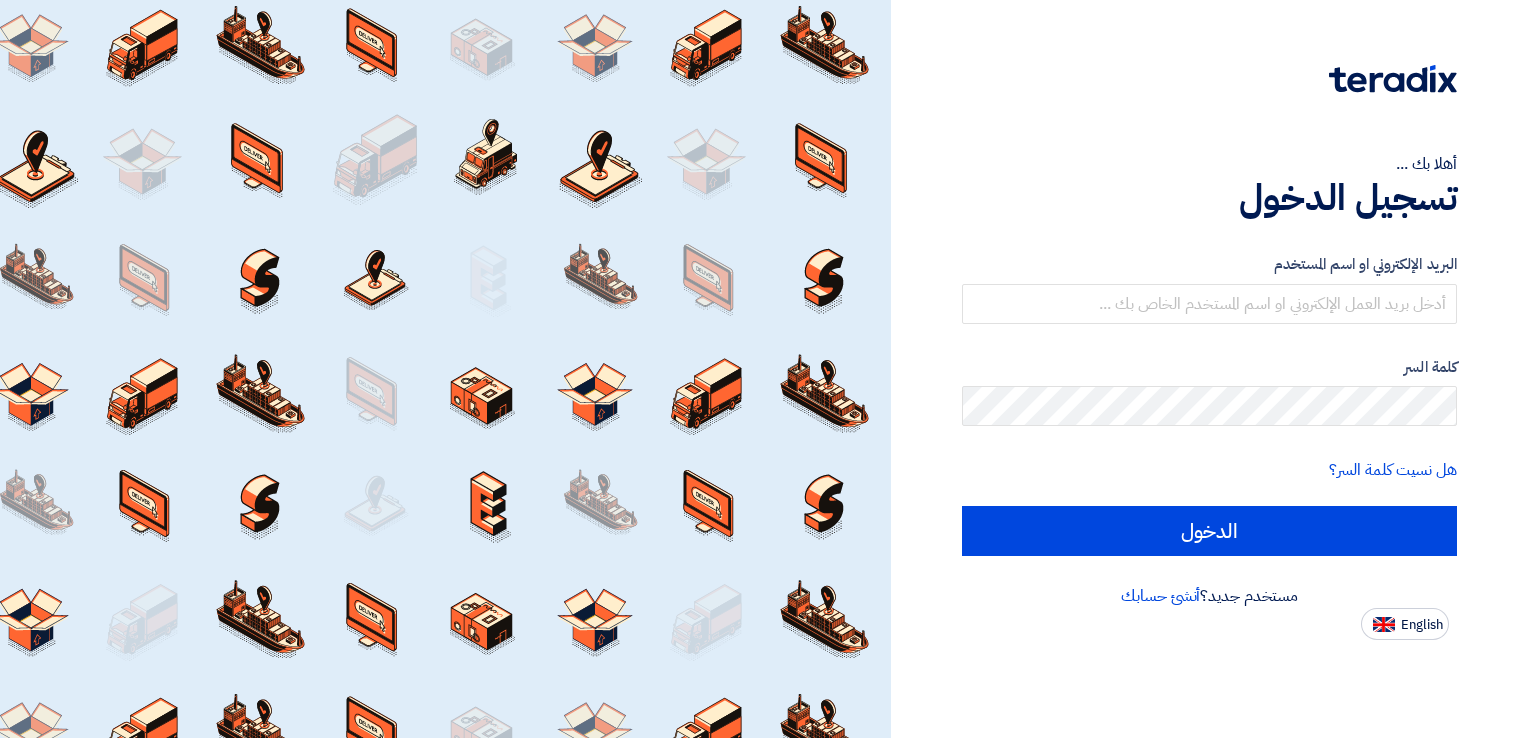 scroll, scrollTop: 0, scrollLeft: 0, axis: both 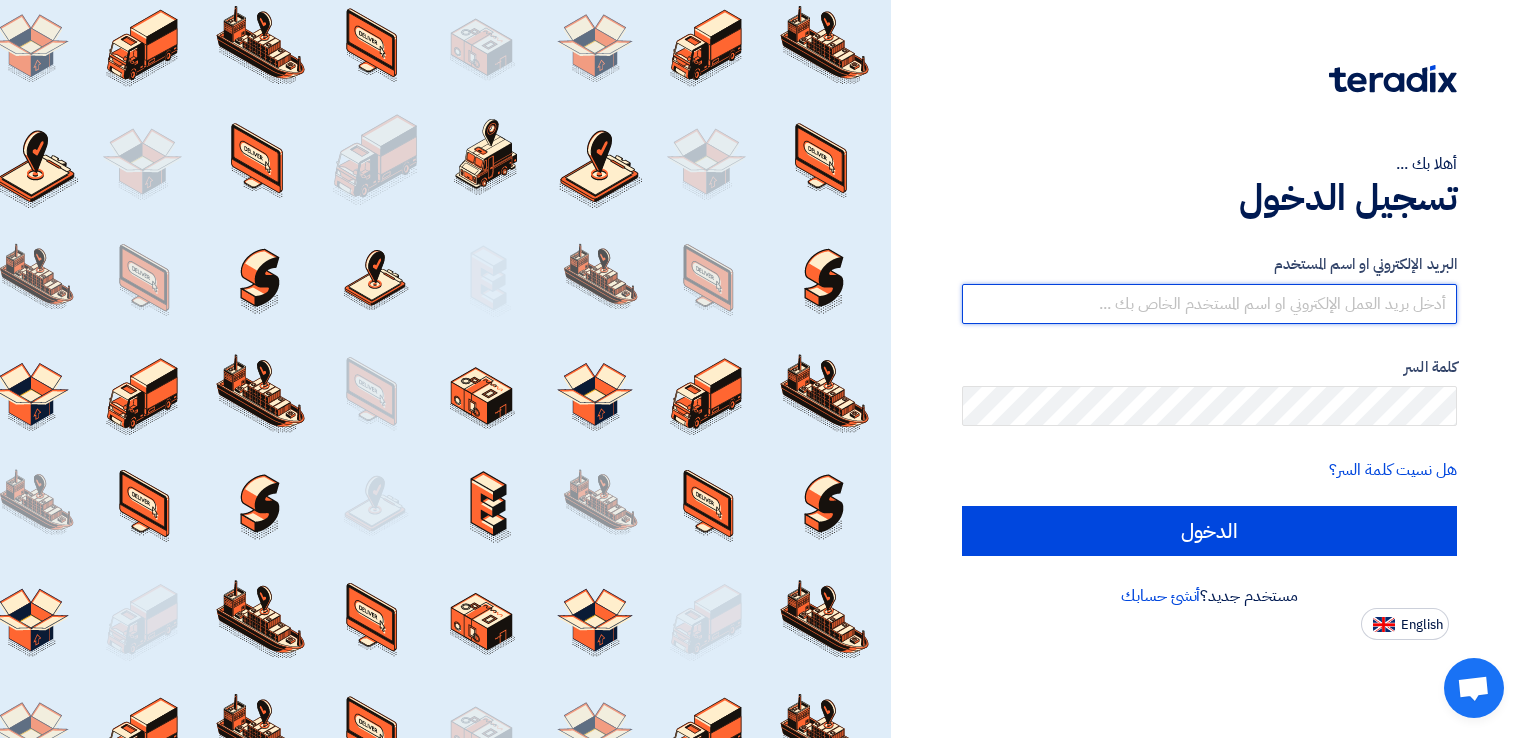 type on "[EMAIL_ADDRESS][DOMAIN_NAME]" 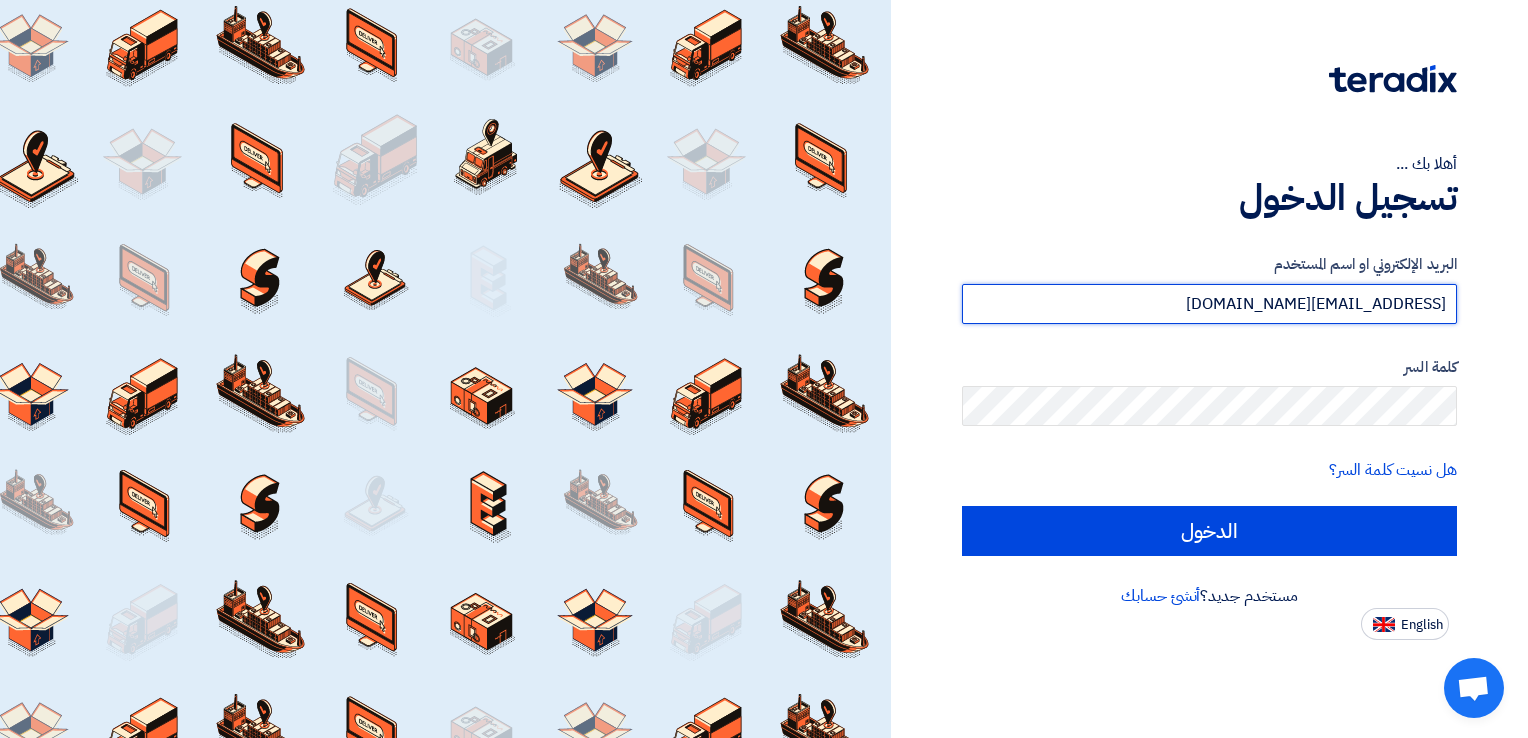 click on "[EMAIL_ADDRESS][DOMAIN_NAME]" at bounding box center [1209, 304] 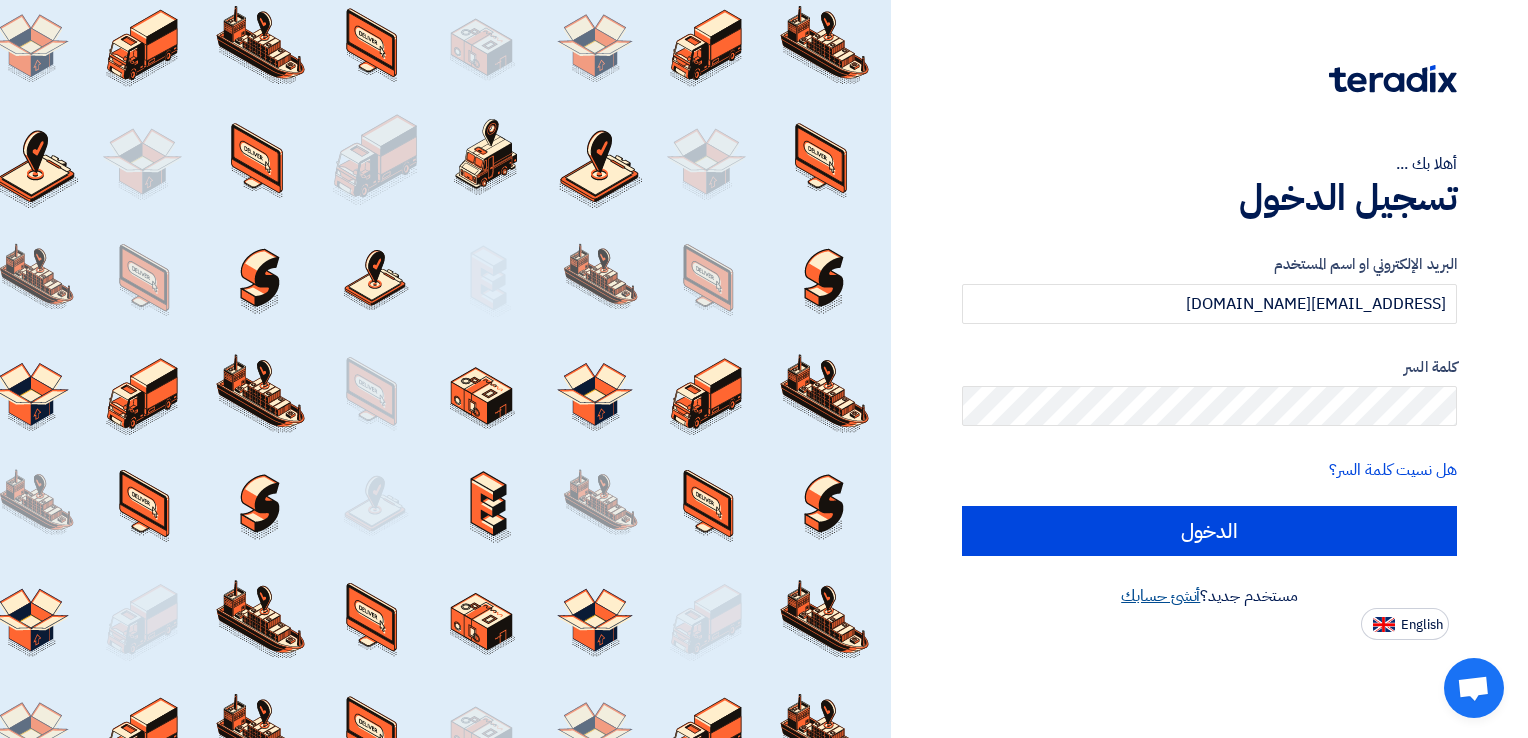 click on "أنشئ حسابك" 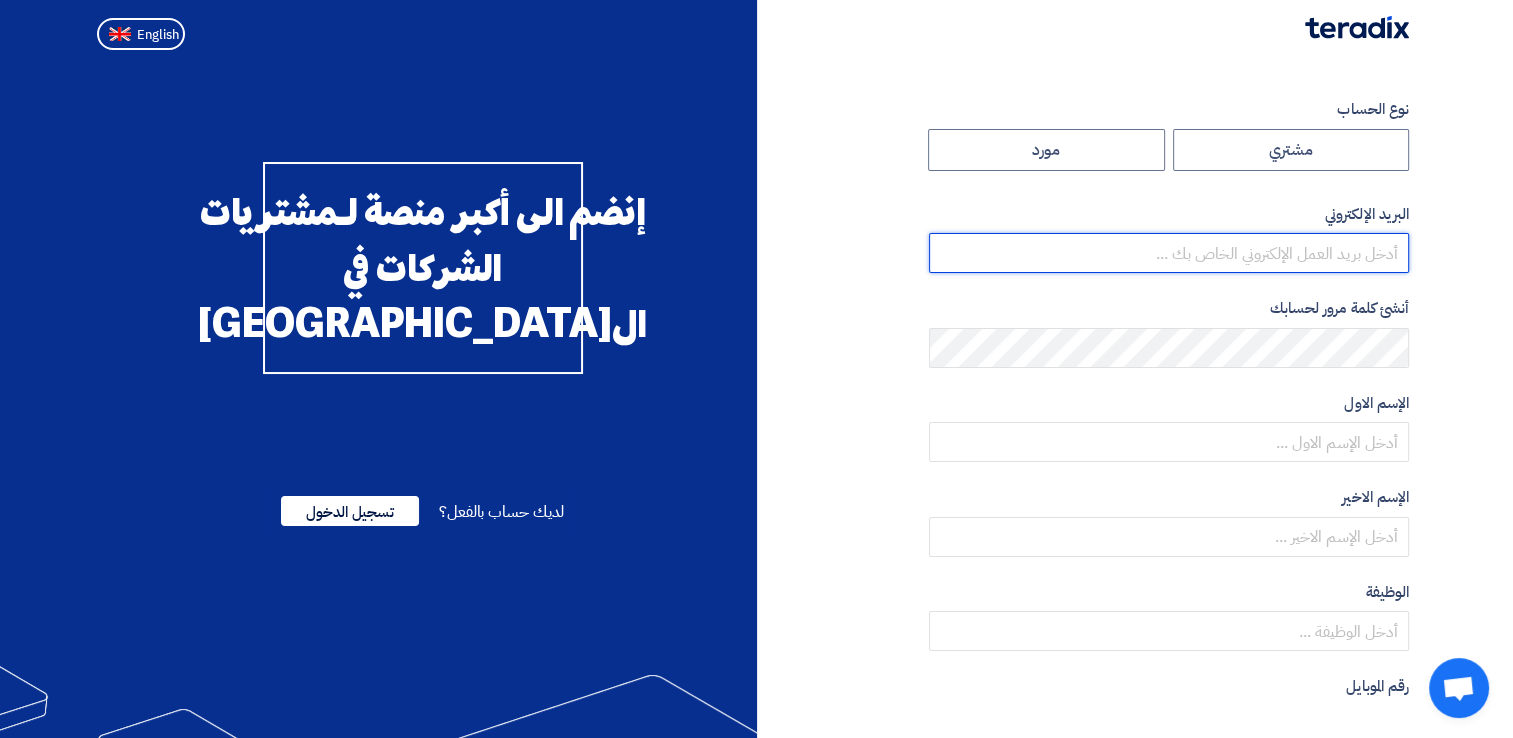 type on "[EMAIL_ADDRESS][DOMAIN_NAME]" 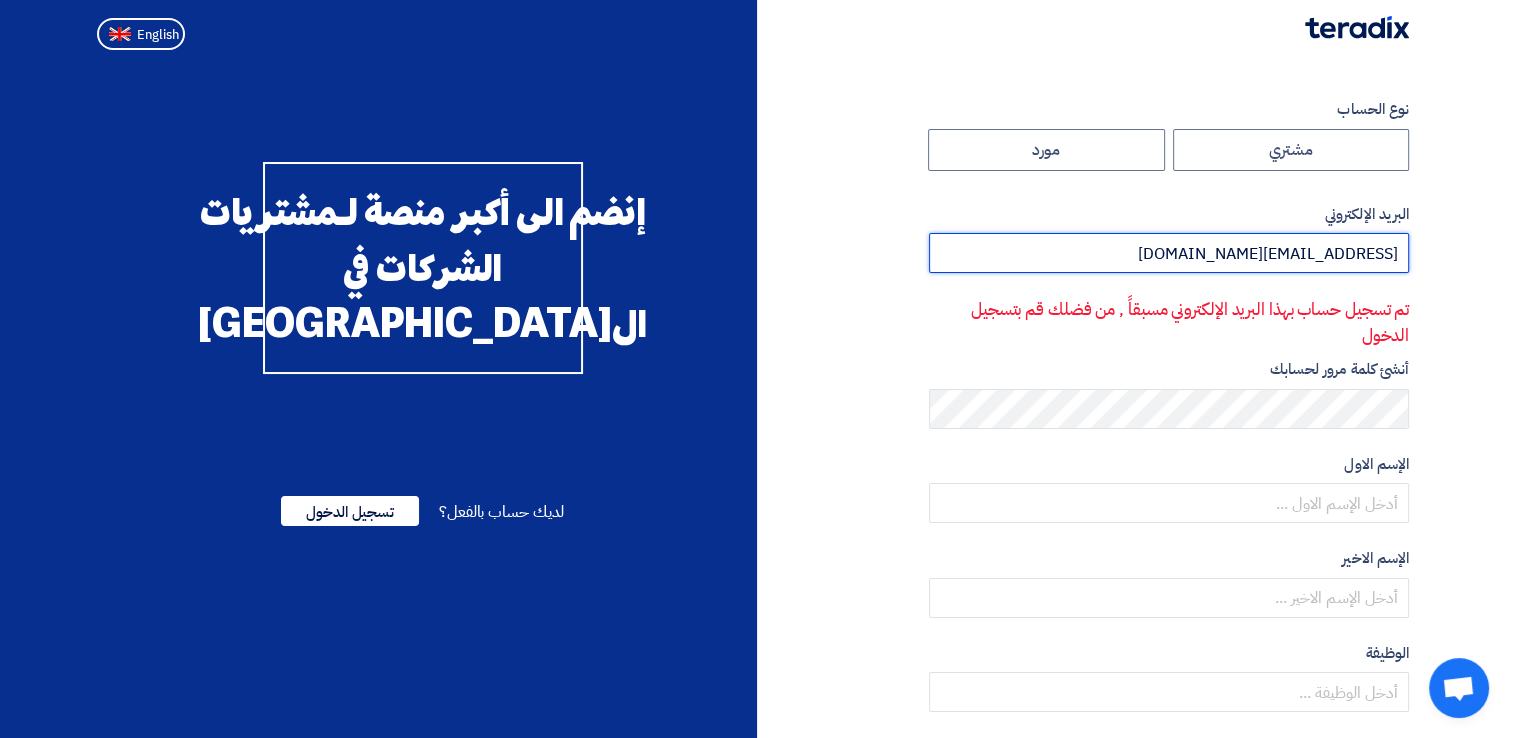 click on "[EMAIL_ADDRESS][DOMAIN_NAME]" at bounding box center (1169, 253) 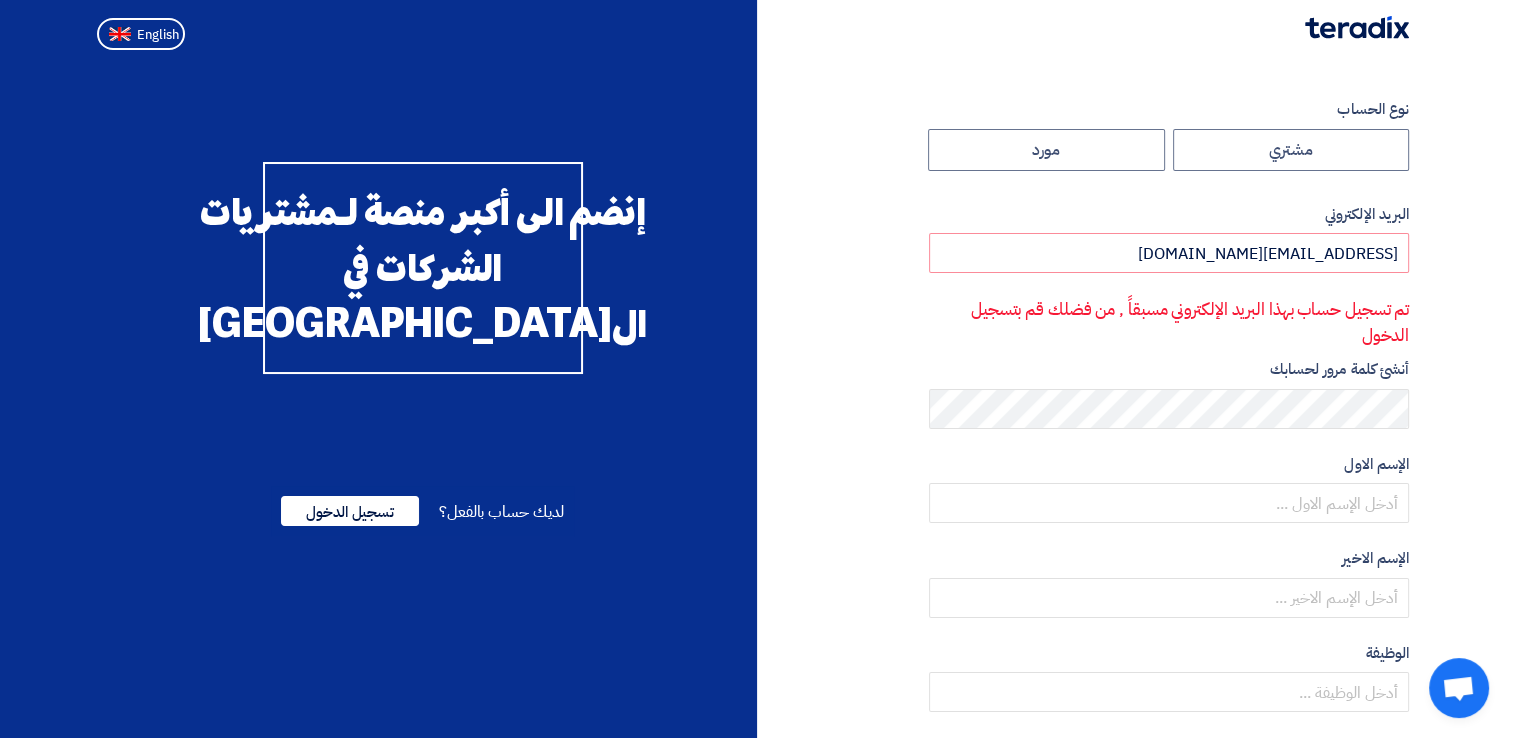 click on "نوع الحساب
مشتري
مورد
البريد الإلكتروني
[EMAIL_ADDRESS][DOMAIN_NAME]
تم تسجيل حساب بهذا البريد الإلكتروني مسبقاً , من فضلك قم بتسجيل الدخول
أنشئ كلمة مرور لحسابك
الإسم الاول
الإسم الاخير
الوظيفة" 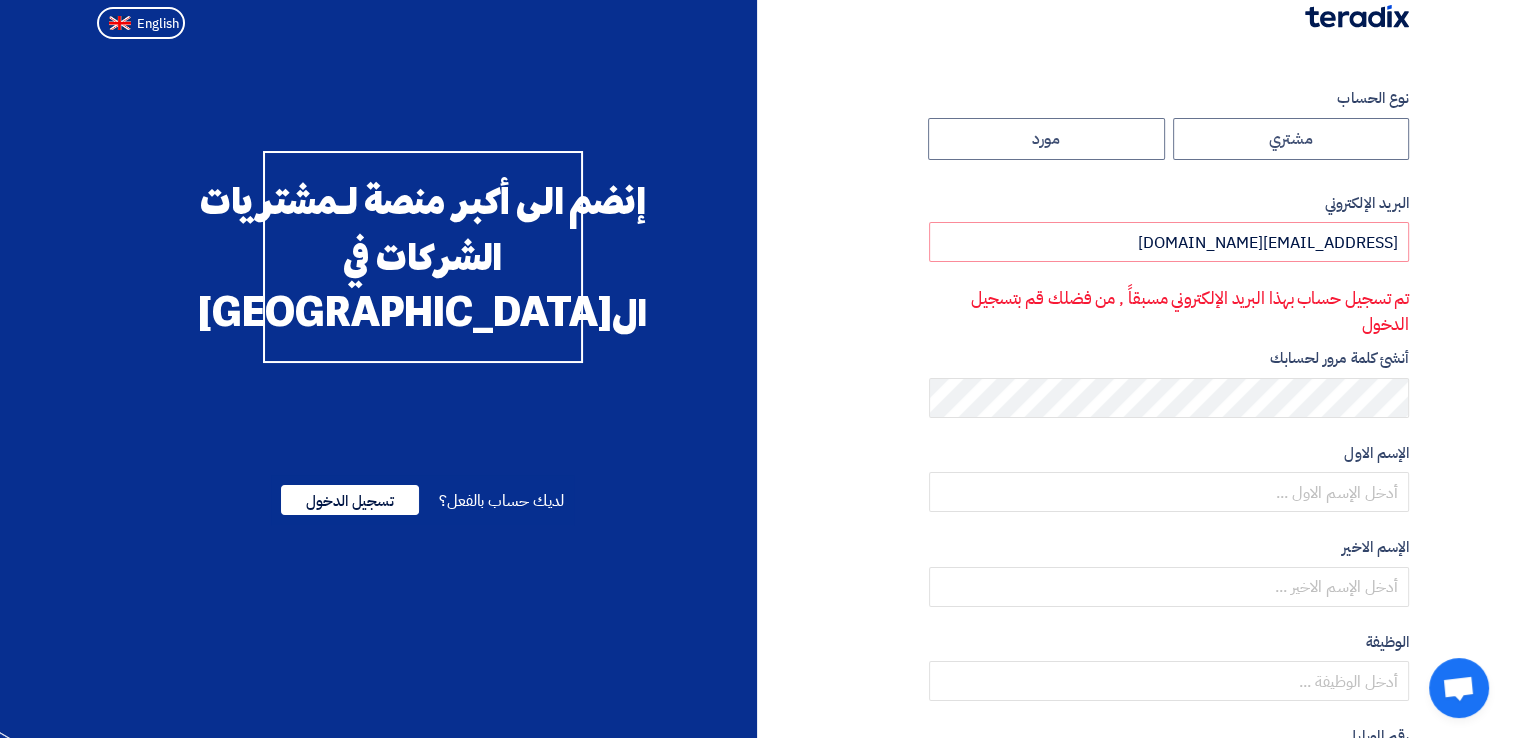 scroll, scrollTop: 0, scrollLeft: 0, axis: both 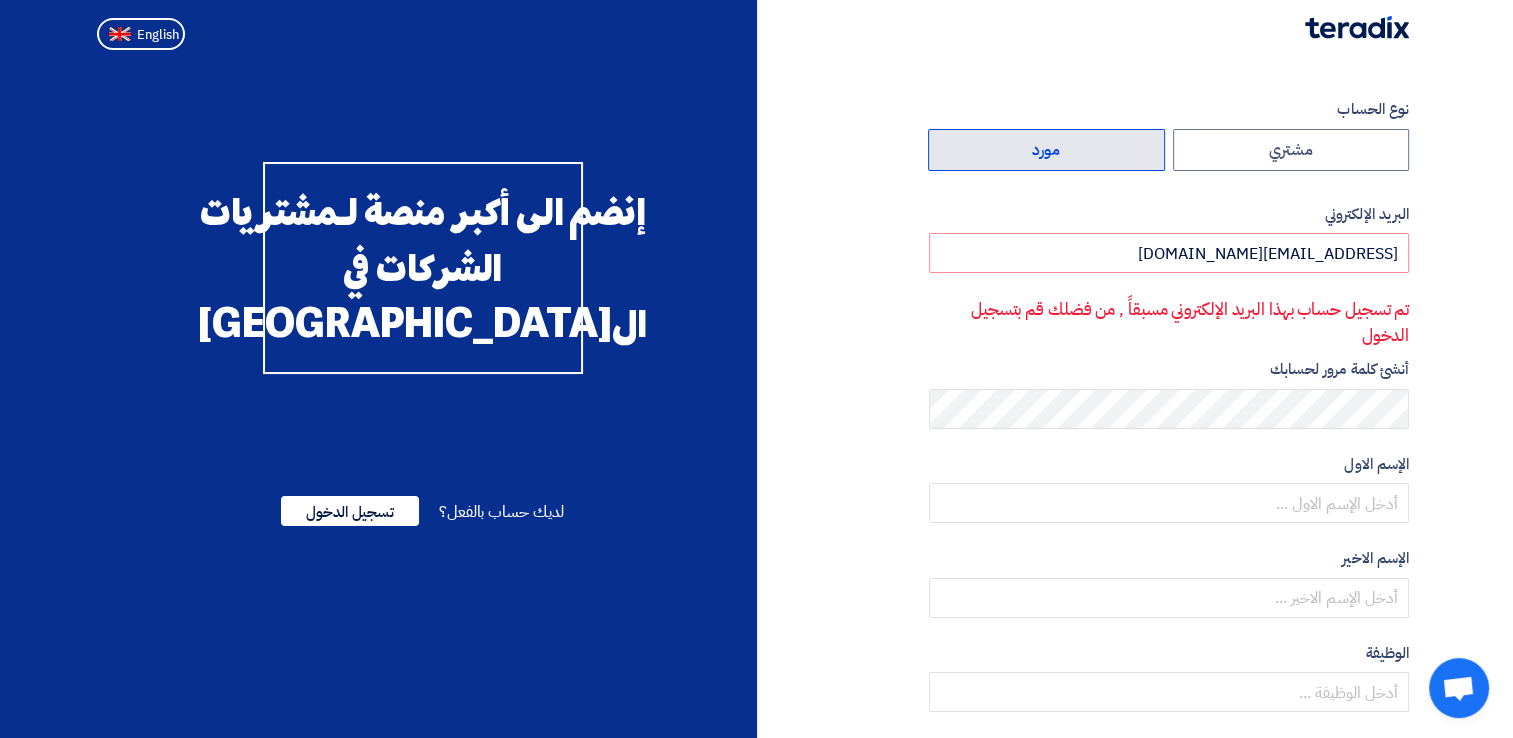 click on "مورد" 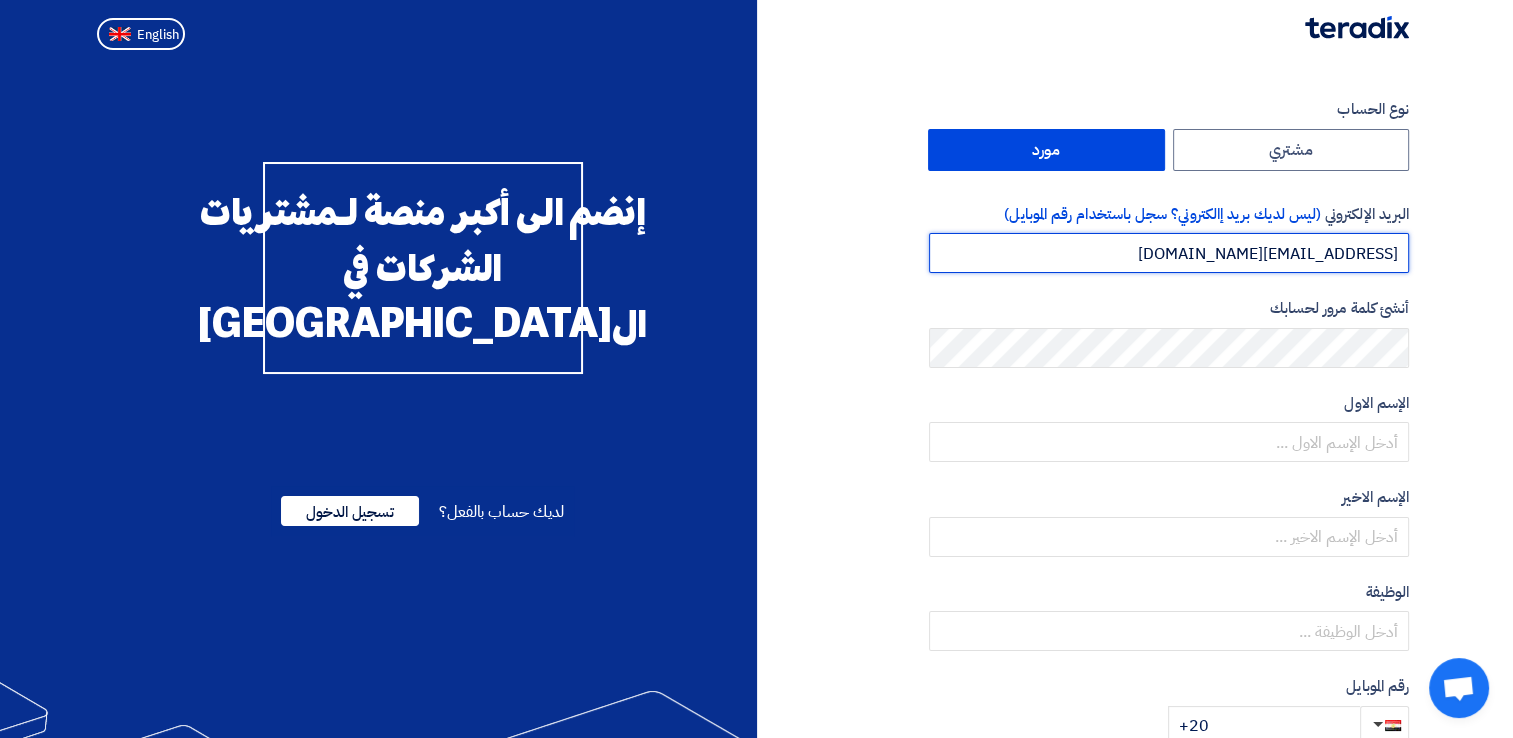 click on "[EMAIL_ADDRESS][DOMAIN_NAME]" at bounding box center [1169, 253] 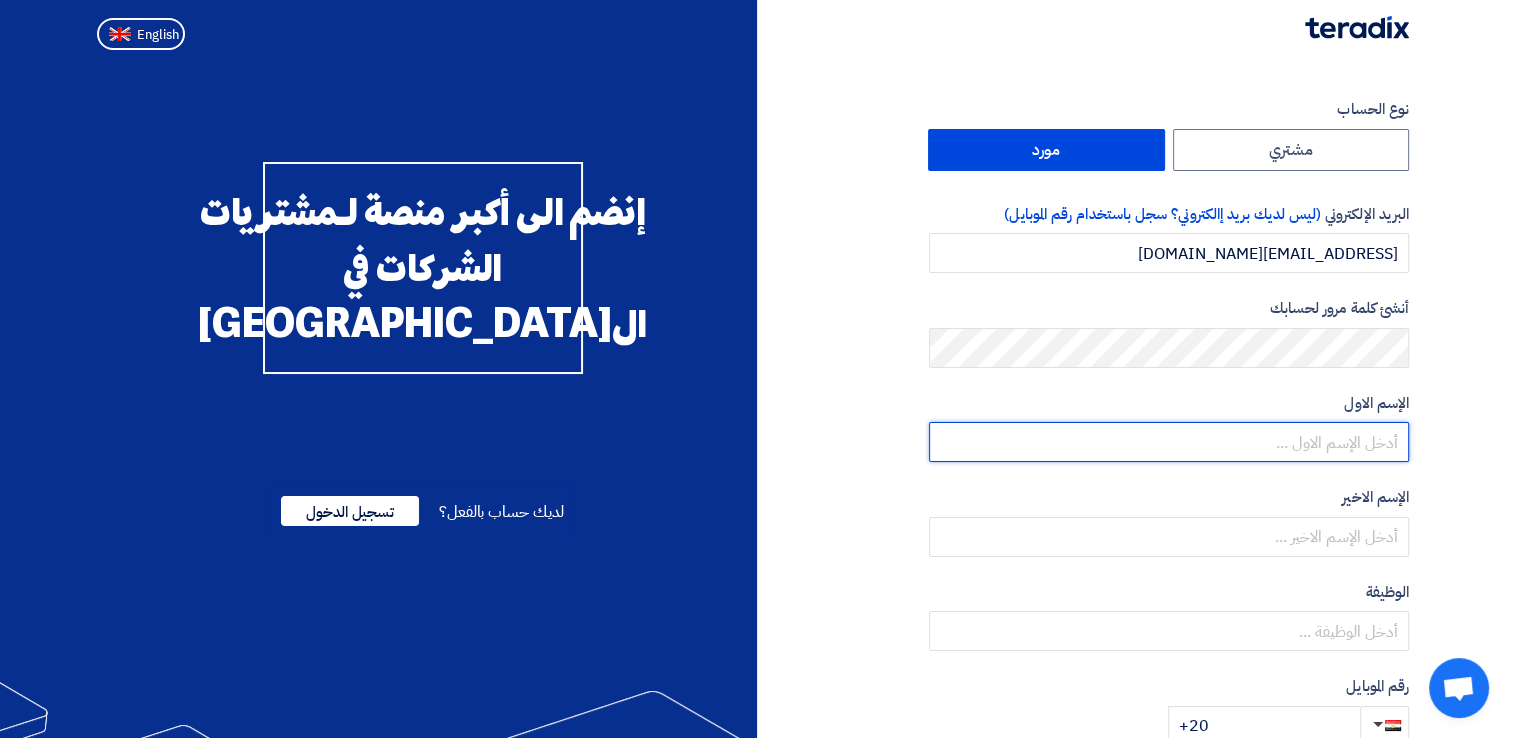 click at bounding box center (1169, 442) 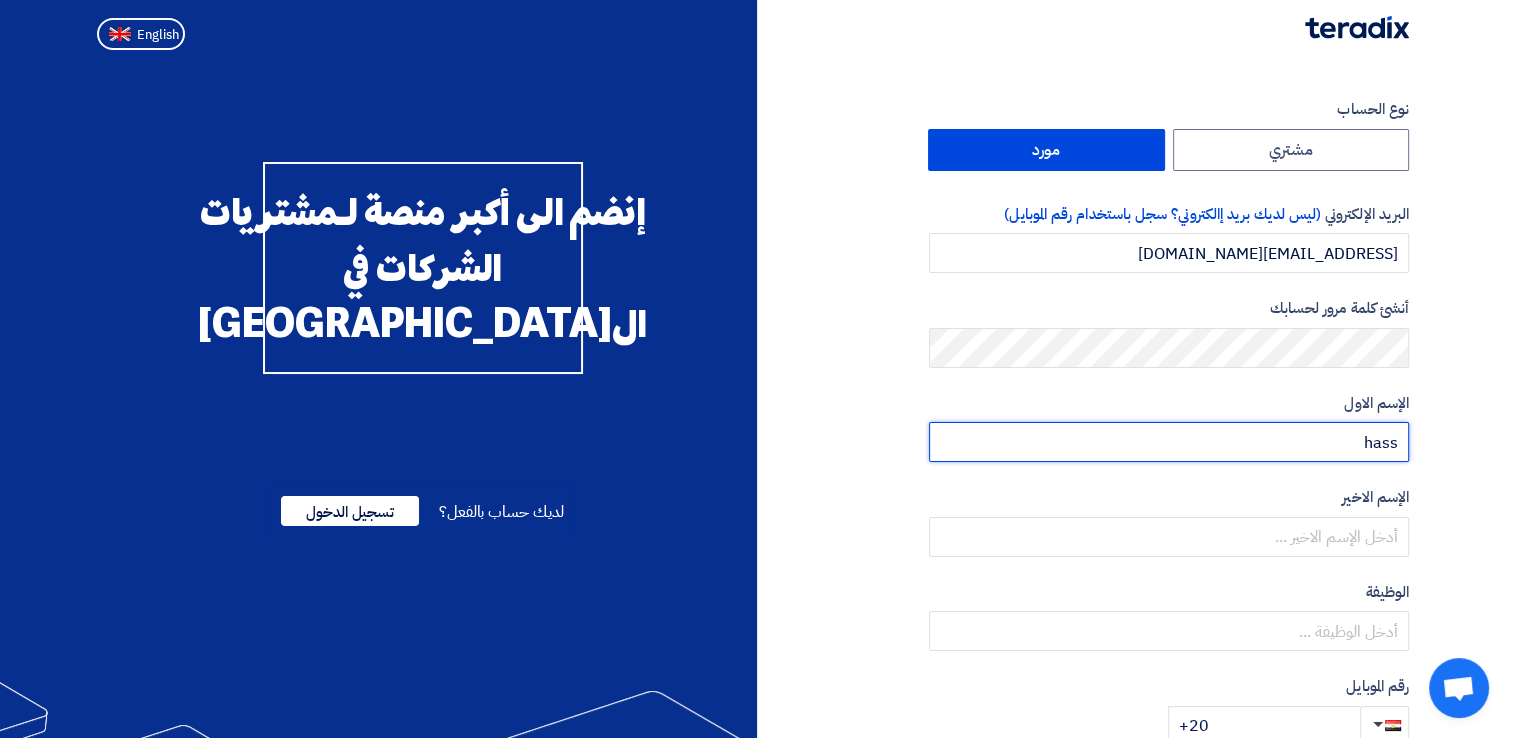 type on "[PERSON_NAME]" 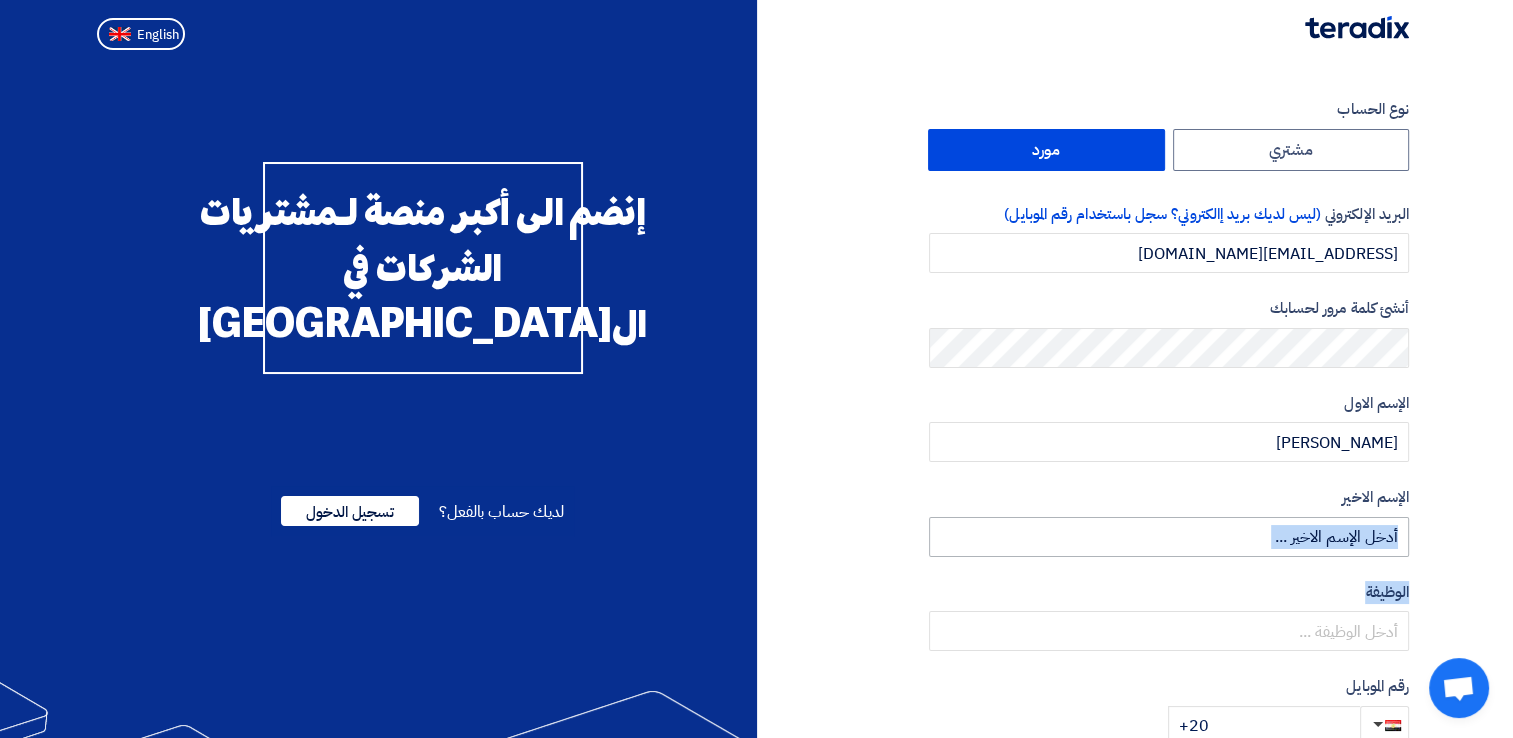 drag, startPoint x: 1241, startPoint y: 558, endPoint x: 1265, endPoint y: 526, distance: 40 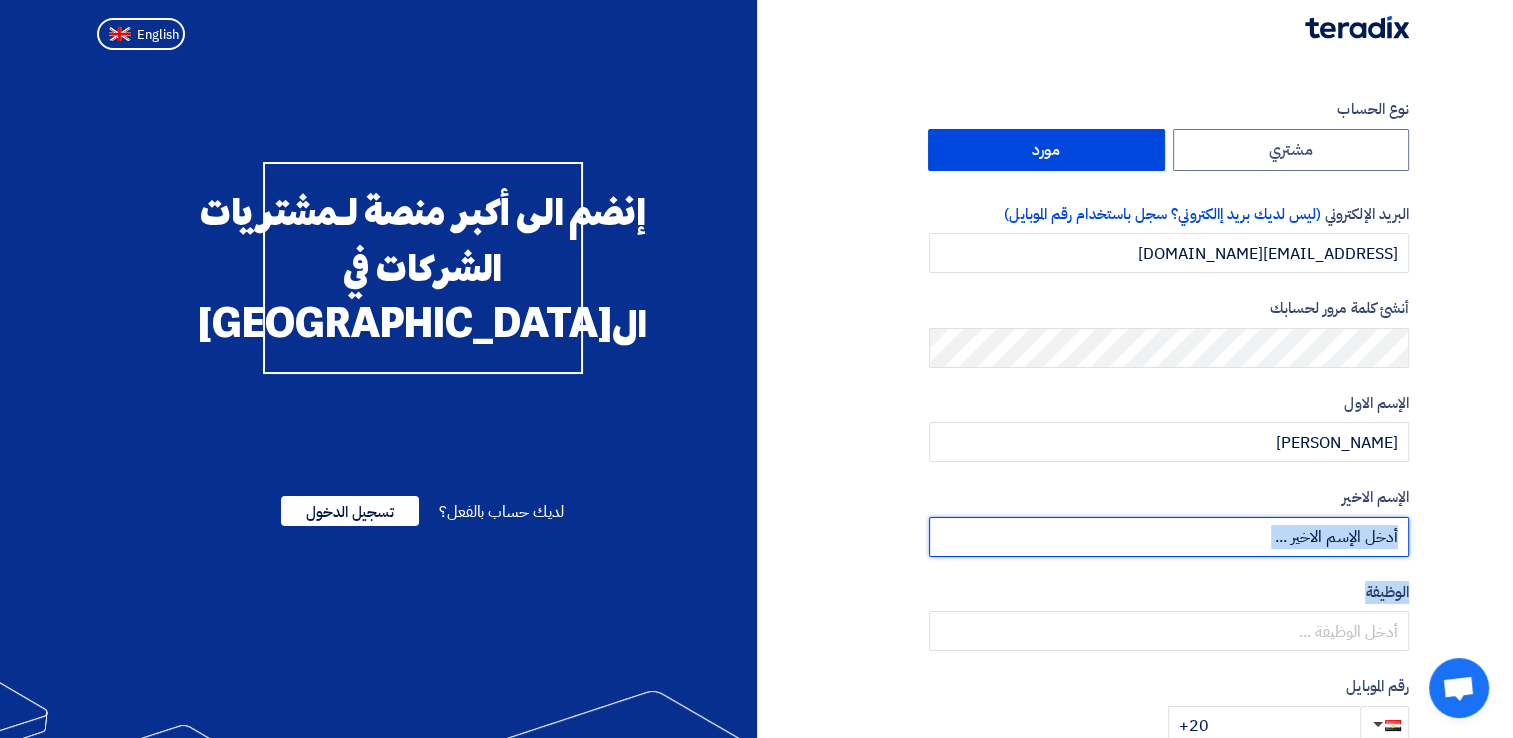 click at bounding box center (1169, 537) 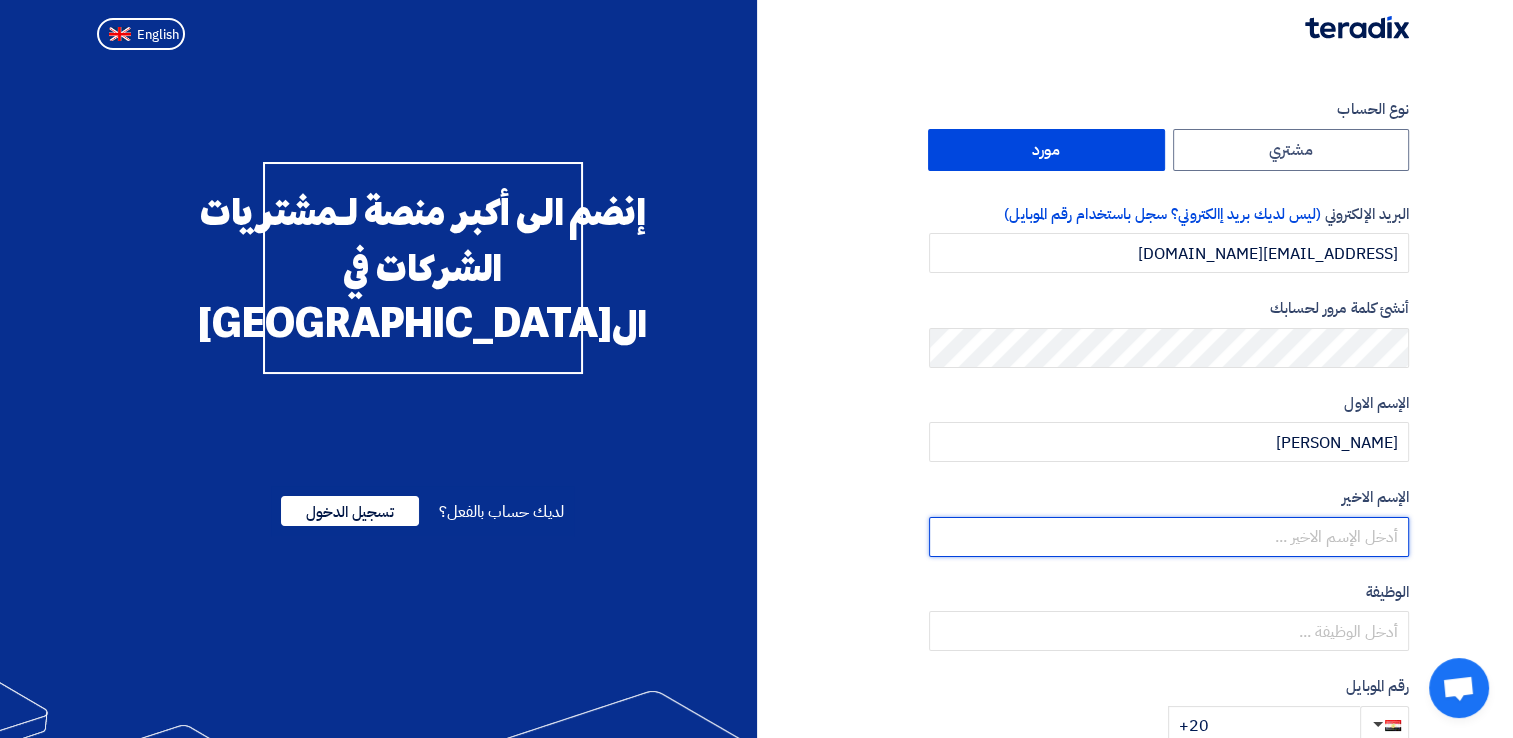 click at bounding box center (1169, 537) 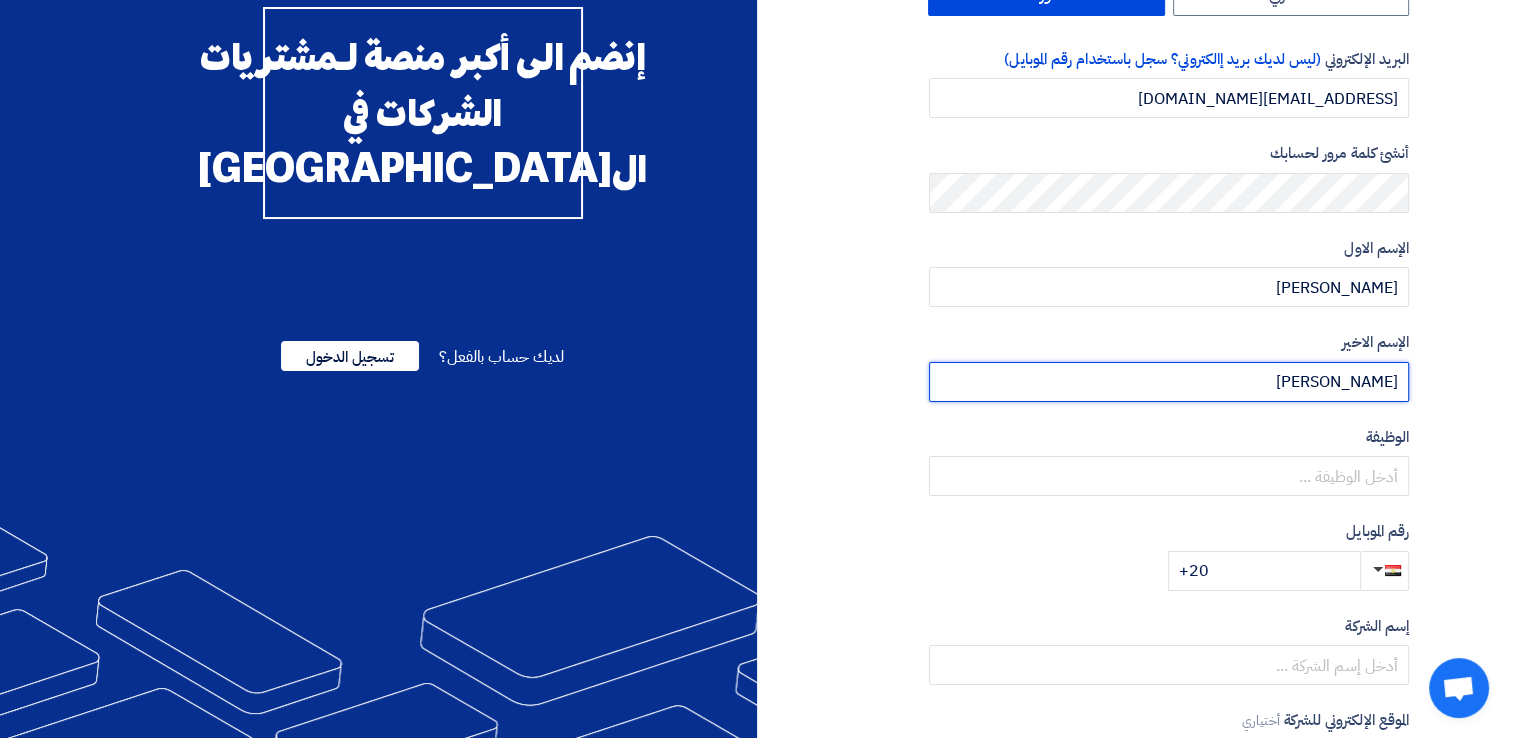 scroll, scrollTop: 161, scrollLeft: 0, axis: vertical 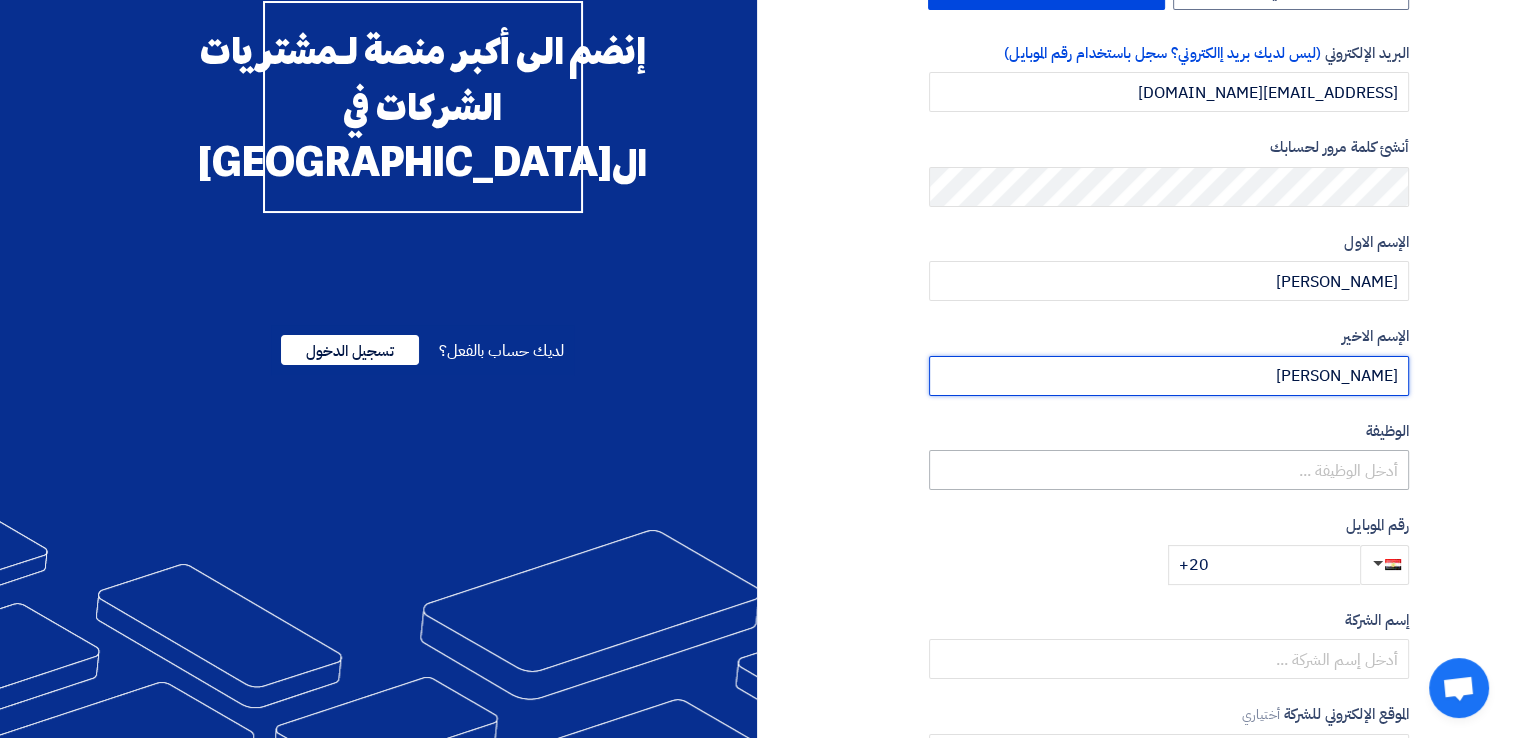 type on "[PERSON_NAME]" 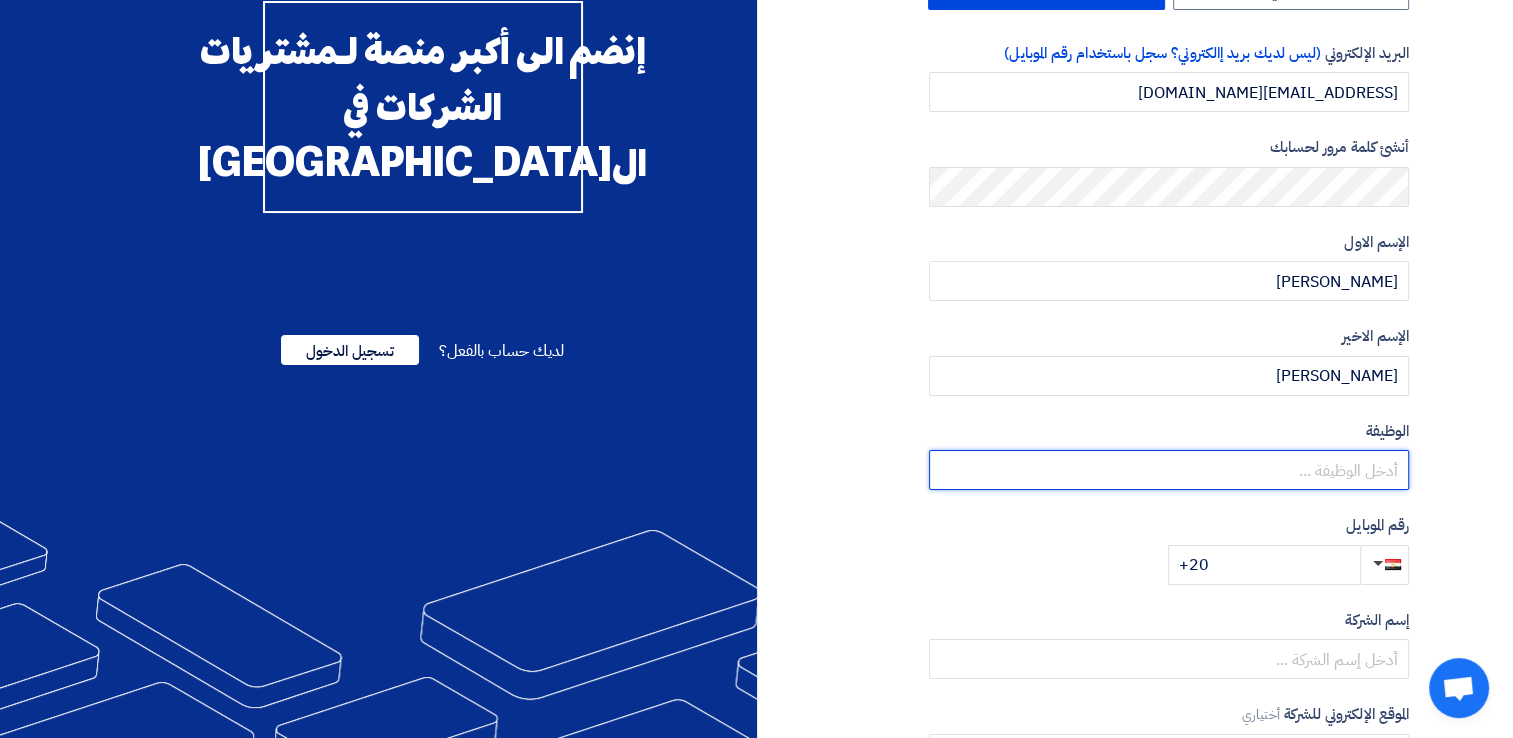 click at bounding box center [1169, 470] 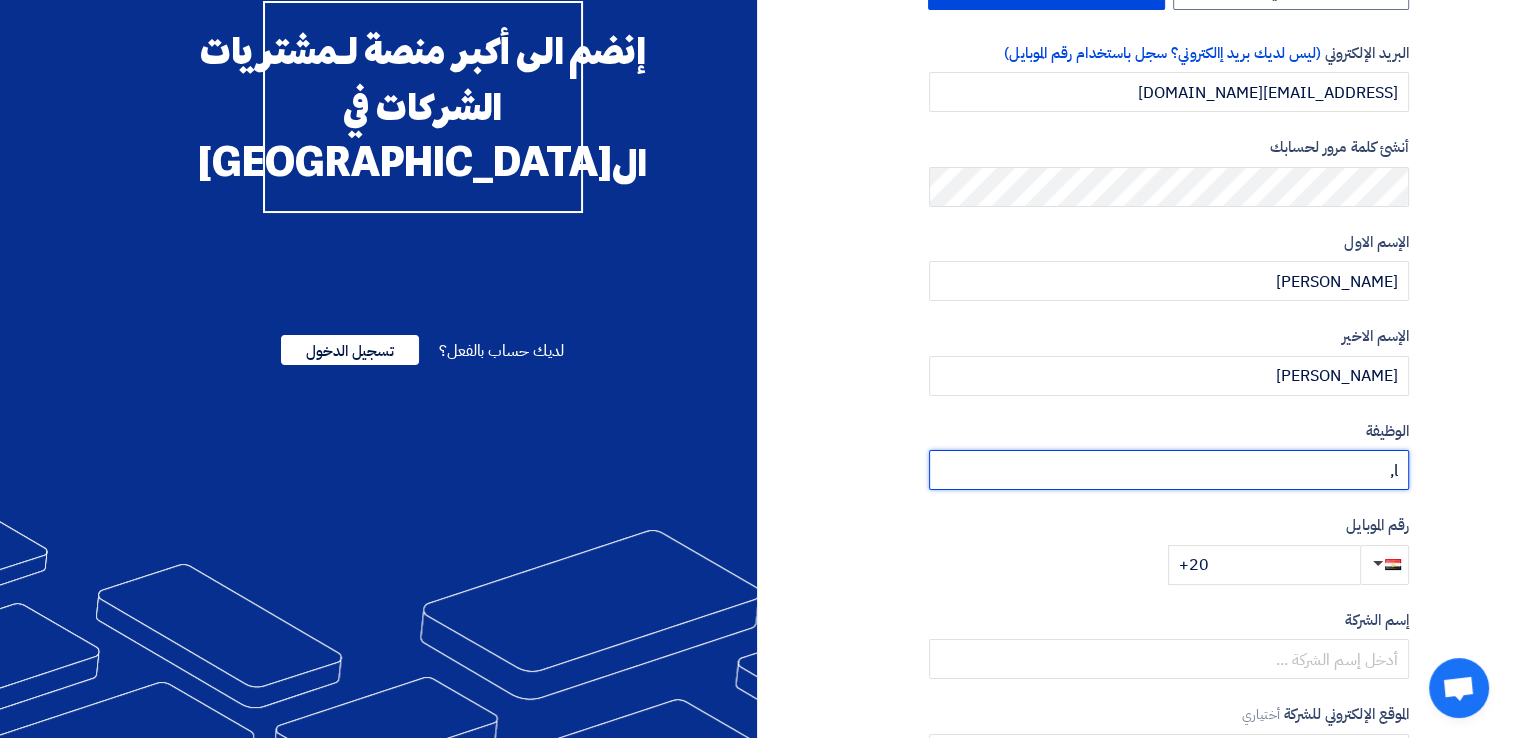 type on "l" 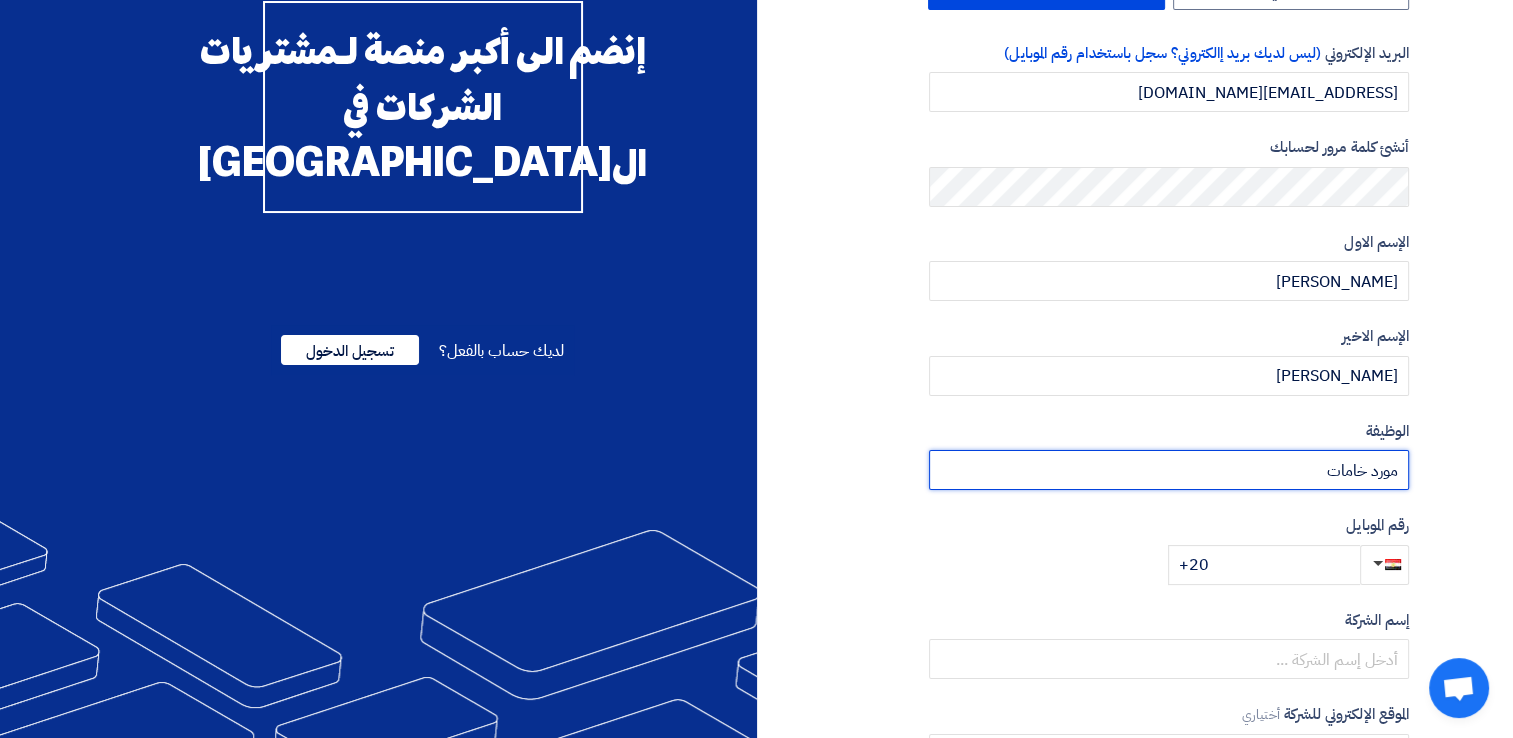 click on "مورد خامات" at bounding box center [1169, 470] 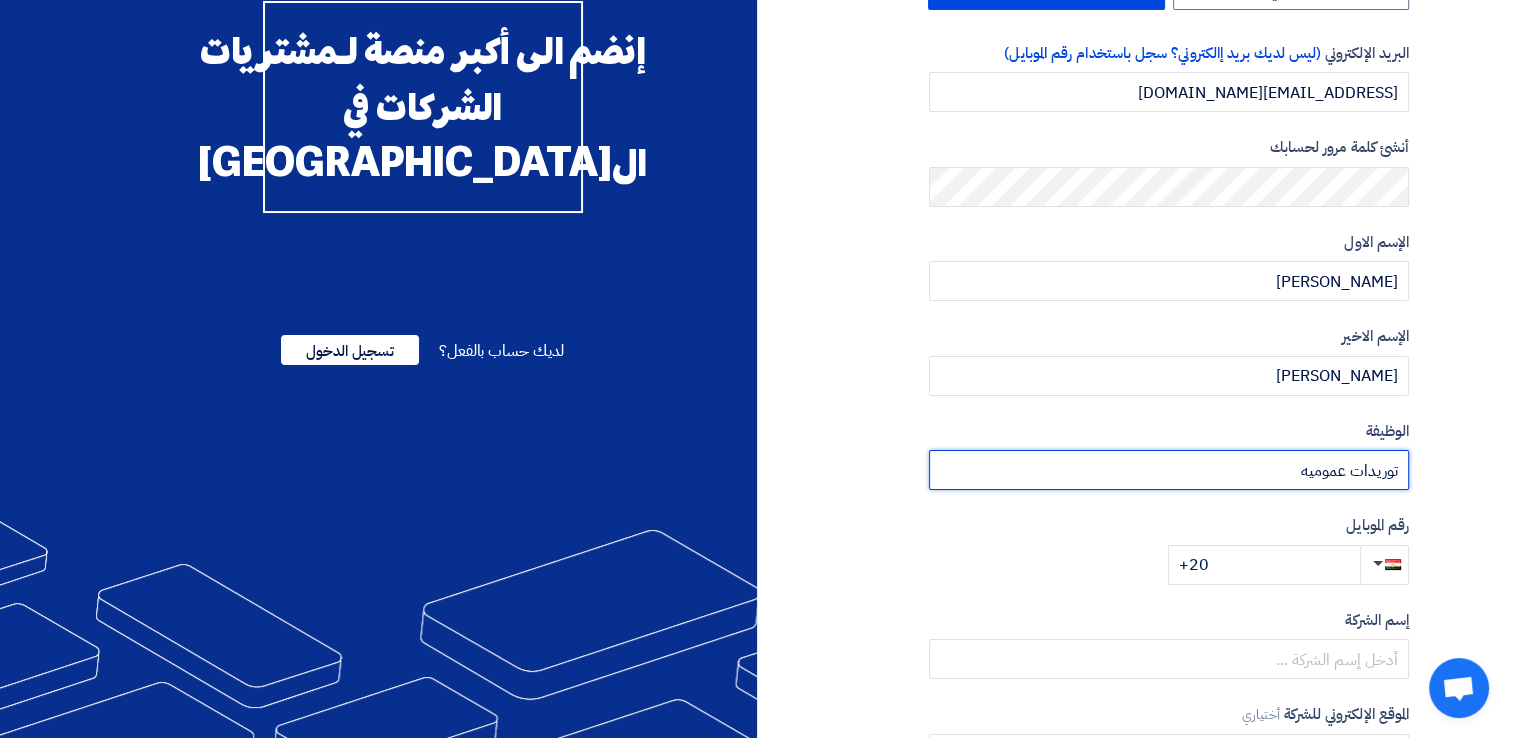 type on "توريدات عموميه" 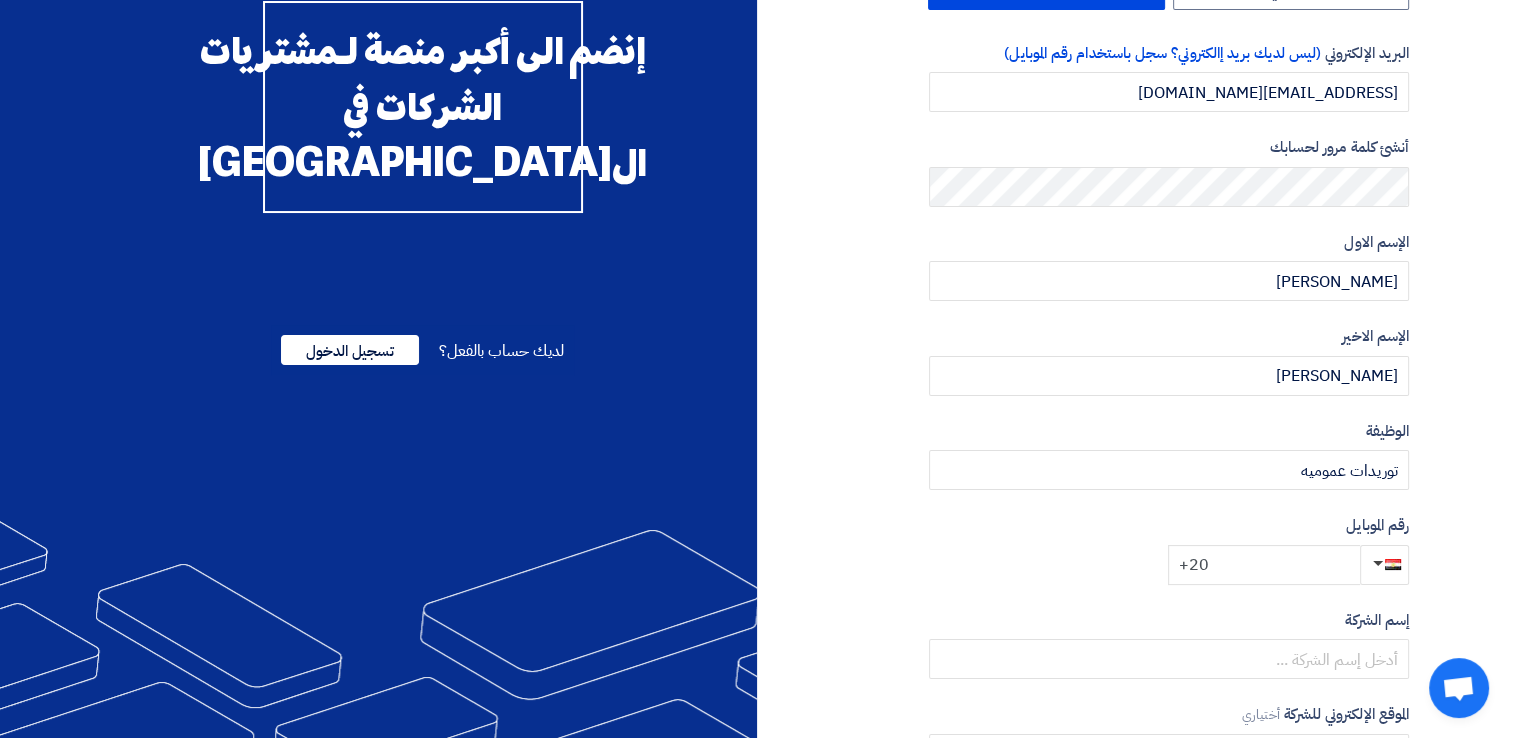 click on "+20" 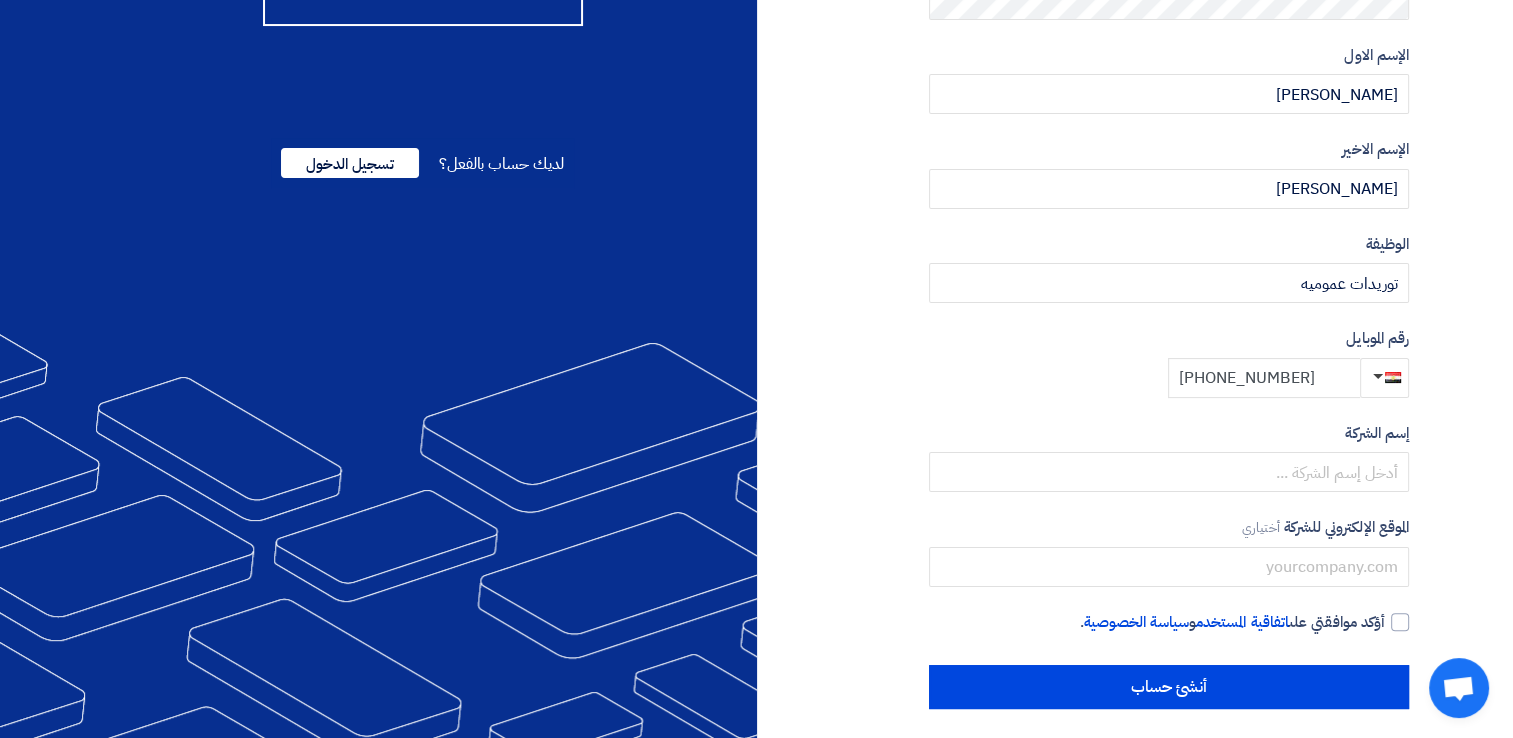 scroll, scrollTop: 352, scrollLeft: 0, axis: vertical 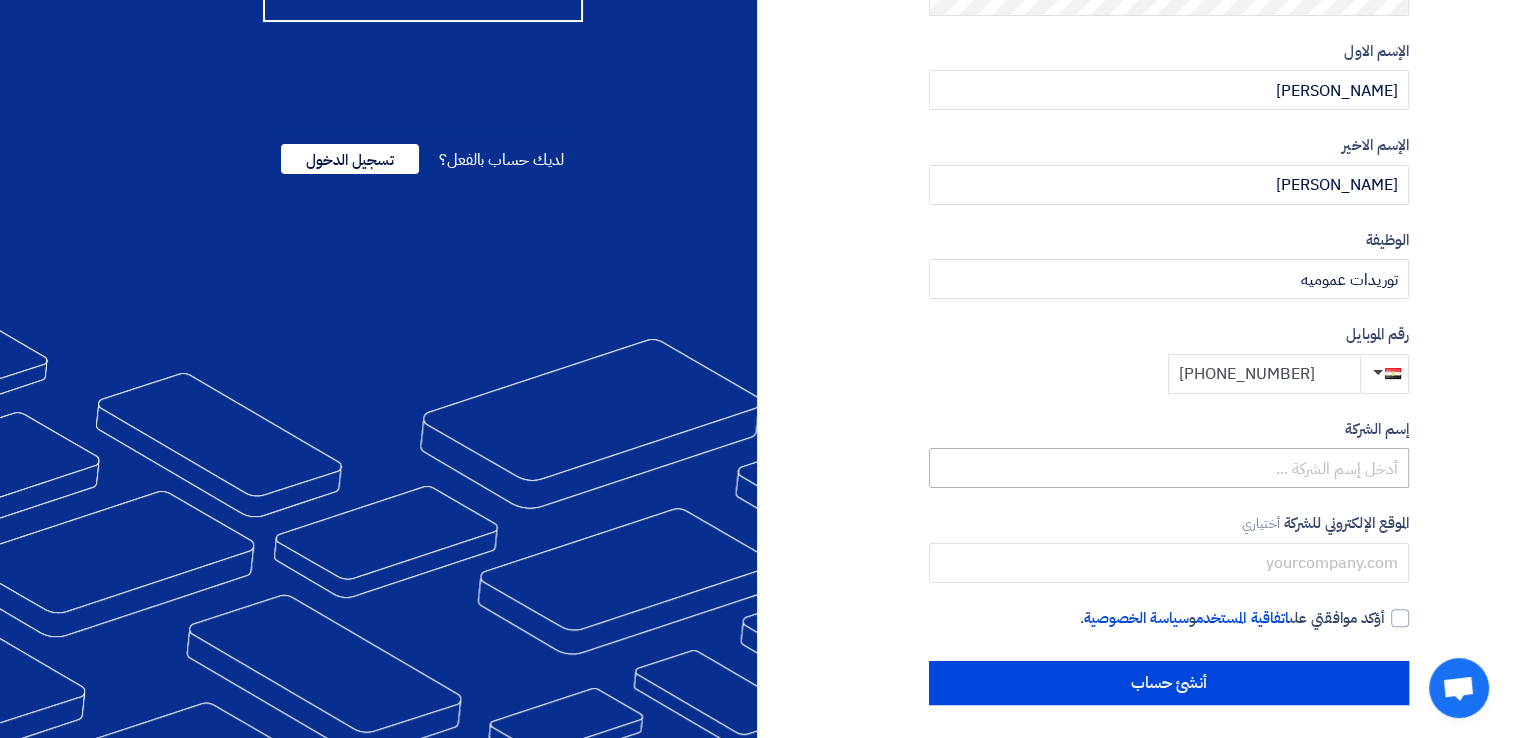 type on "[PHONE_NUMBER]" 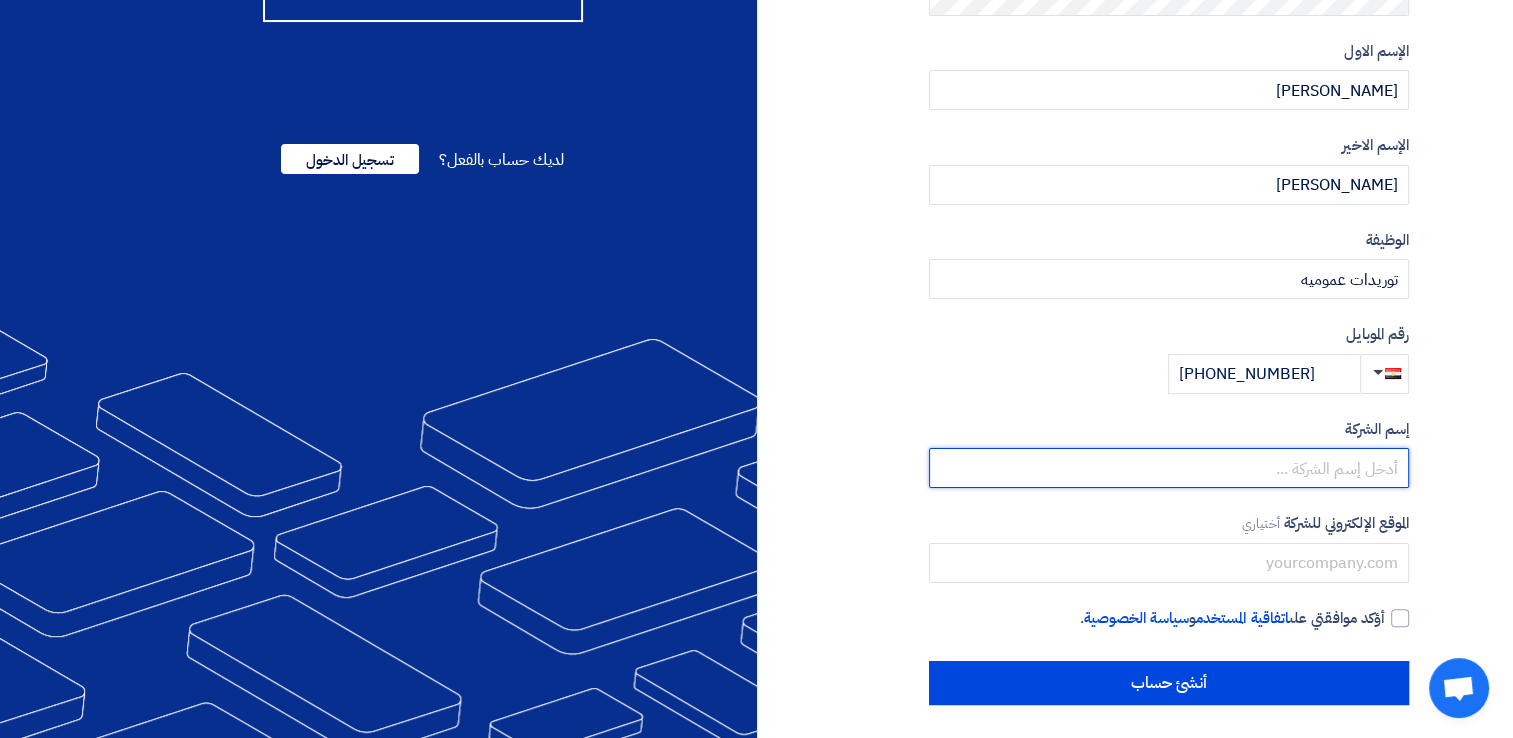 click at bounding box center (1169, 468) 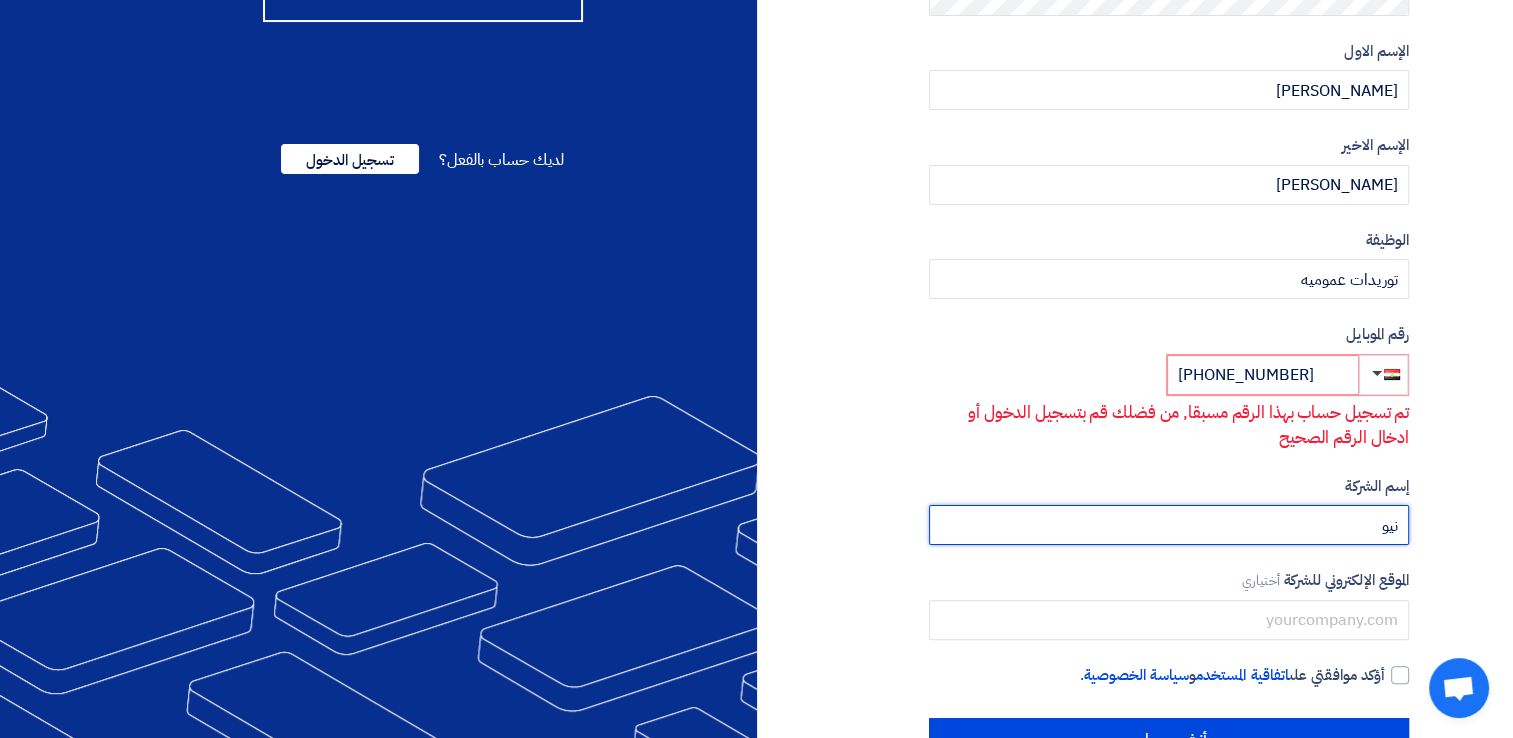 type on "نيو" 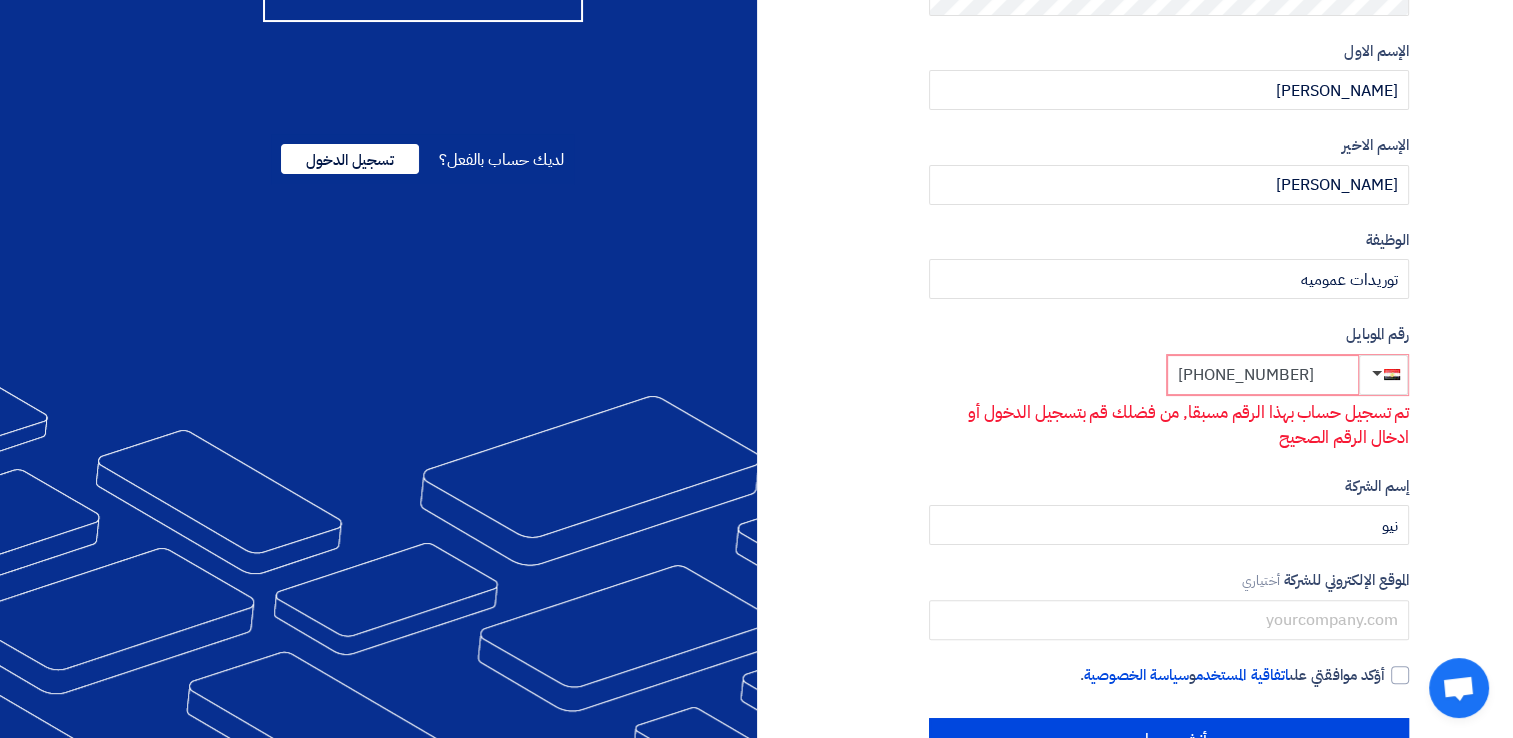 click on "[PHONE_NUMBER]" 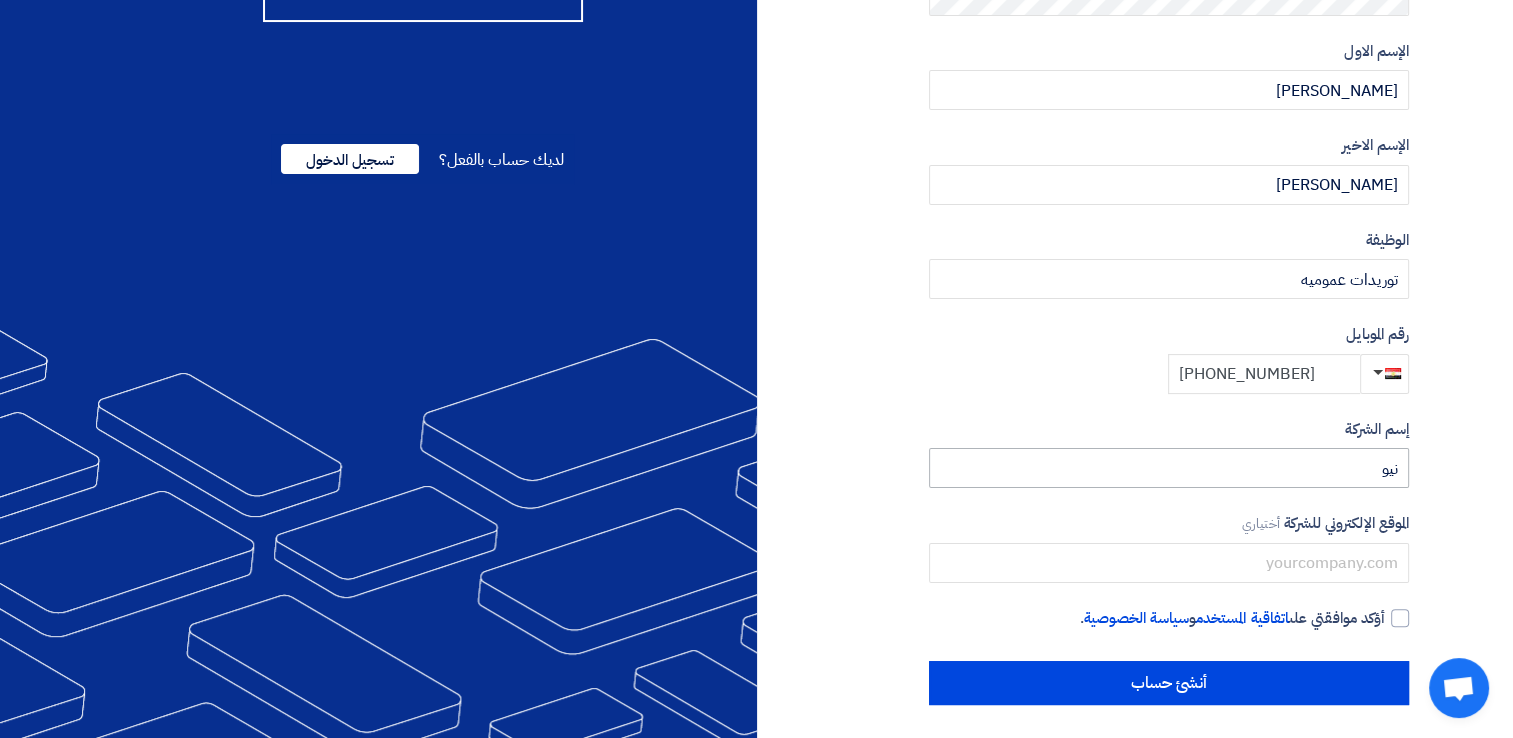 type on "[PHONE_NUMBER]" 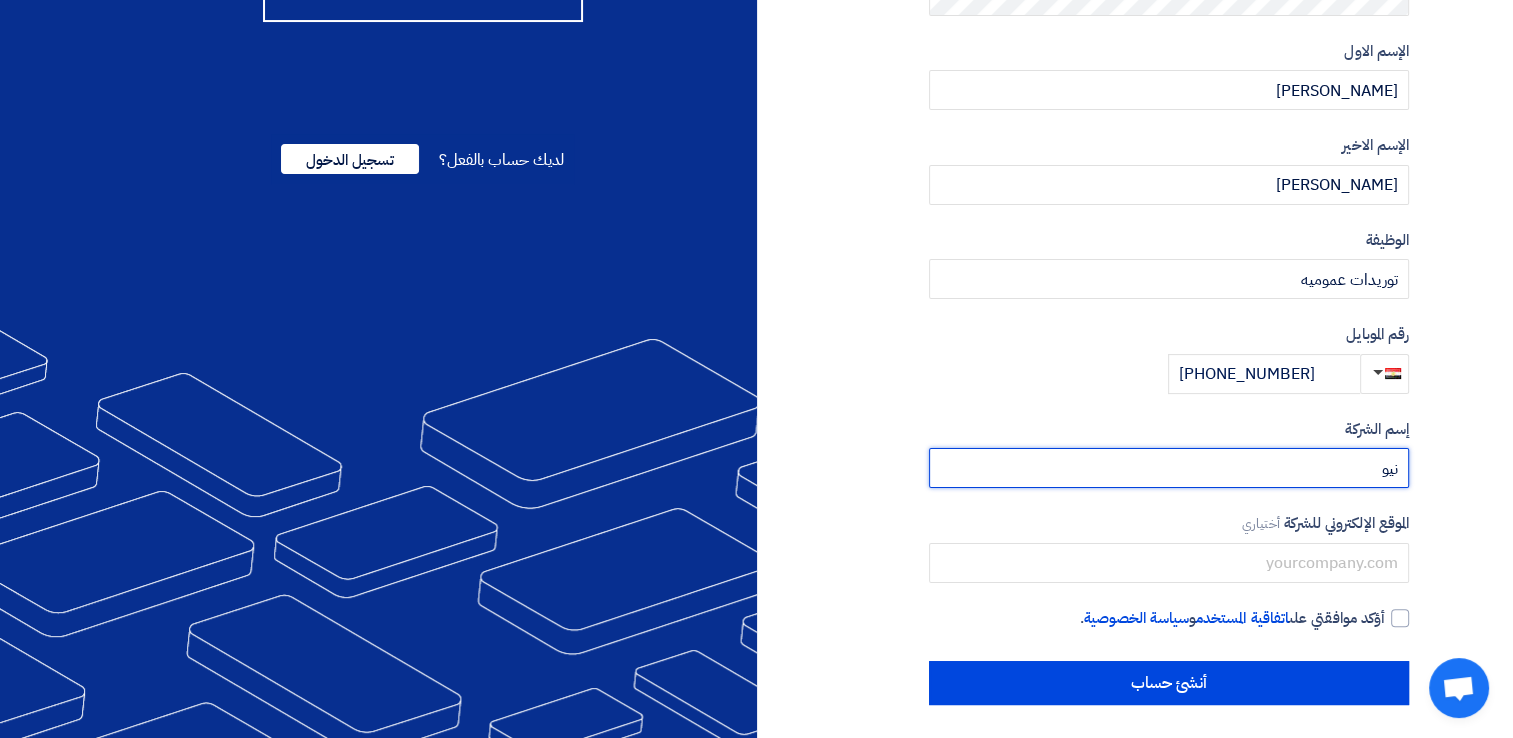 click on "نيو" at bounding box center [1169, 468] 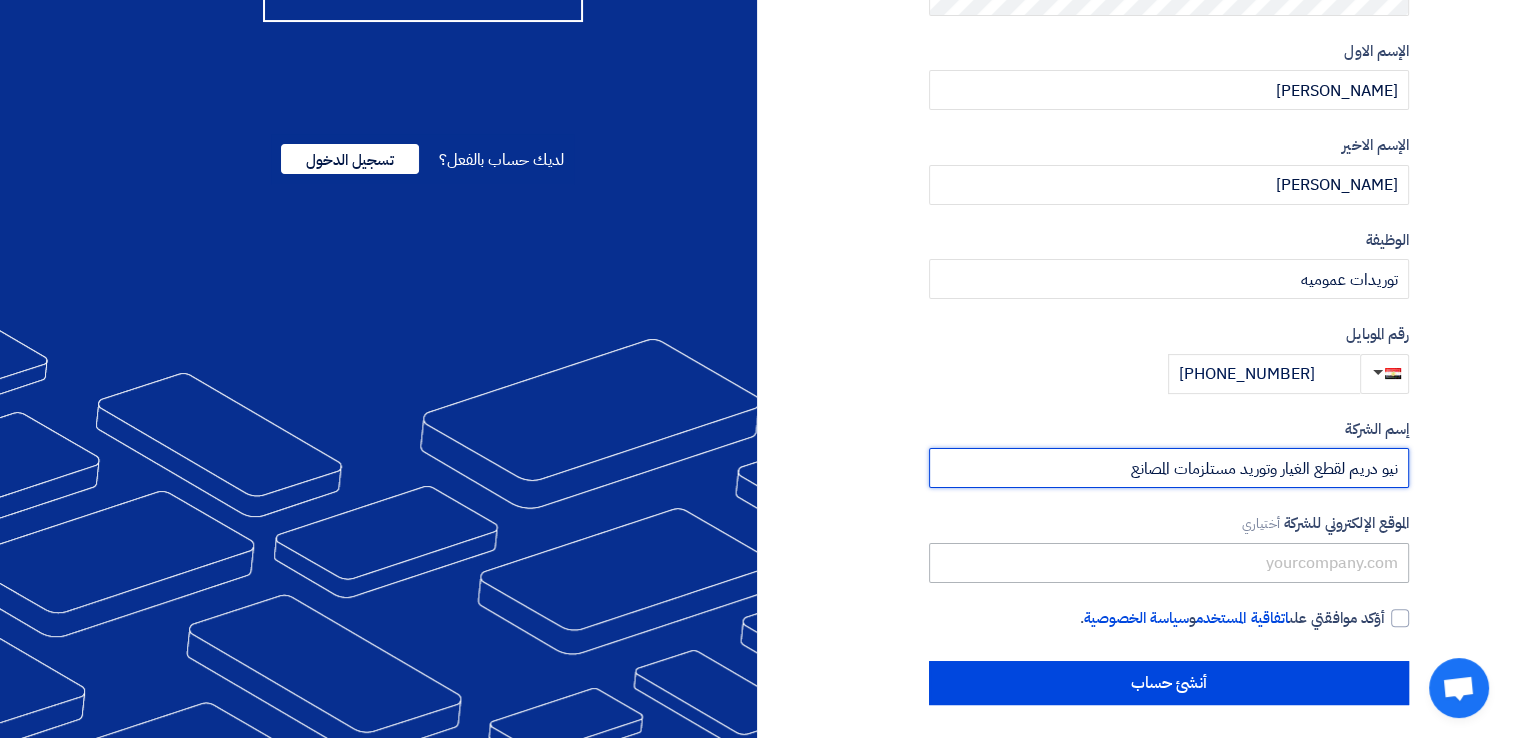 type on "نيو دريم لقطع الغيار وتوريد مستلزمات المصانع" 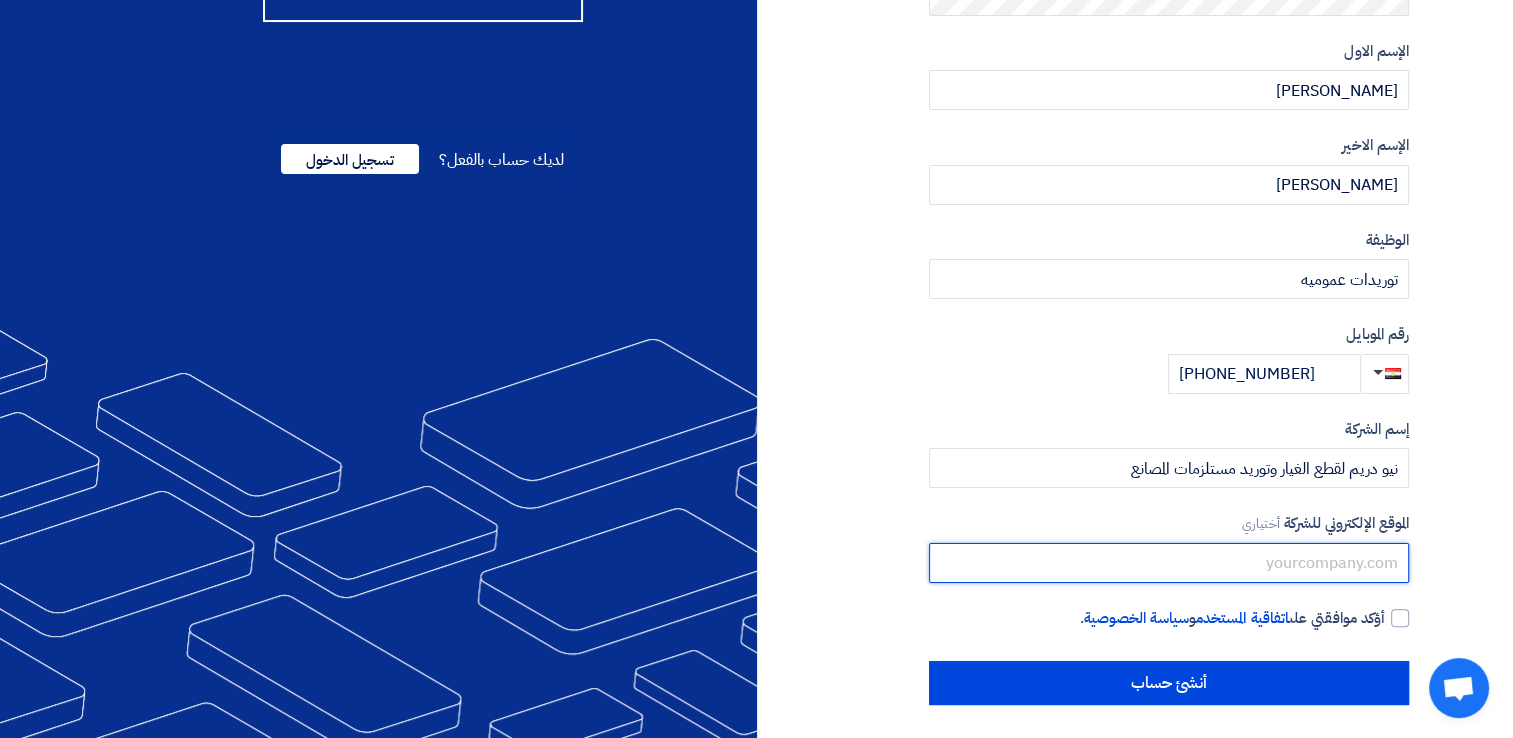 click at bounding box center (1169, 563) 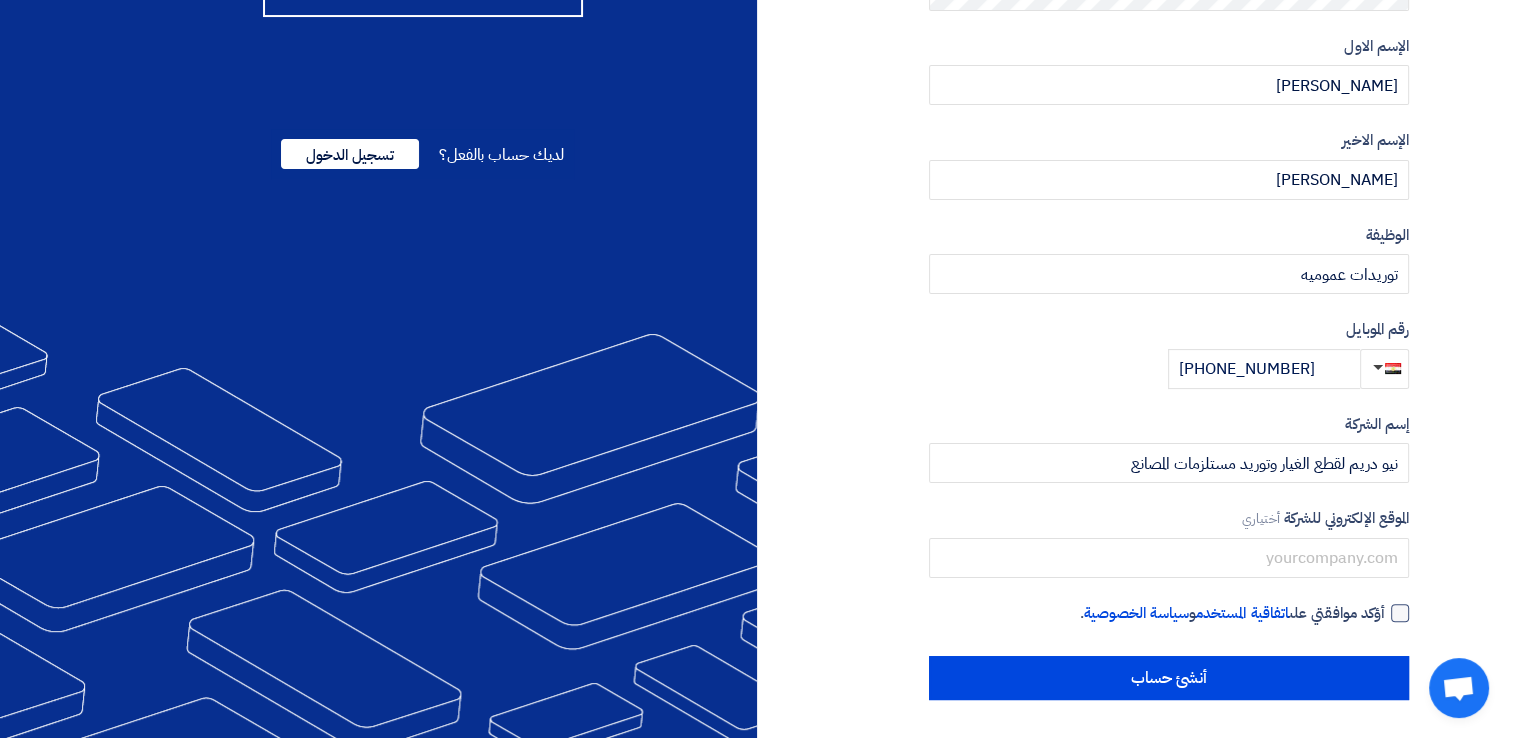 click 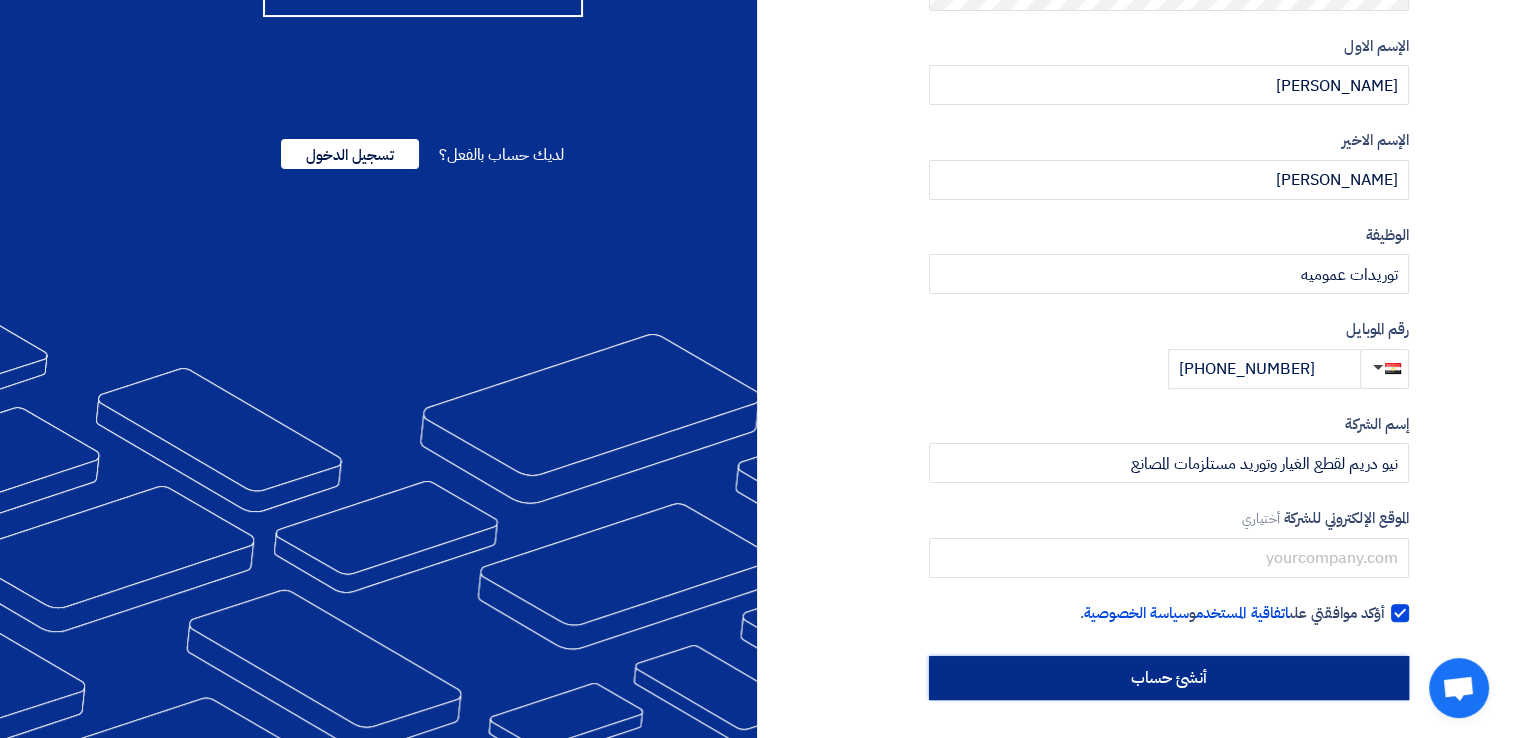 click on "أنشئ حساب" 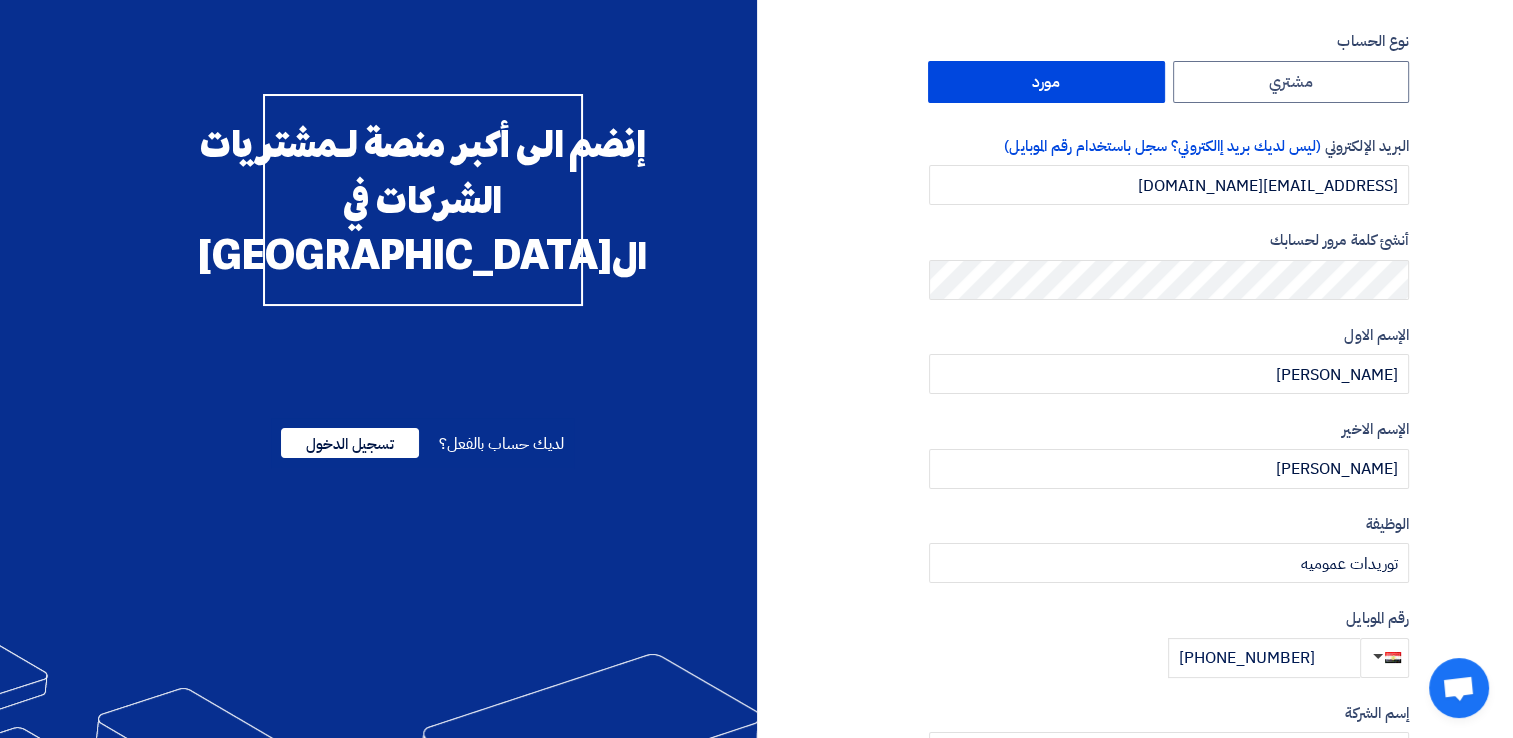 scroll, scrollTop: 66, scrollLeft: 0, axis: vertical 